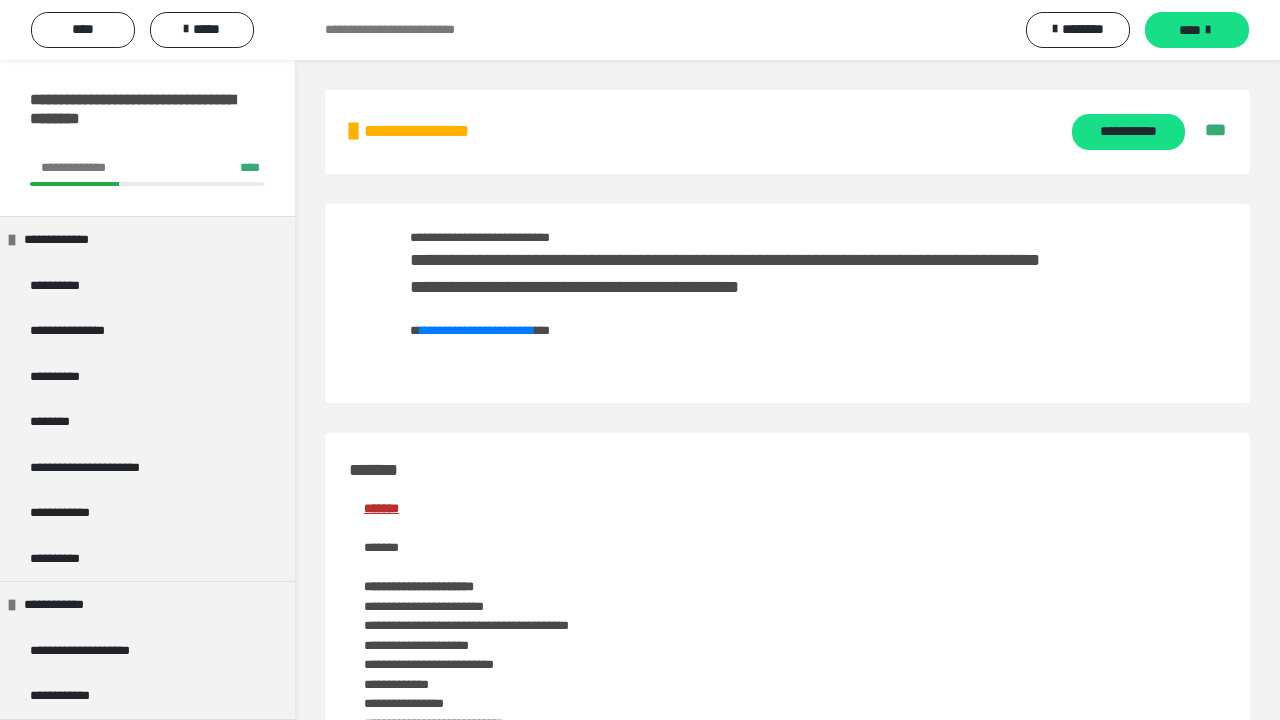 scroll, scrollTop: 2556, scrollLeft: 0, axis: vertical 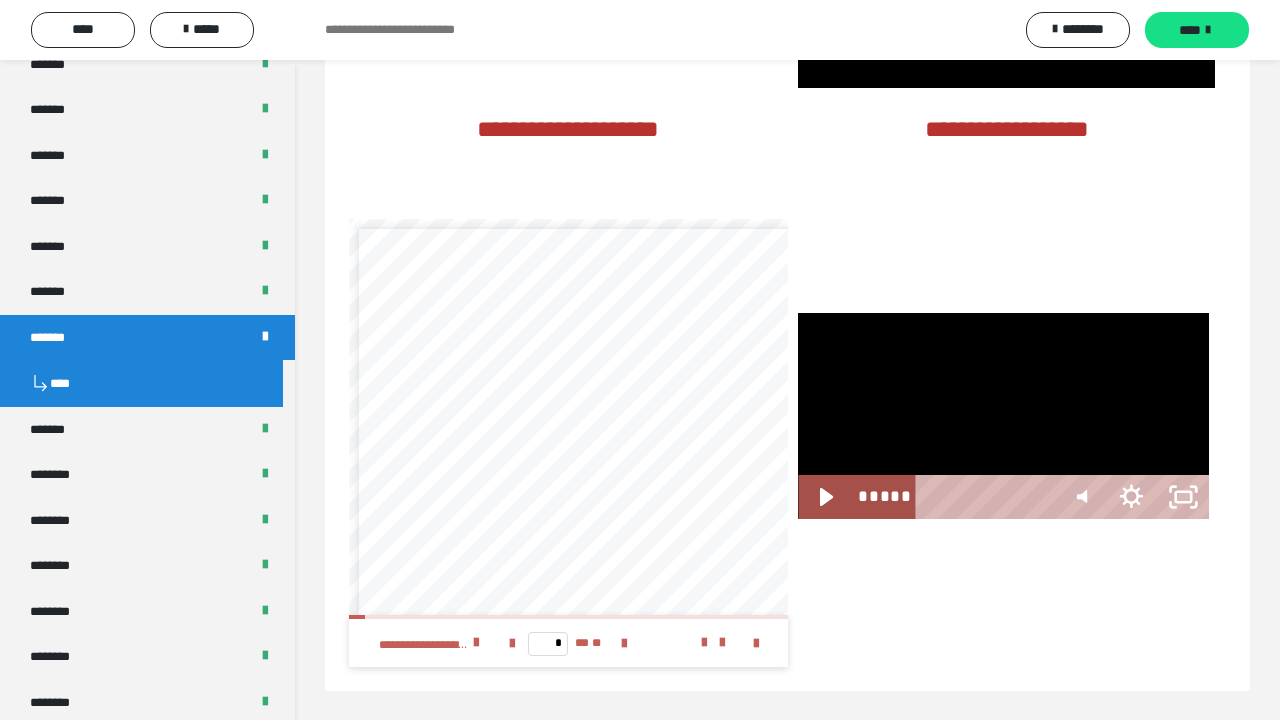 click at bounding box center [1003, 416] 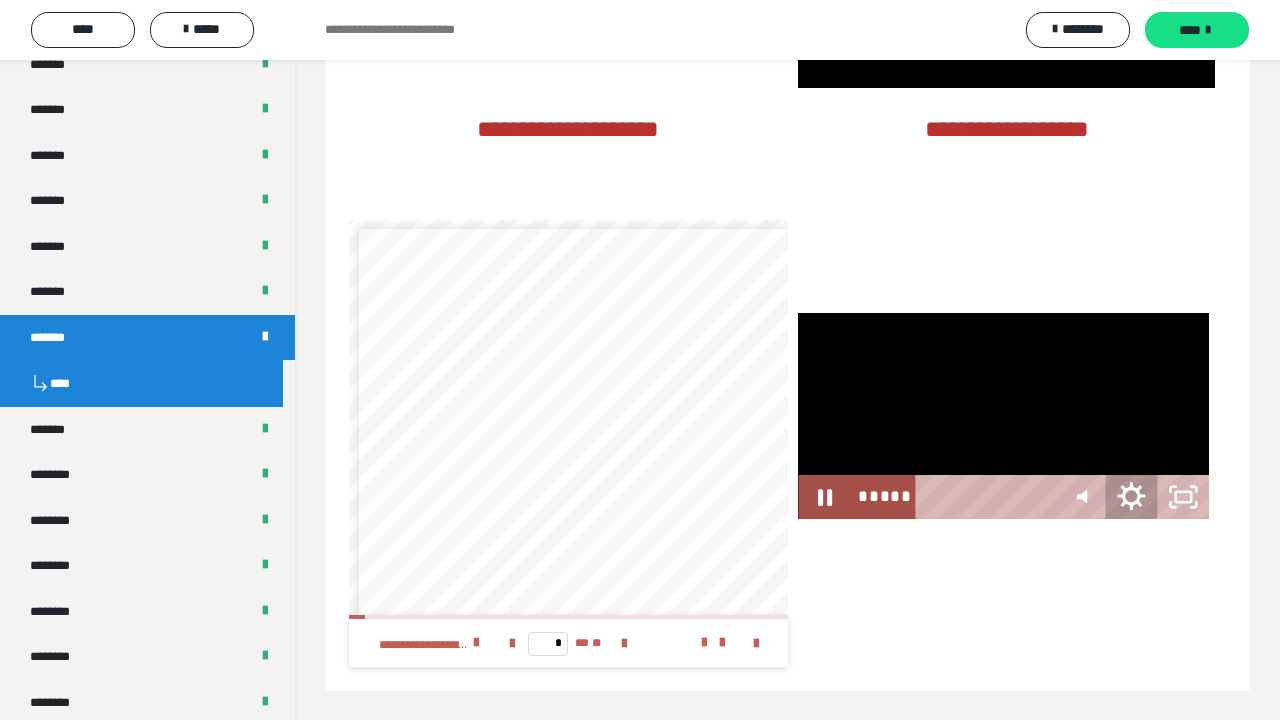 click 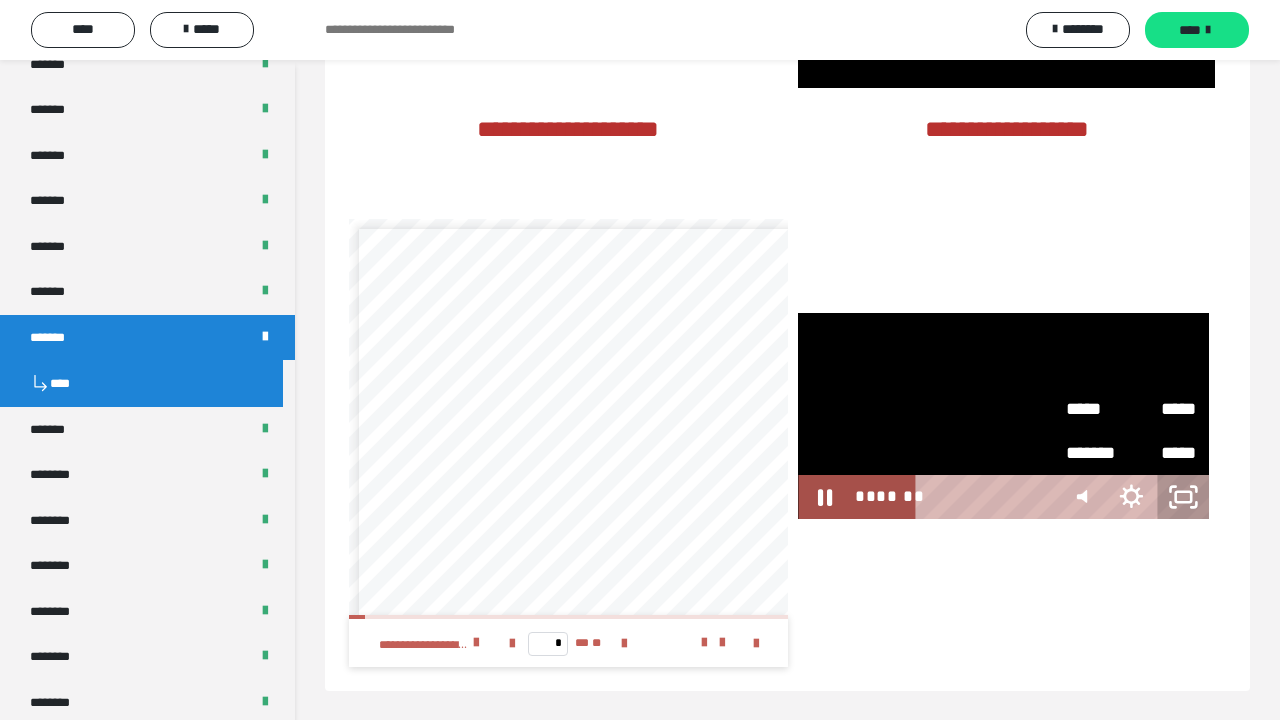 click 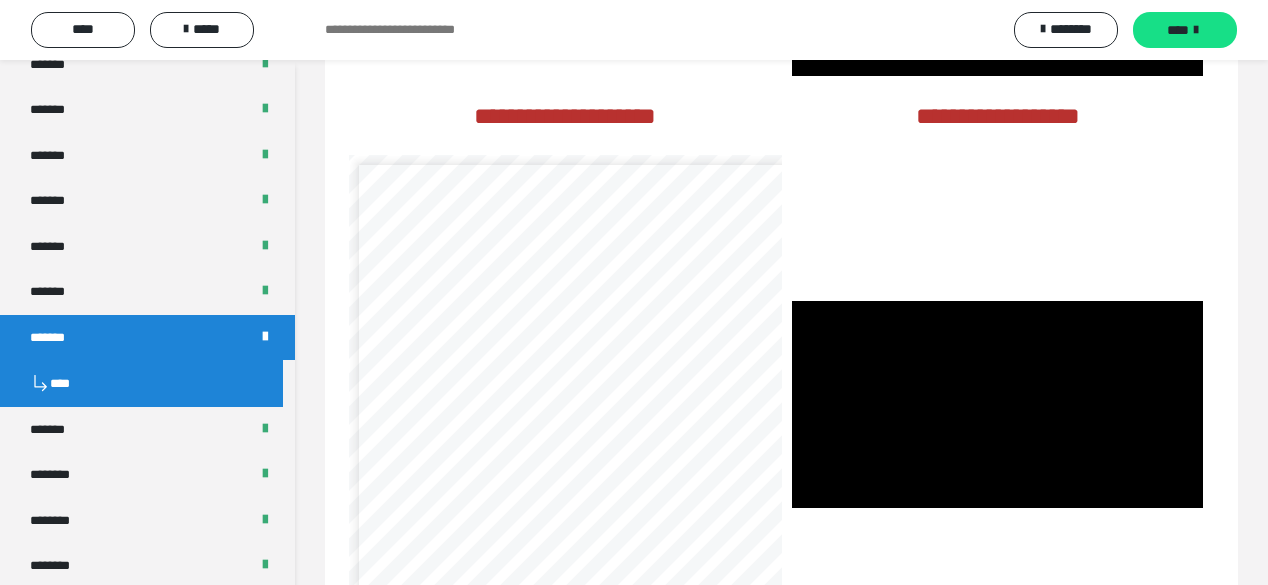 click at bounding box center [998, 405] 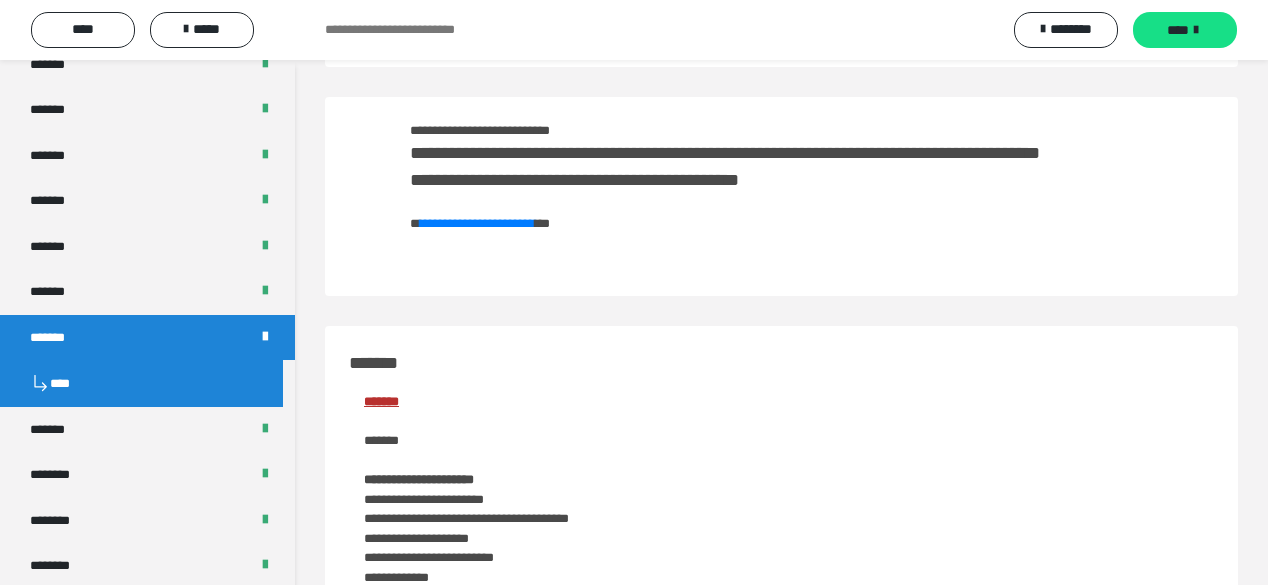 scroll, scrollTop: 0, scrollLeft: 0, axis: both 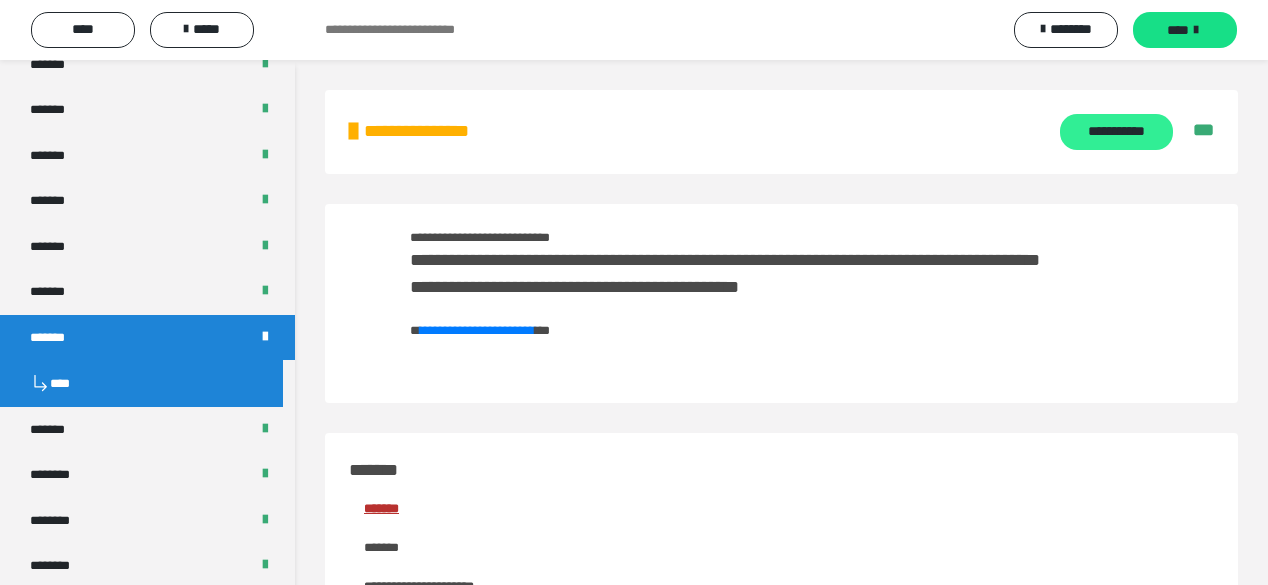 click on "**********" at bounding box center [1116, 132] 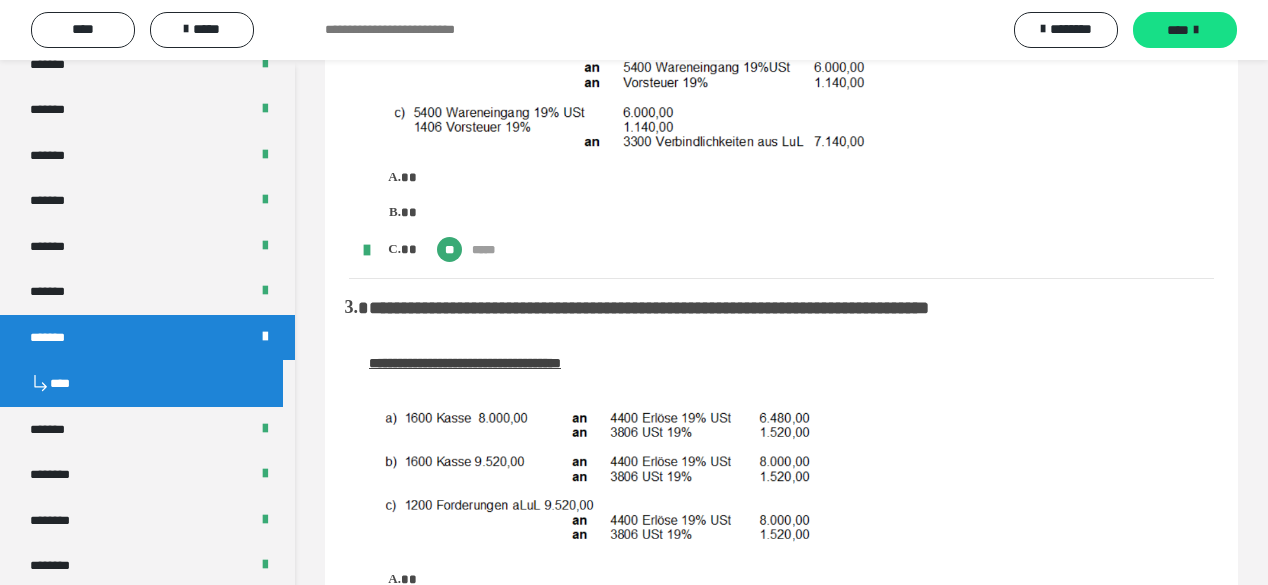 scroll, scrollTop: 800, scrollLeft: 0, axis: vertical 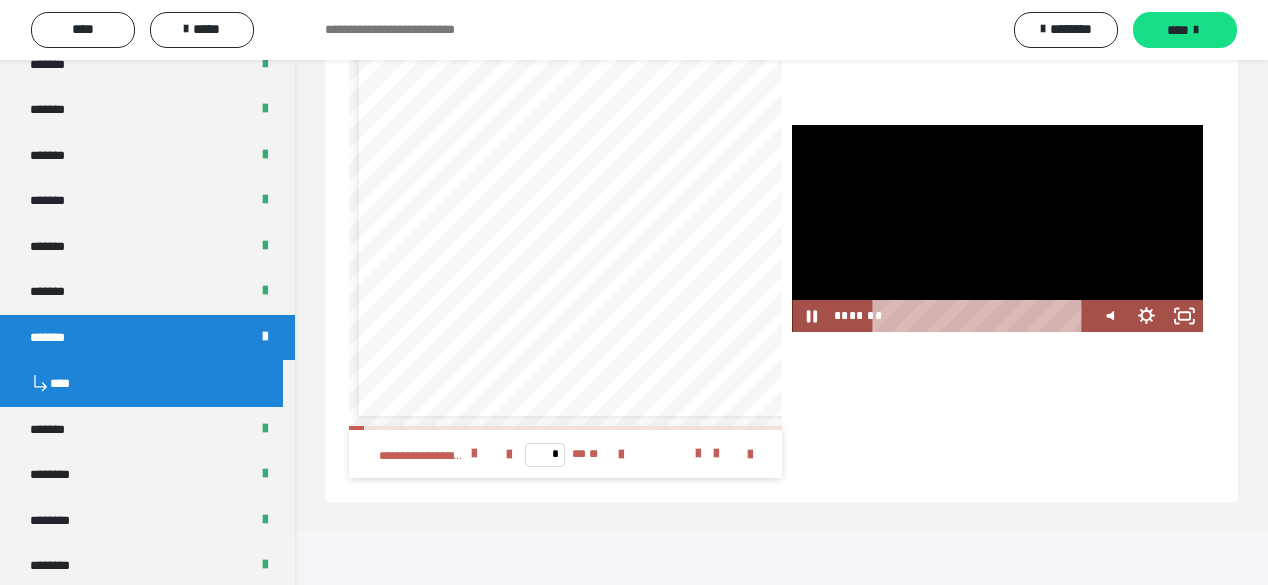 click at bounding box center (997, 228) 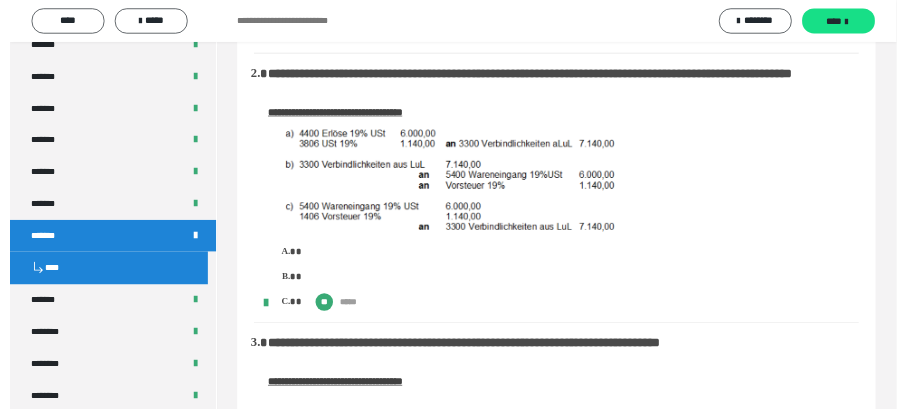 scroll, scrollTop: 0, scrollLeft: 0, axis: both 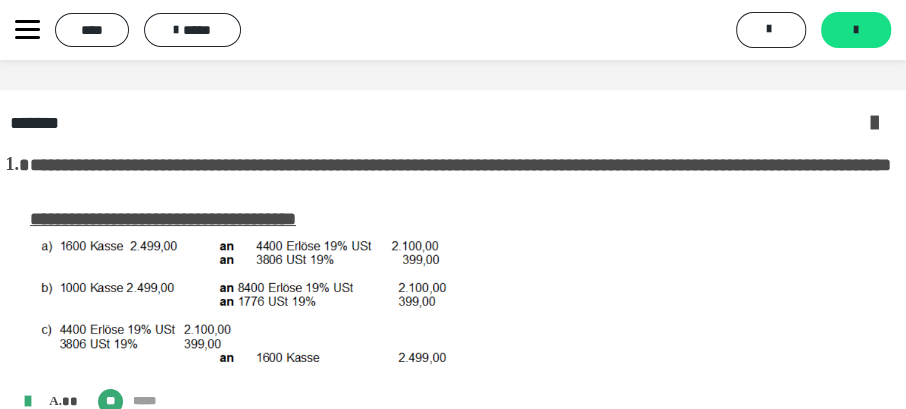 drag, startPoint x: 1164, startPoint y: 7, endPoint x: 600, endPoint y: 245, distance: 612.1601 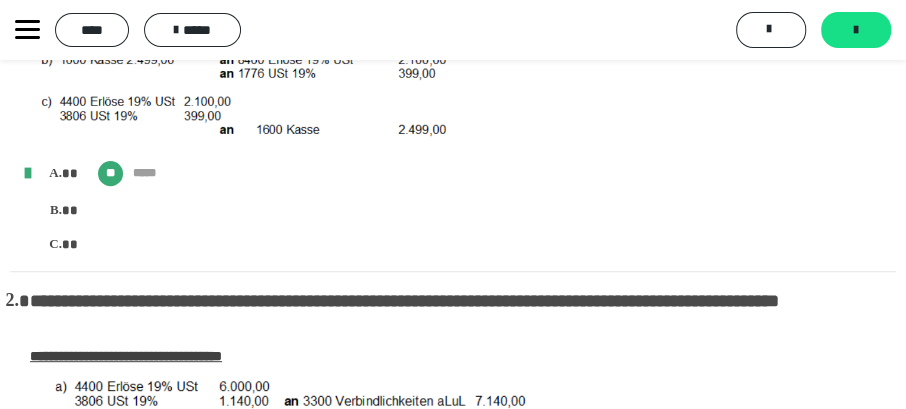 scroll, scrollTop: 0, scrollLeft: 0, axis: both 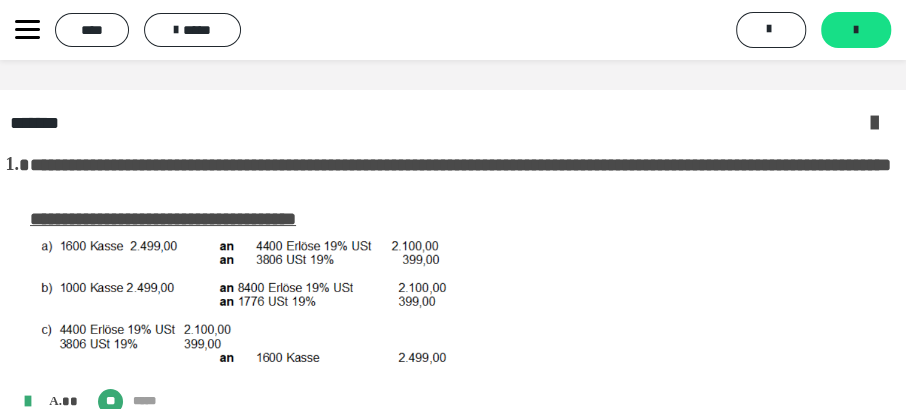 click at bounding box center (874, 122) 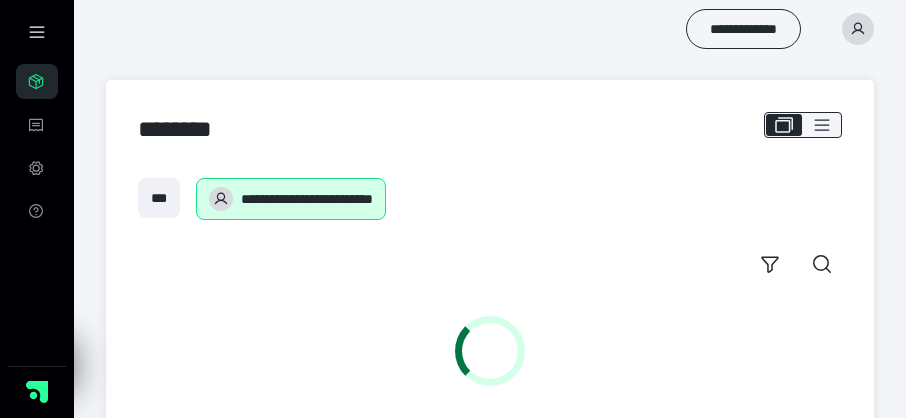scroll, scrollTop: 32, scrollLeft: 0, axis: vertical 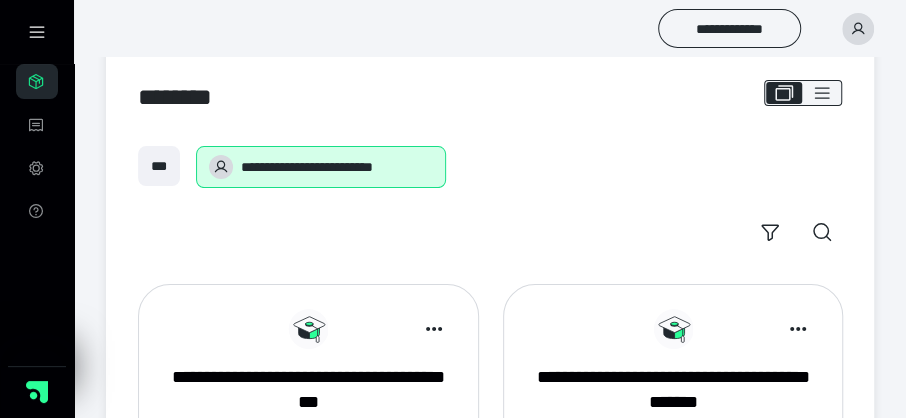 click on "**********" at bounding box center [308, 501] 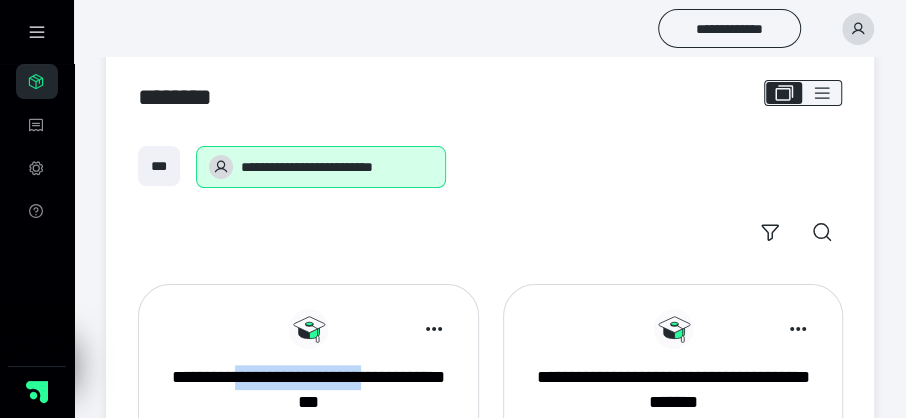 scroll, scrollTop: 365, scrollLeft: 0, axis: vertical 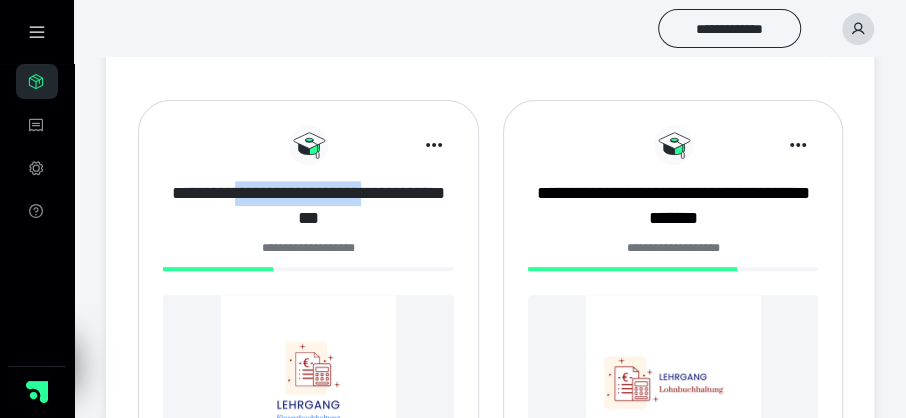 click on "**********" at bounding box center [308, 206] 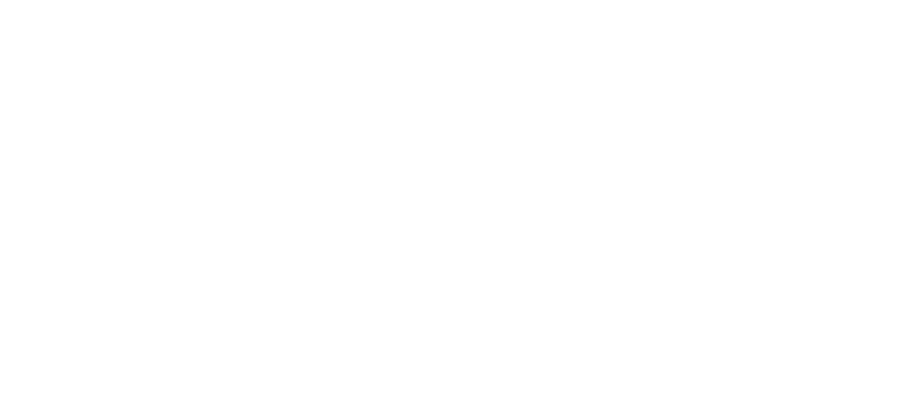scroll, scrollTop: 0, scrollLeft: 0, axis: both 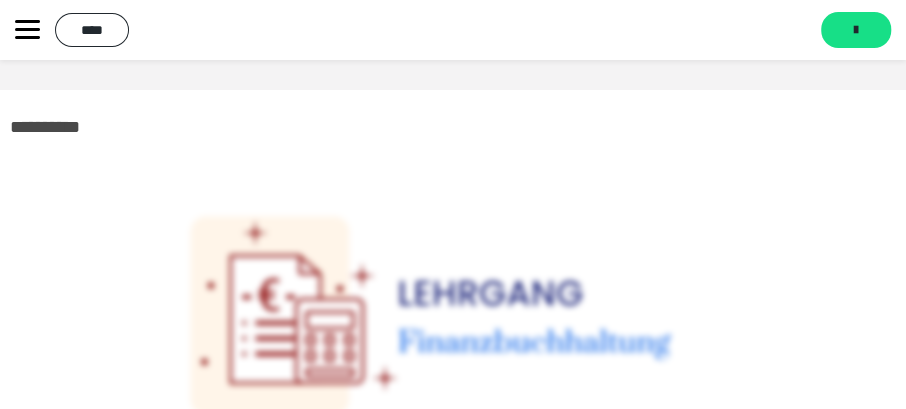 click 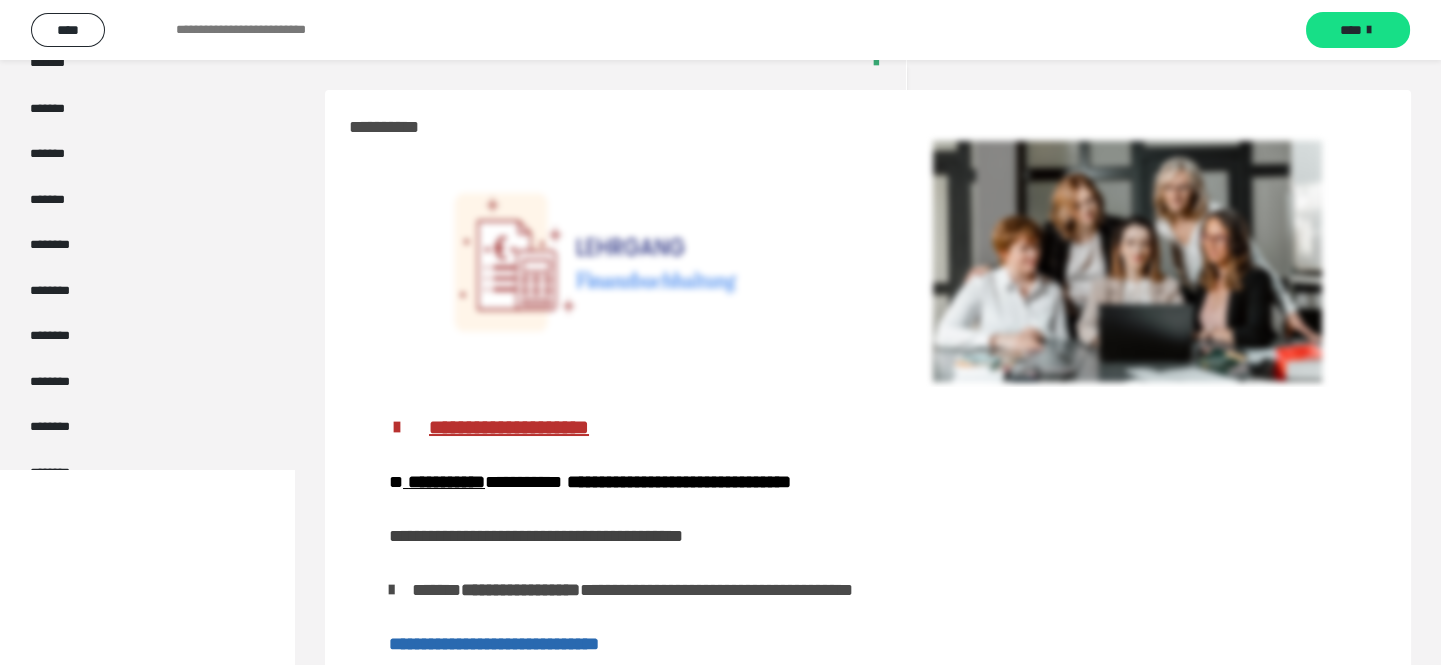 scroll, scrollTop: 914, scrollLeft: 0, axis: vertical 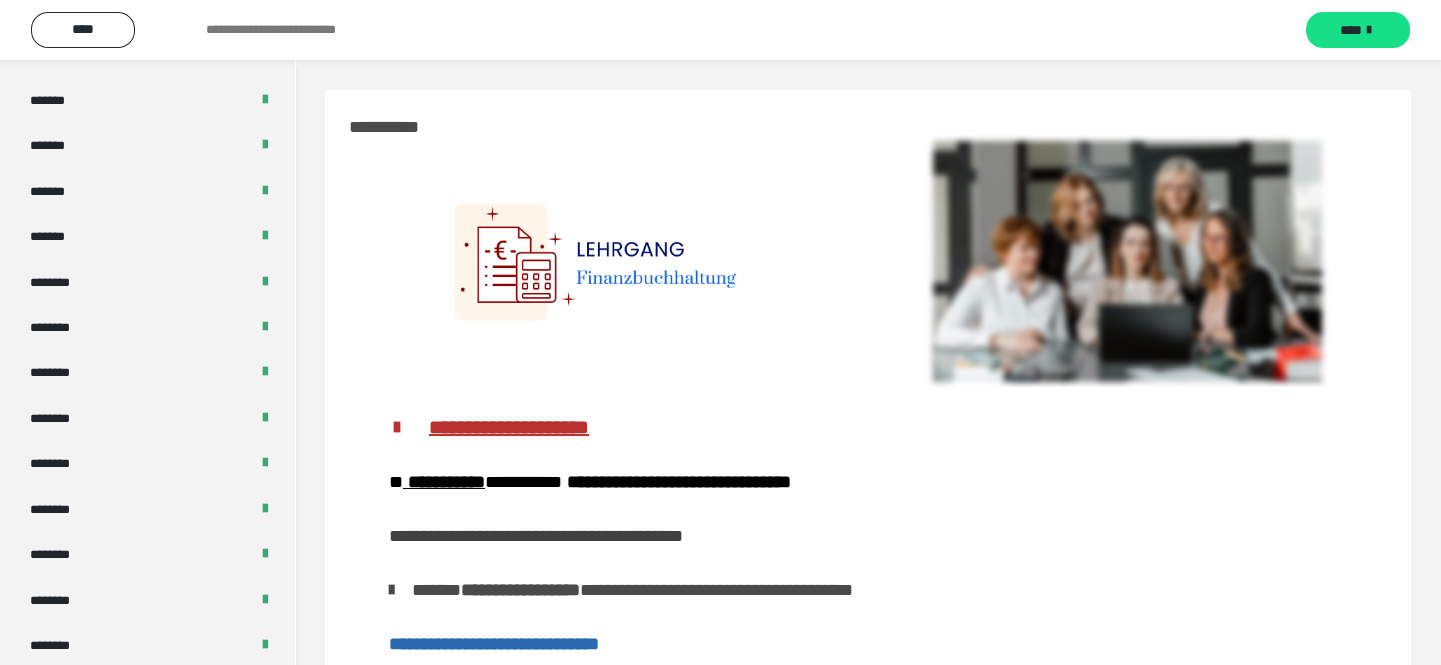 drag, startPoint x: 801, startPoint y: 0, endPoint x: 499, endPoint y: 232, distance: 380.8254 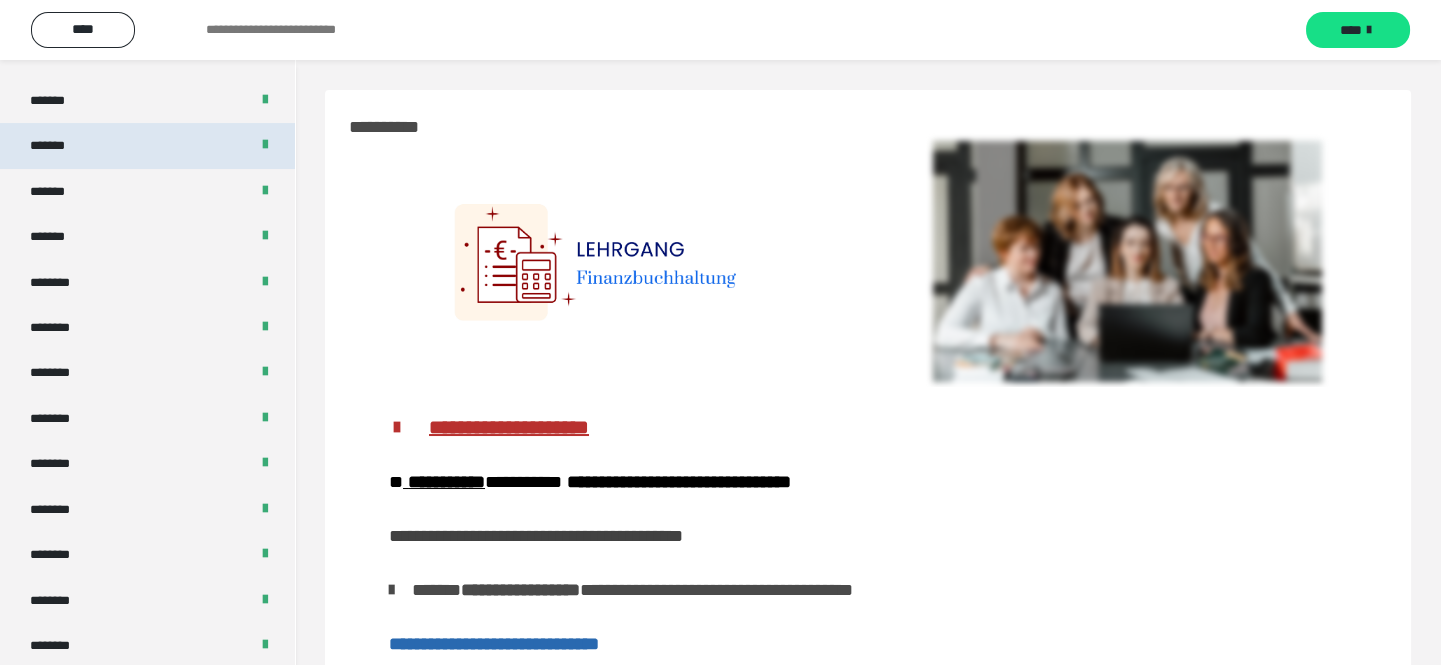 click on "*******" at bounding box center (147, 145) 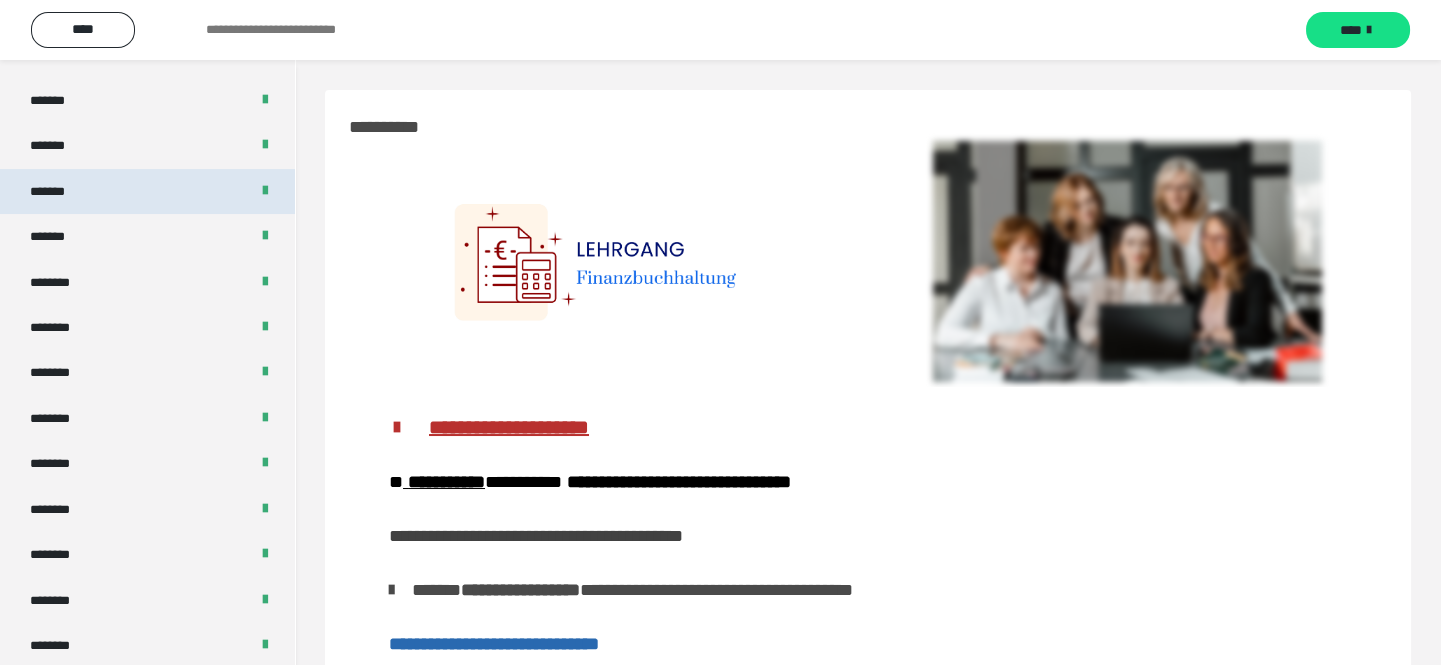 click on "******* ******* ******* ******* ******* ******* ******* ******* ******* ******** ******** ******** ******** ******** ******** ******** ******** ********" at bounding box center (147, 259) 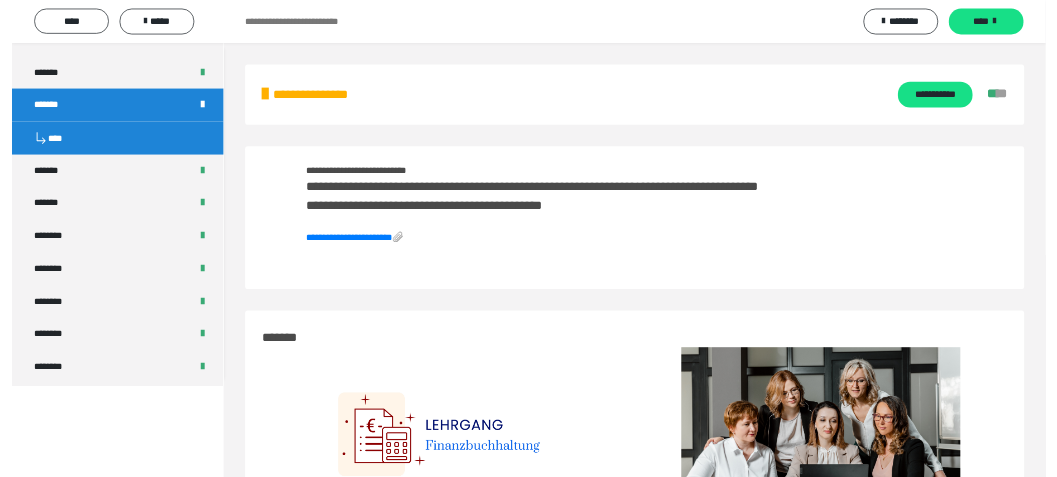 scroll, scrollTop: 524, scrollLeft: 0, axis: vertical 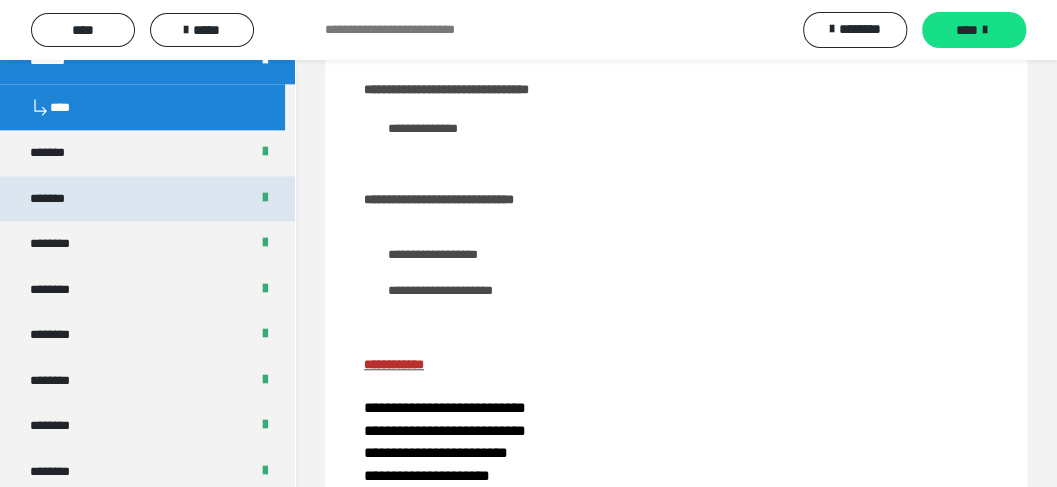 click on "*******" at bounding box center [147, 199] 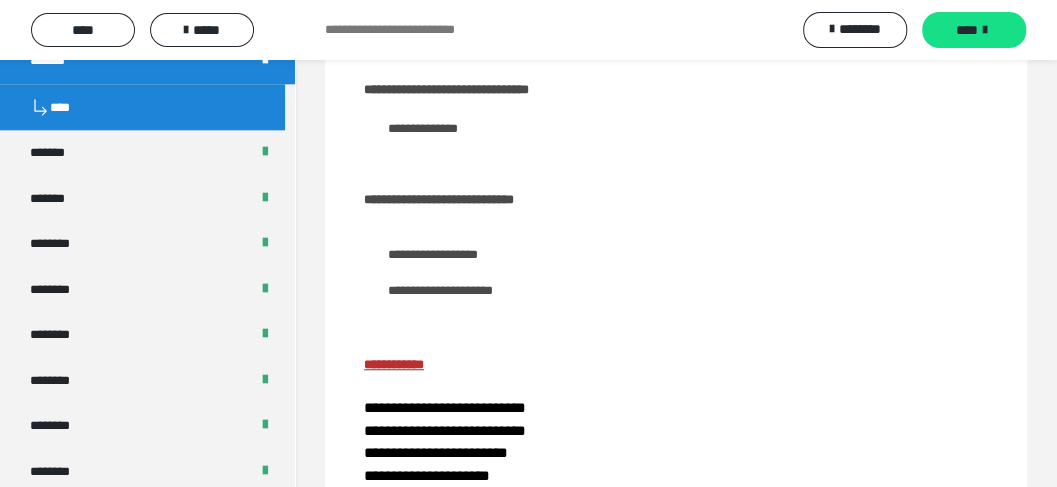 scroll, scrollTop: 0, scrollLeft: 0, axis: both 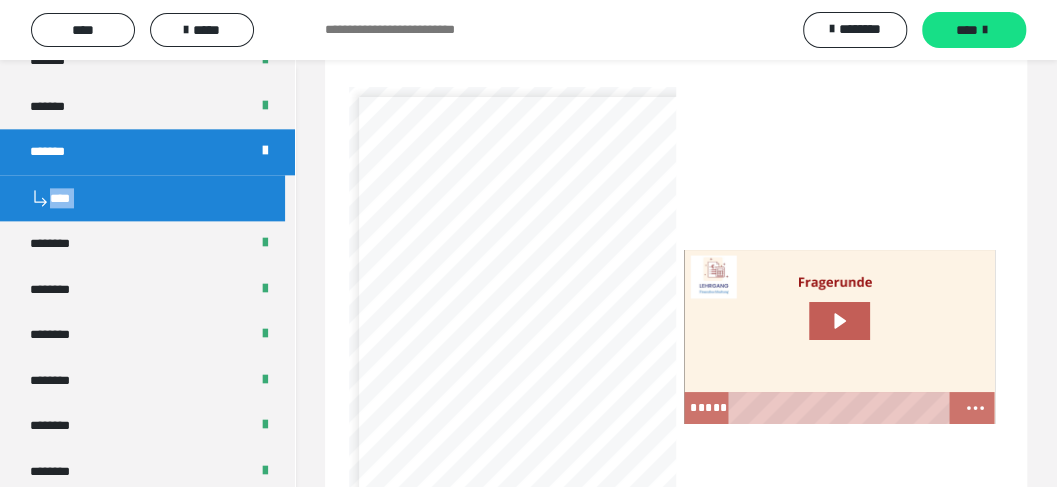 click at bounding box center [839, 337] 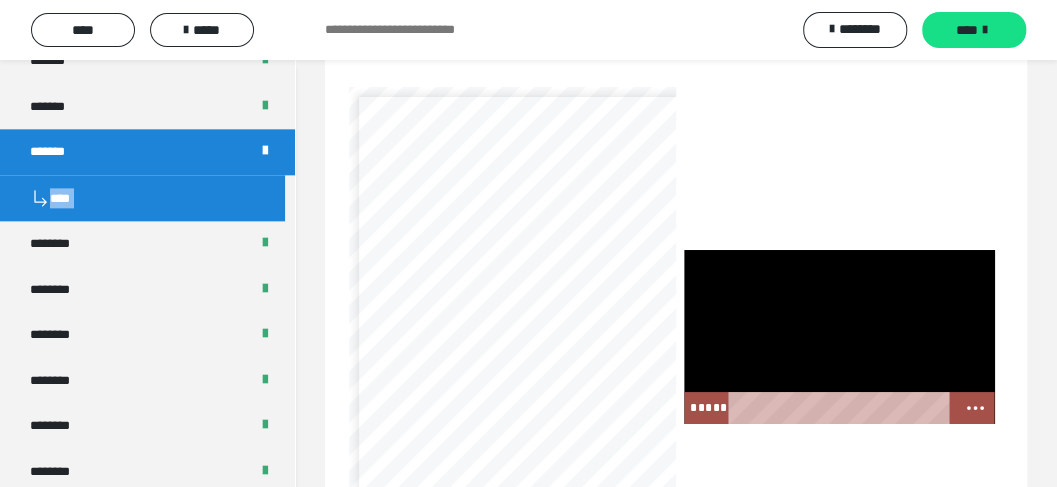 click on "**********" at bounding box center [839, 337] 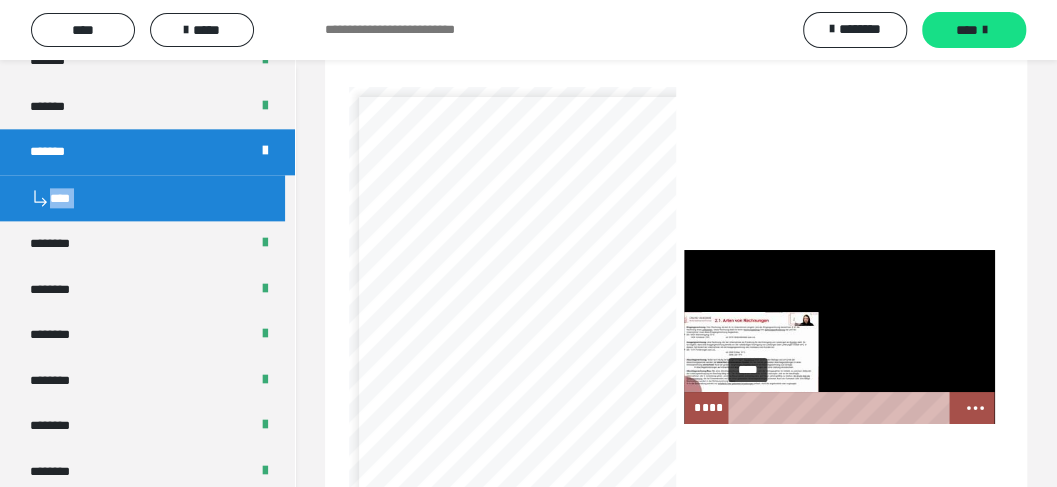 drag, startPoint x: 768, startPoint y: 410, endPoint x: 748, endPoint y: 408, distance: 20.09975 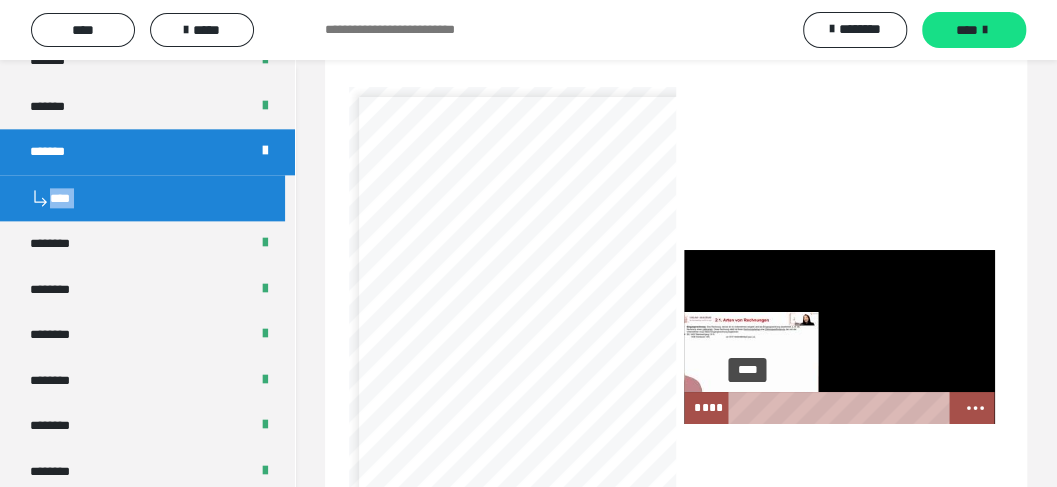 click at bounding box center [742, 408] 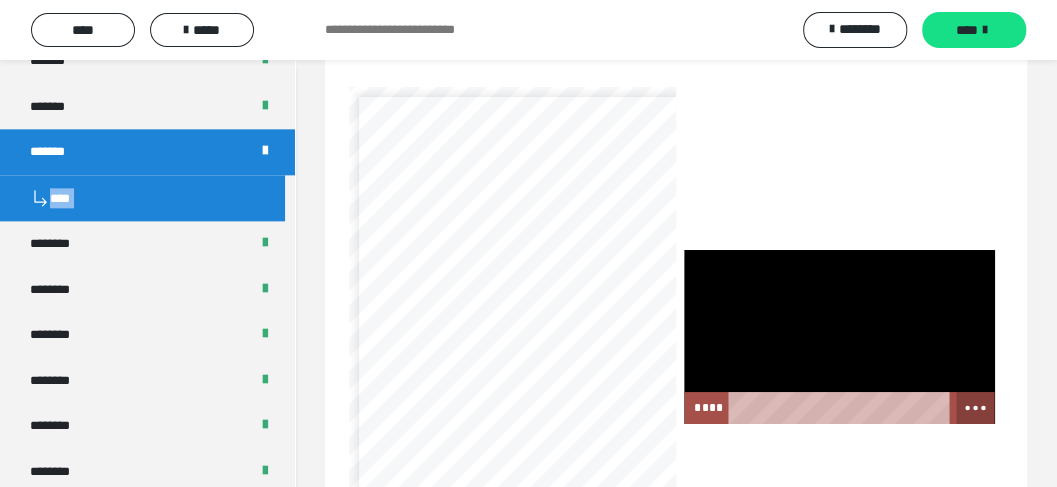 click 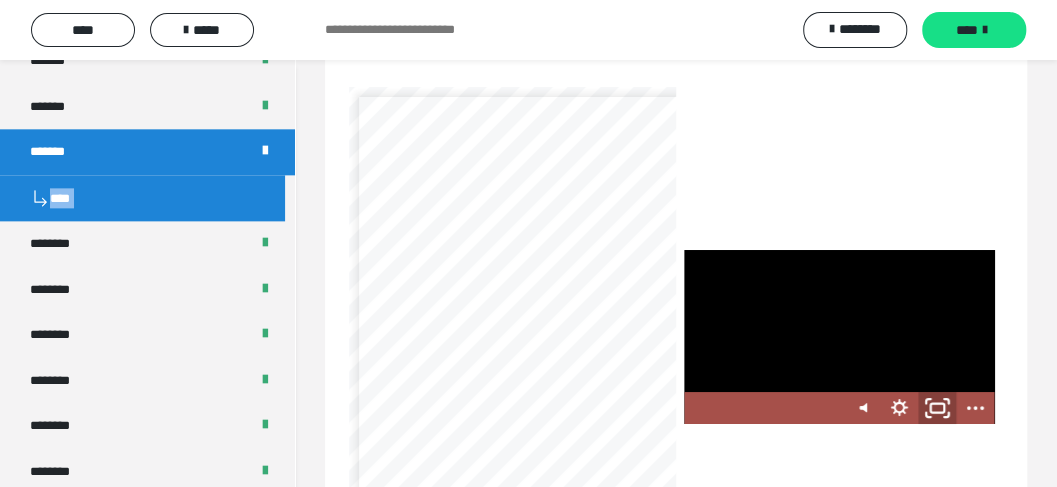 click 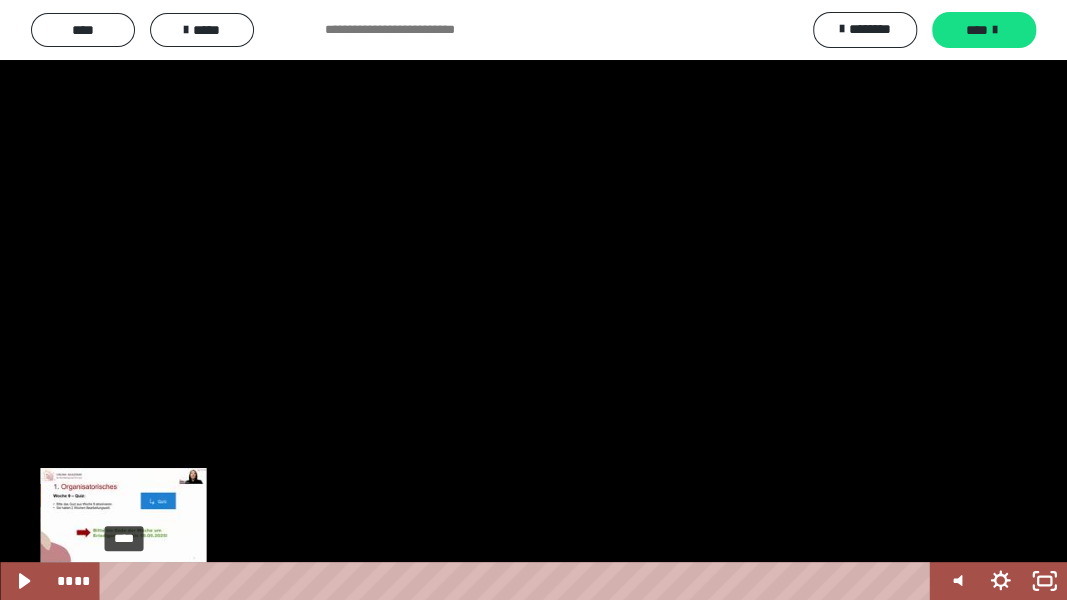 click at bounding box center [124, 581] 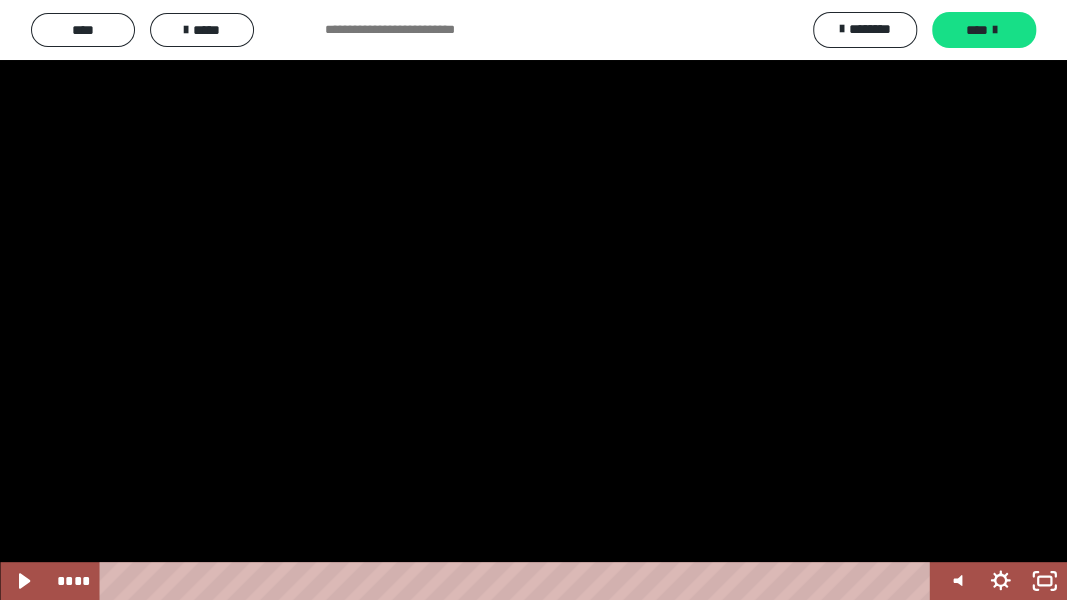 click at bounding box center [533, 300] 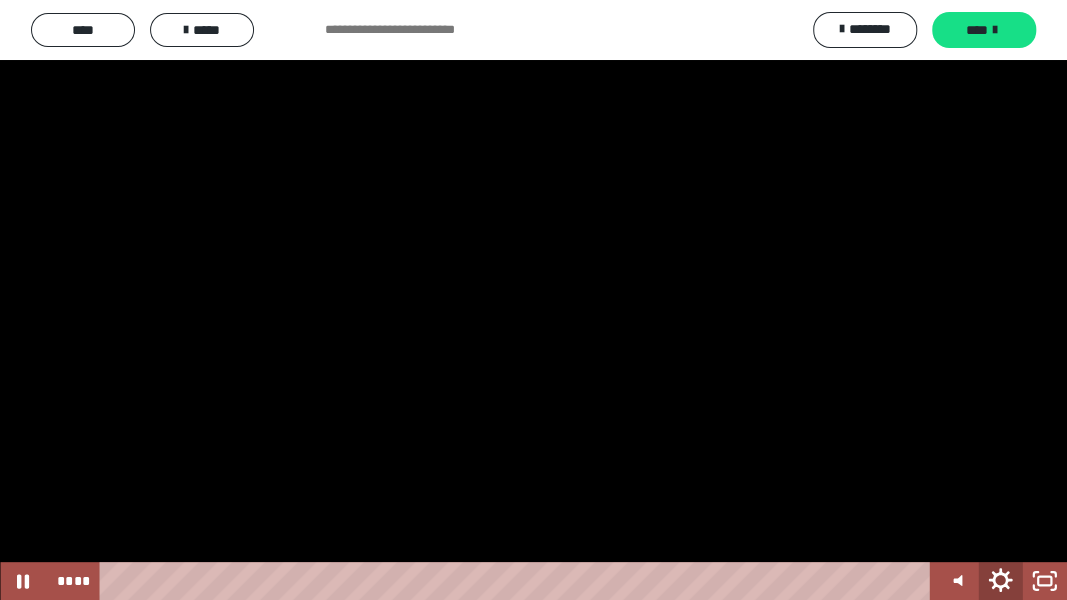 click 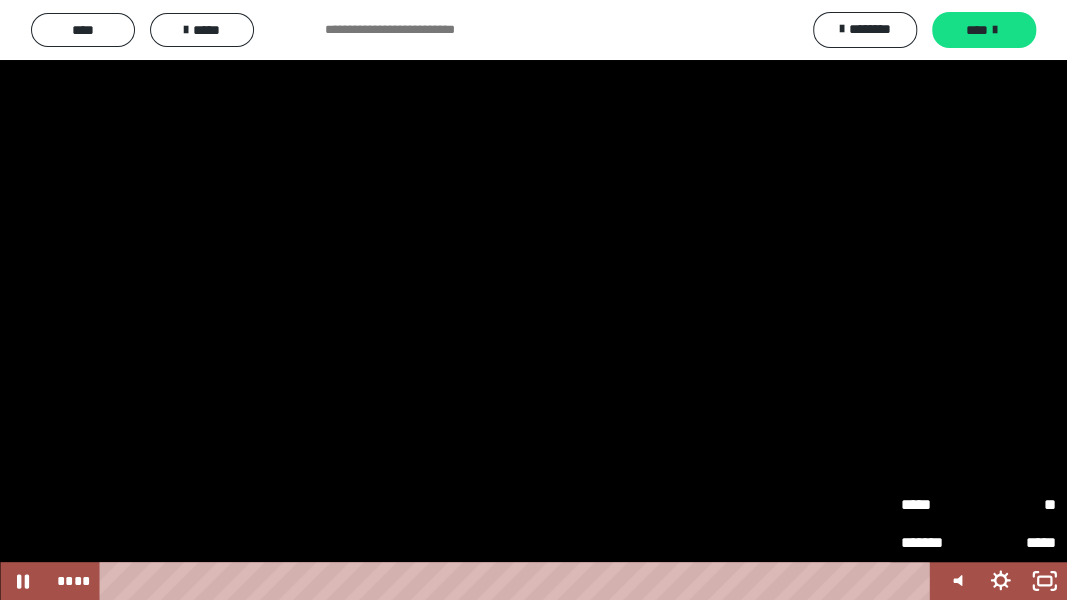 click on "*****" at bounding box center (939, 505) 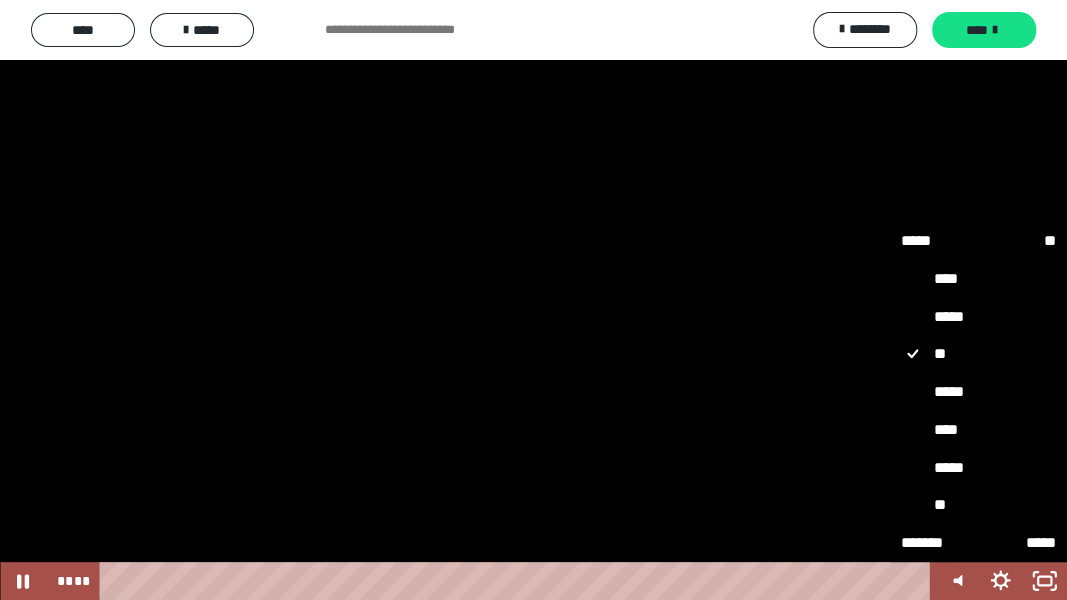 click on "*****" at bounding box center (978, 392) 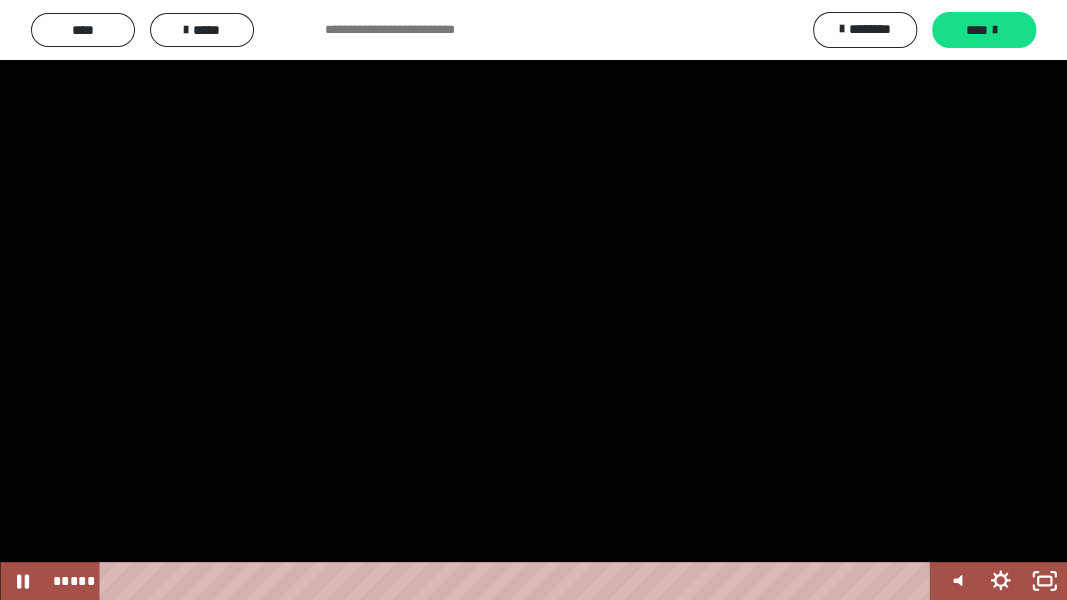 click at bounding box center (533, 300) 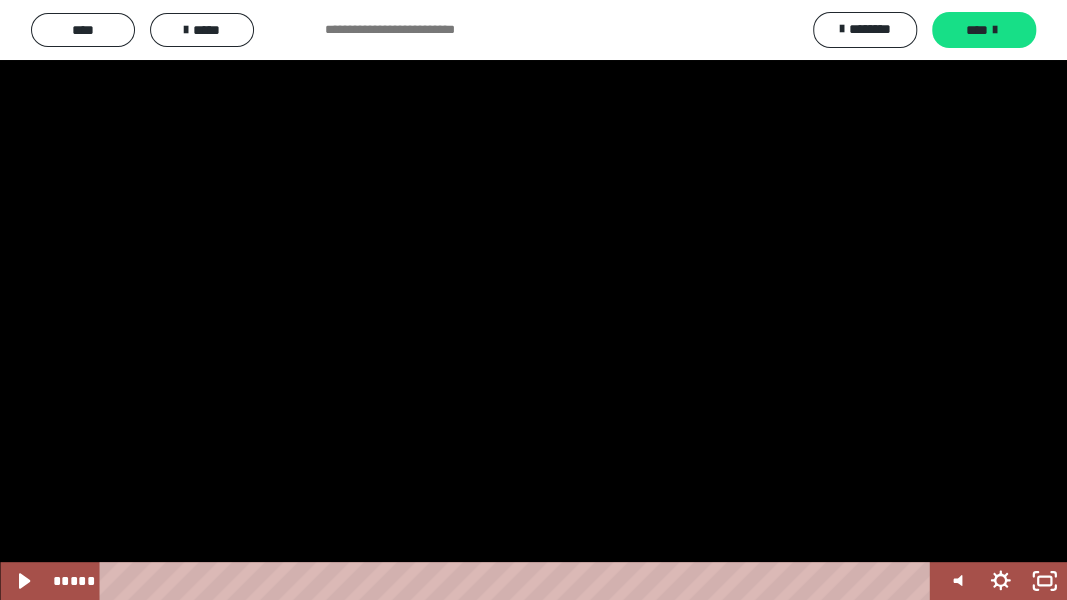 click at bounding box center [533, 300] 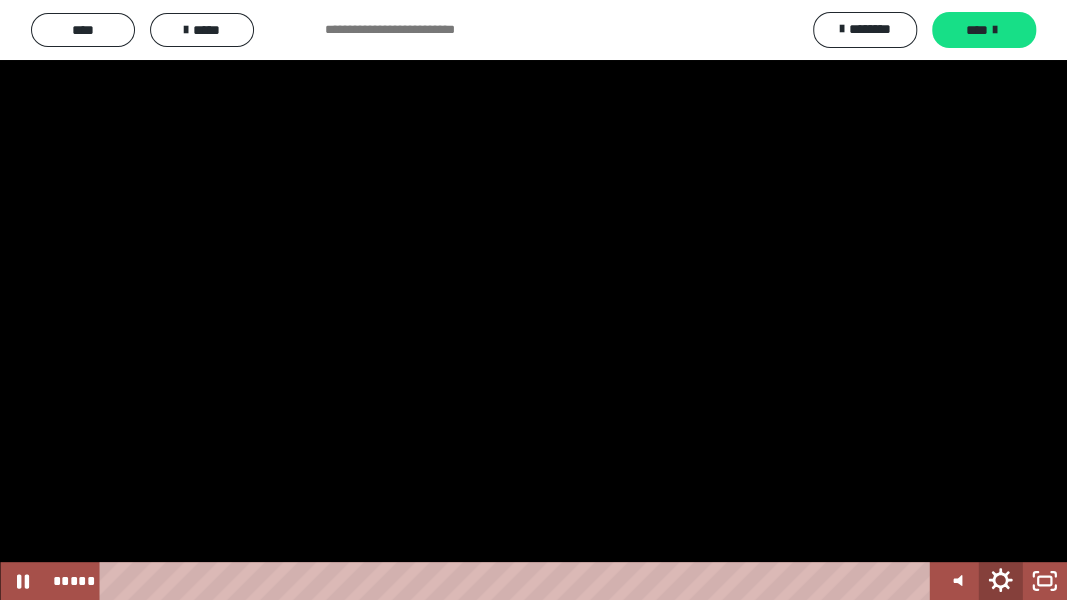 click 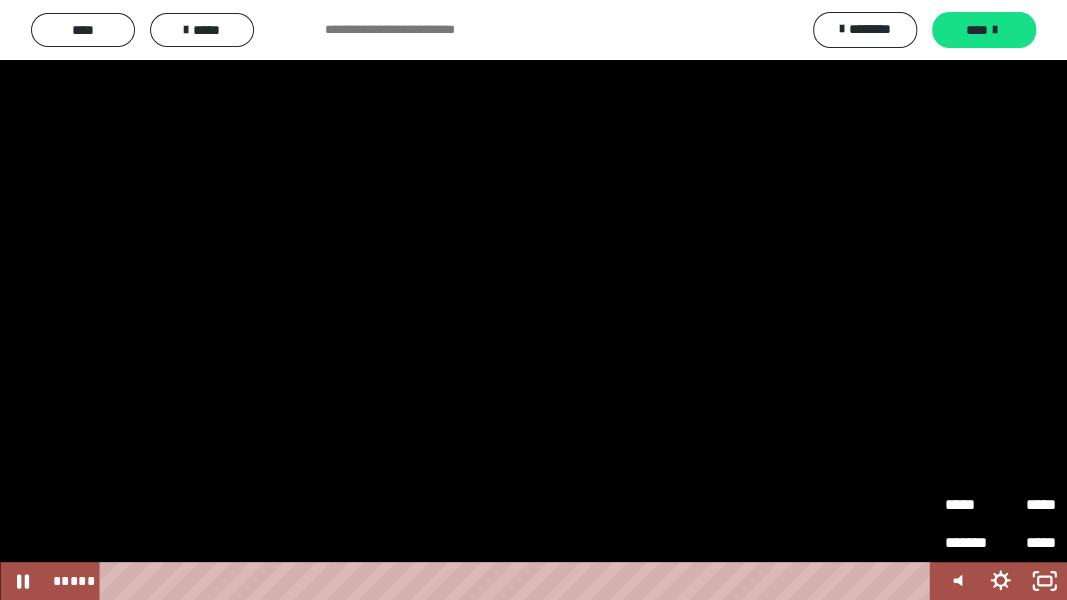 click on "*****" at bounding box center (973, 497) 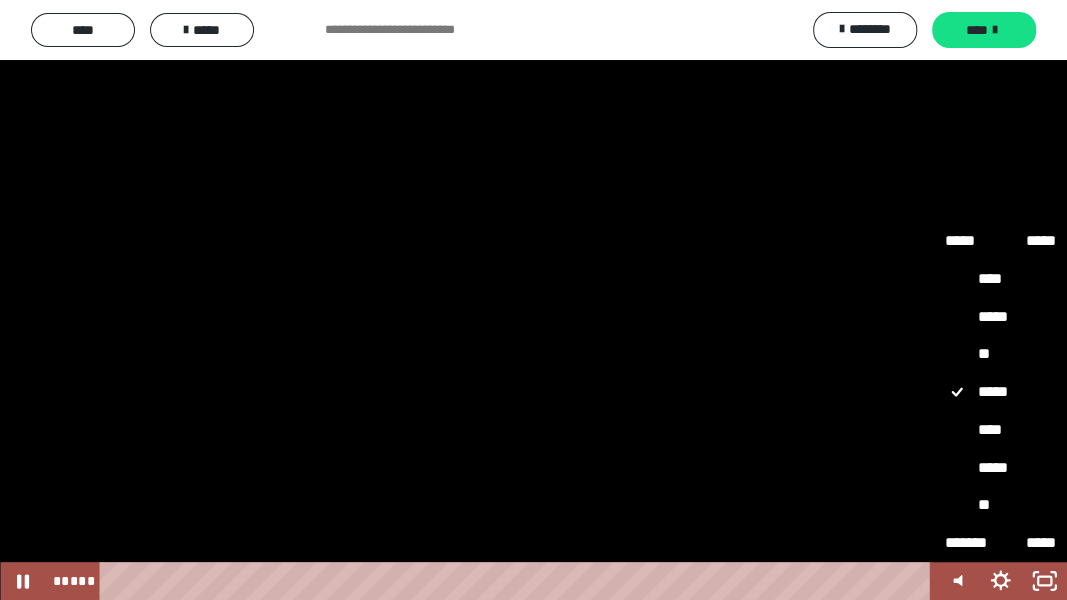 click on "**" at bounding box center (1000, 505) 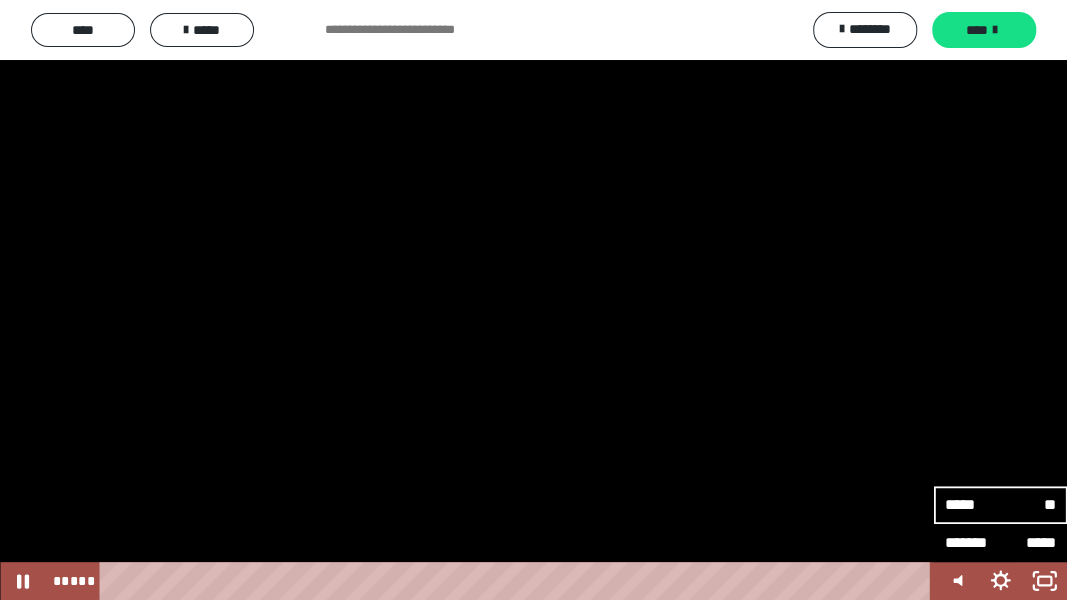 click on "*****" at bounding box center [973, 505] 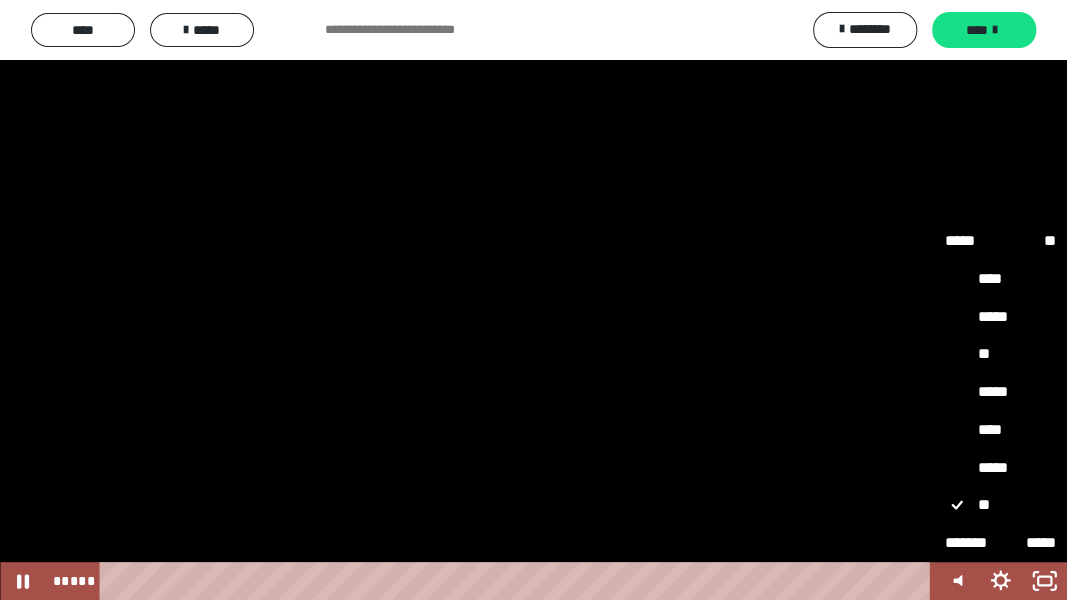 click on "**" at bounding box center [1000, 505] 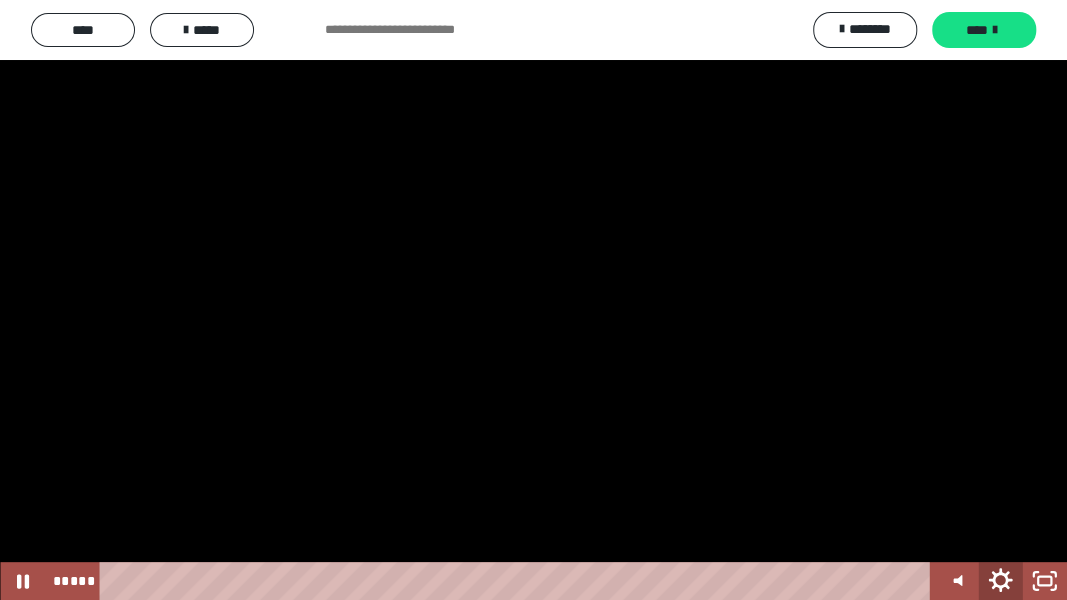 click 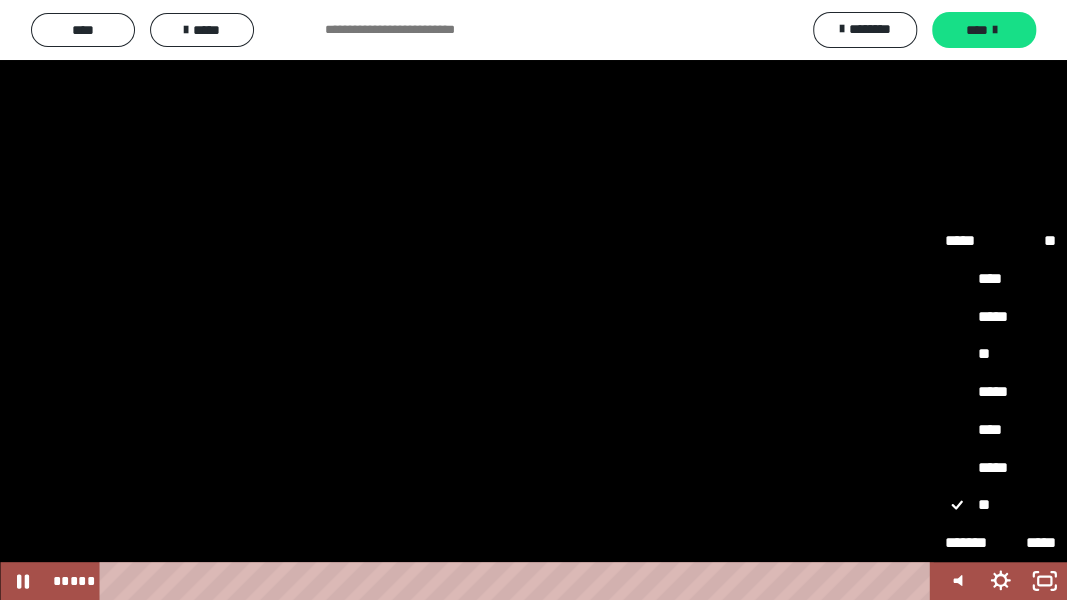 click on "*****" at bounding box center [1000, 392] 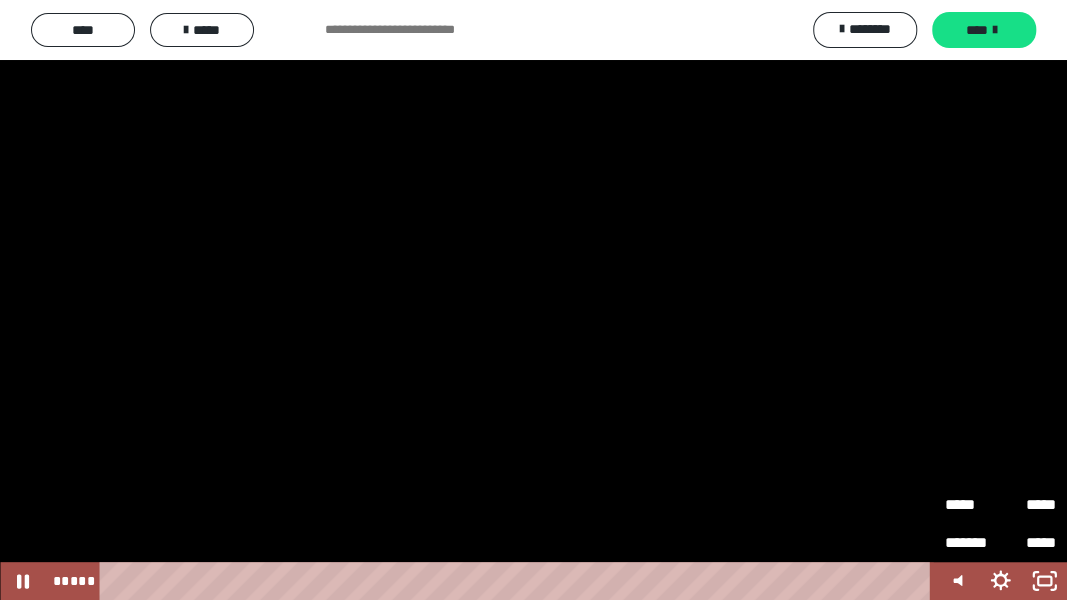 click at bounding box center (533, 300) 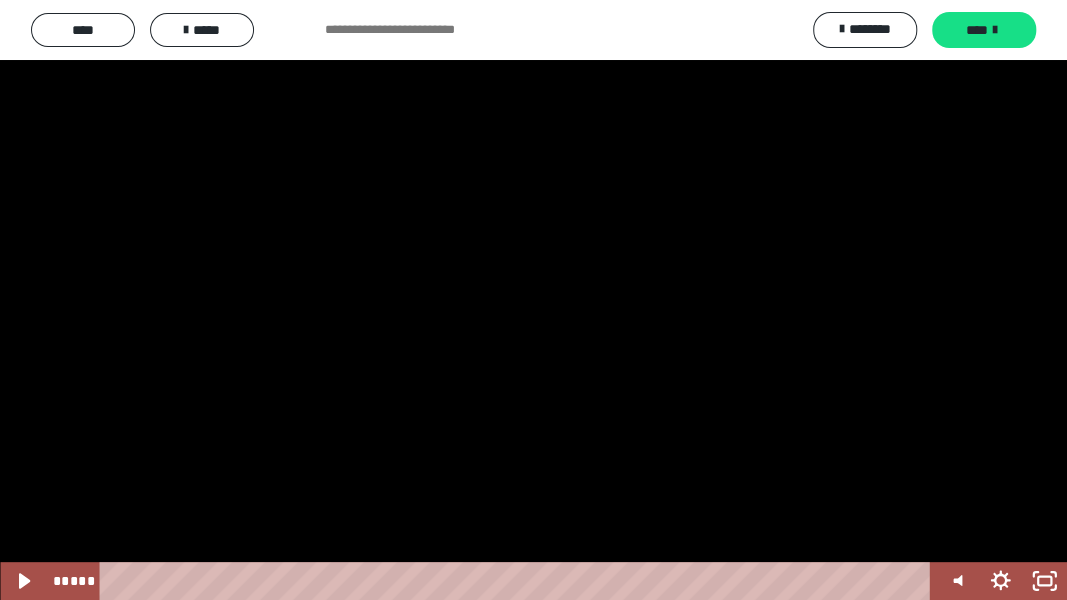 click at bounding box center [533, 300] 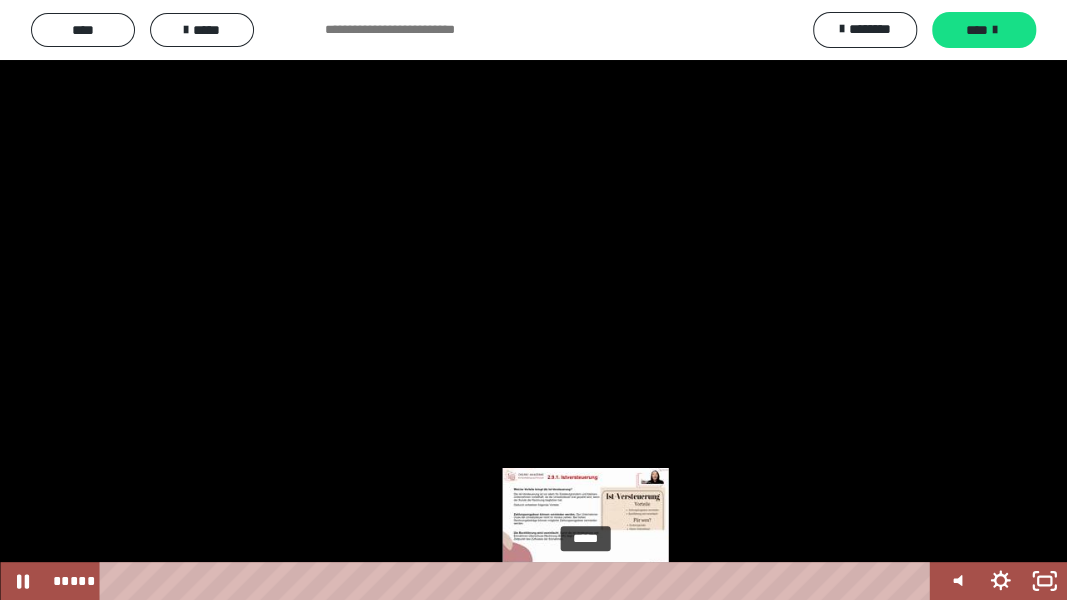 click at bounding box center (593, 581) 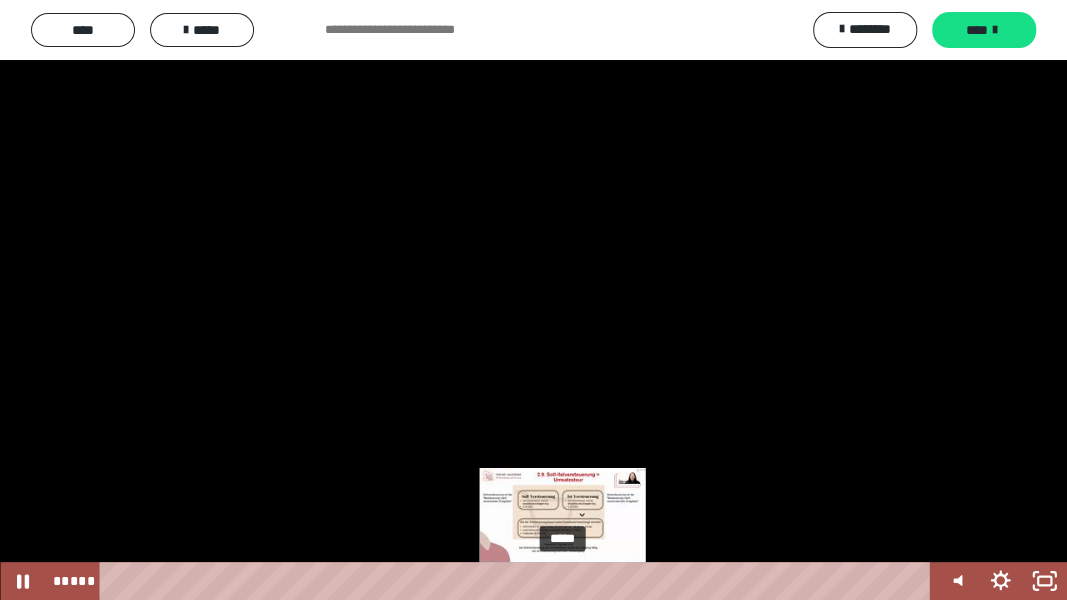 click on "*****" at bounding box center (518, 581) 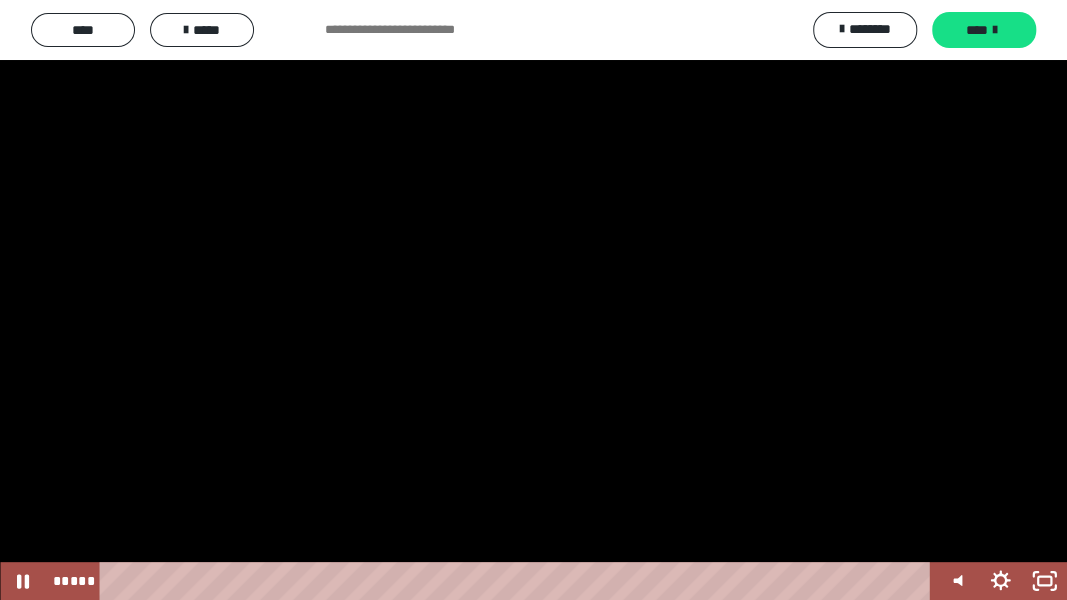 click at bounding box center (533, 300) 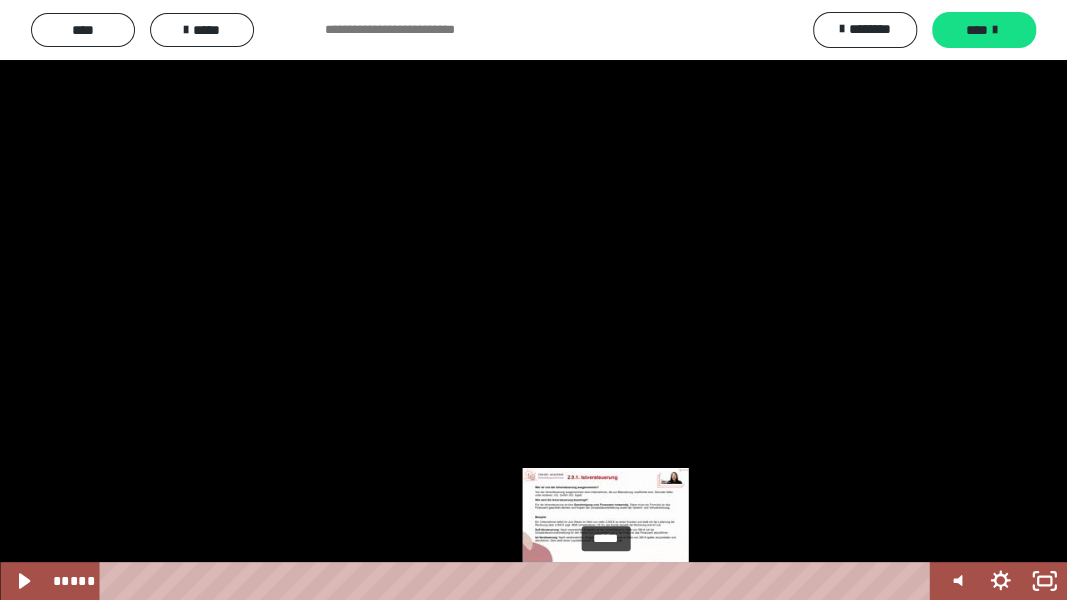 click on "*****" at bounding box center (518, 581) 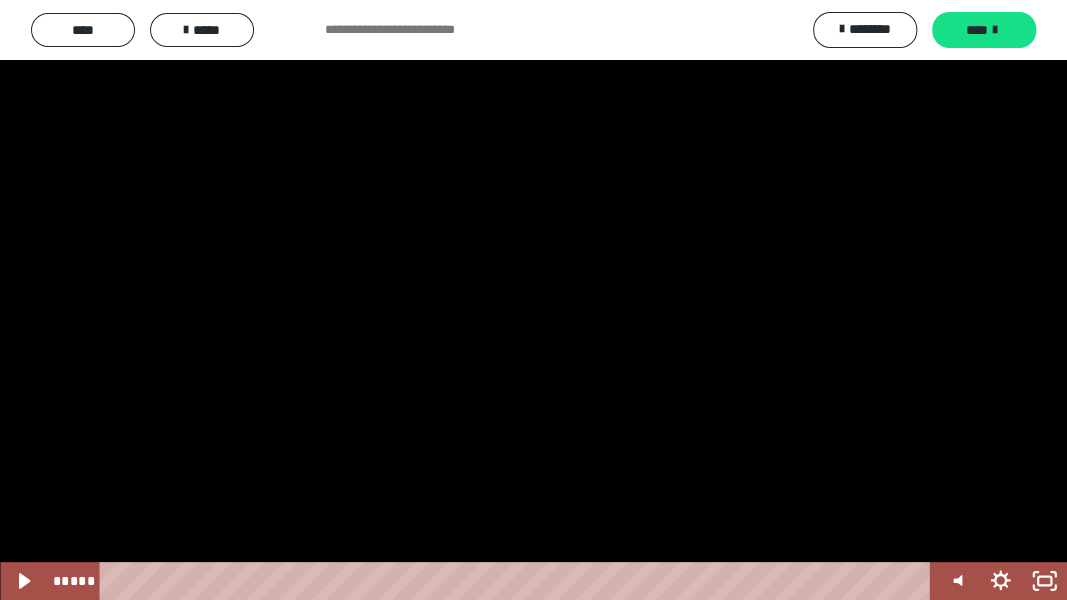 click at bounding box center (533, 300) 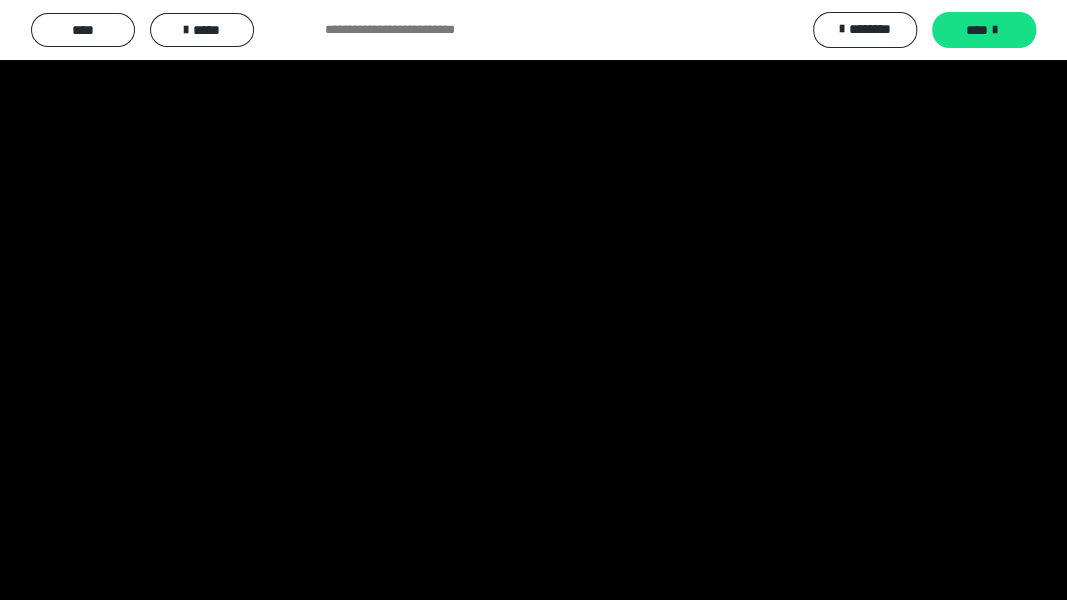 click at bounding box center (533, 300) 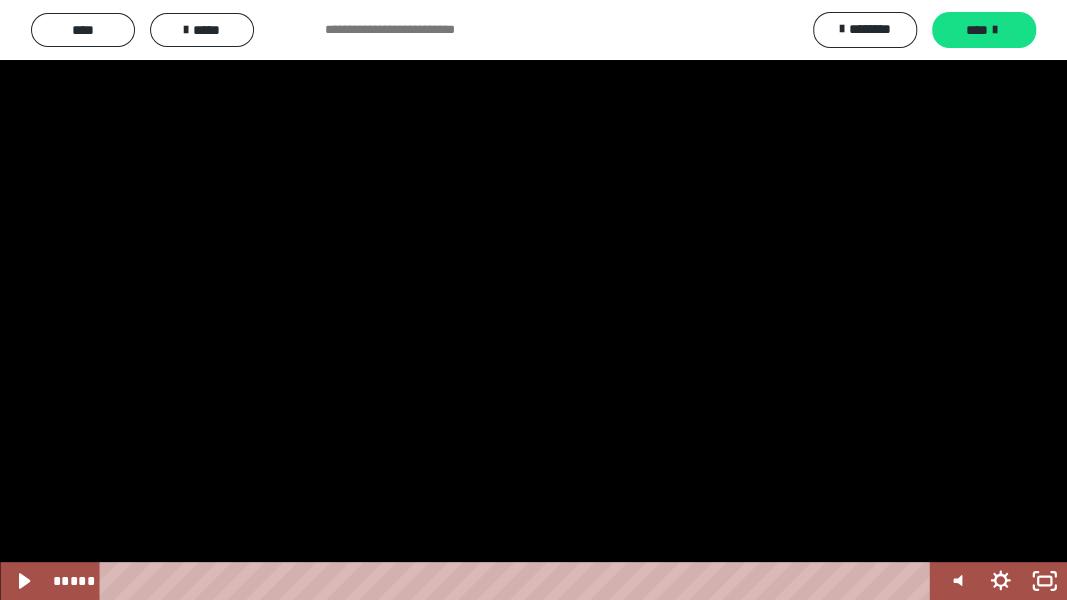 click at bounding box center [533, 300] 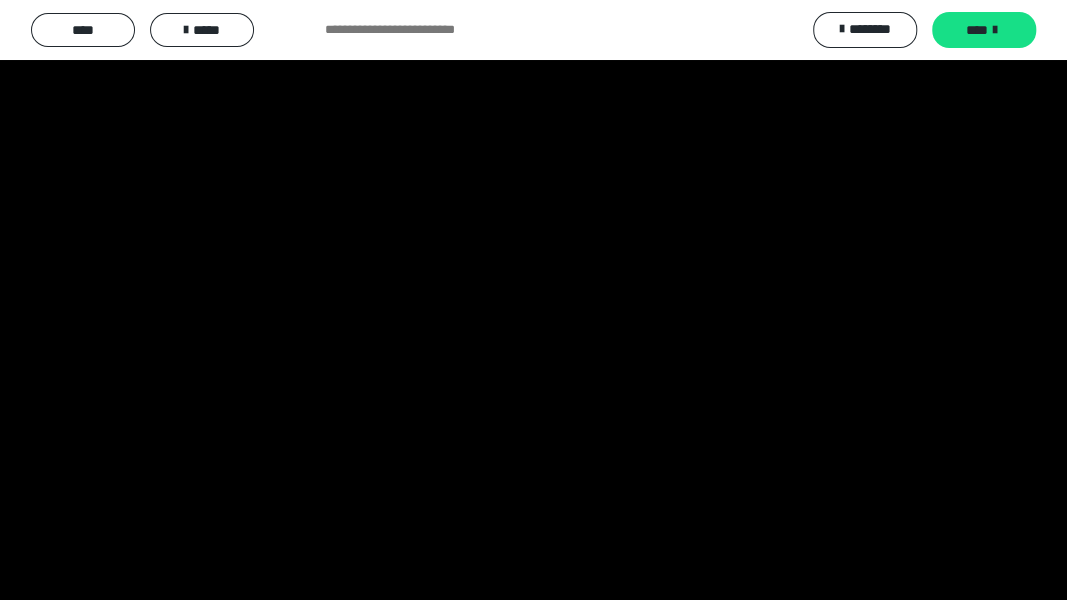 click at bounding box center [533, 300] 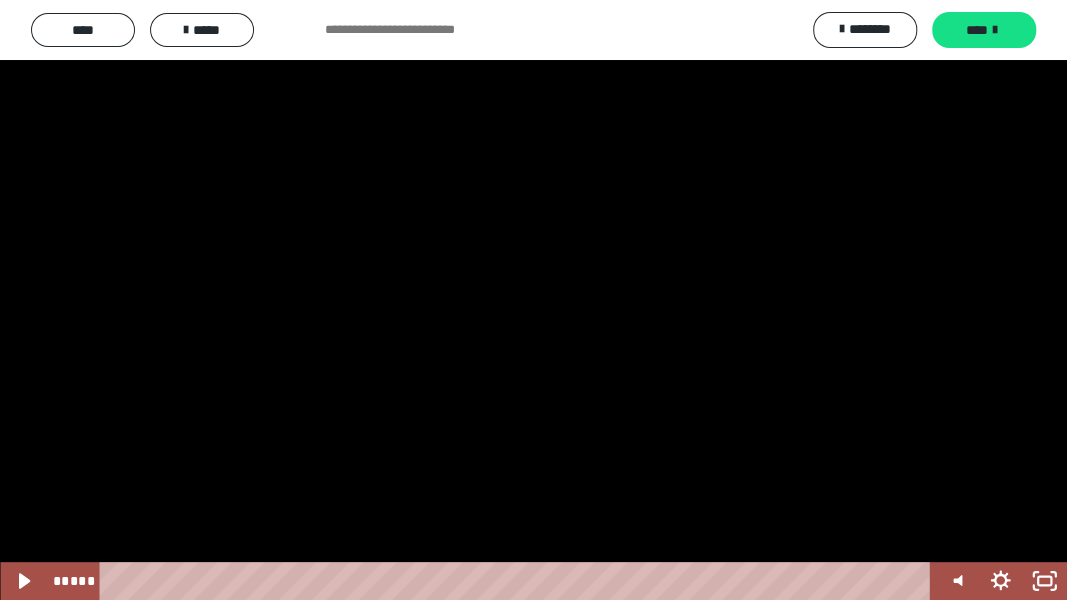 click at bounding box center (533, 300) 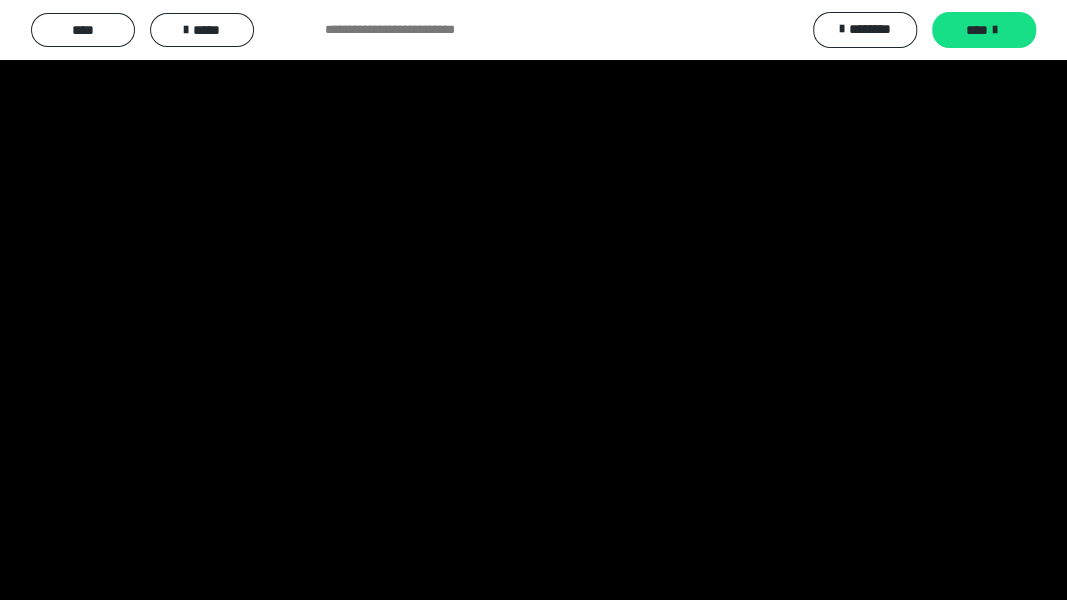 click at bounding box center [533, 300] 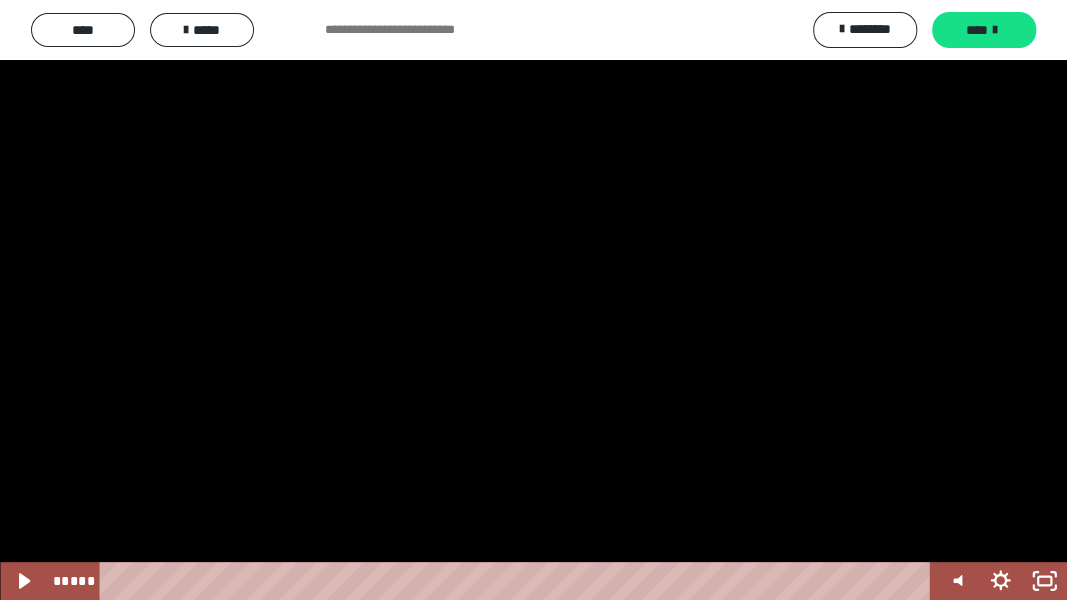 click at bounding box center [533, 300] 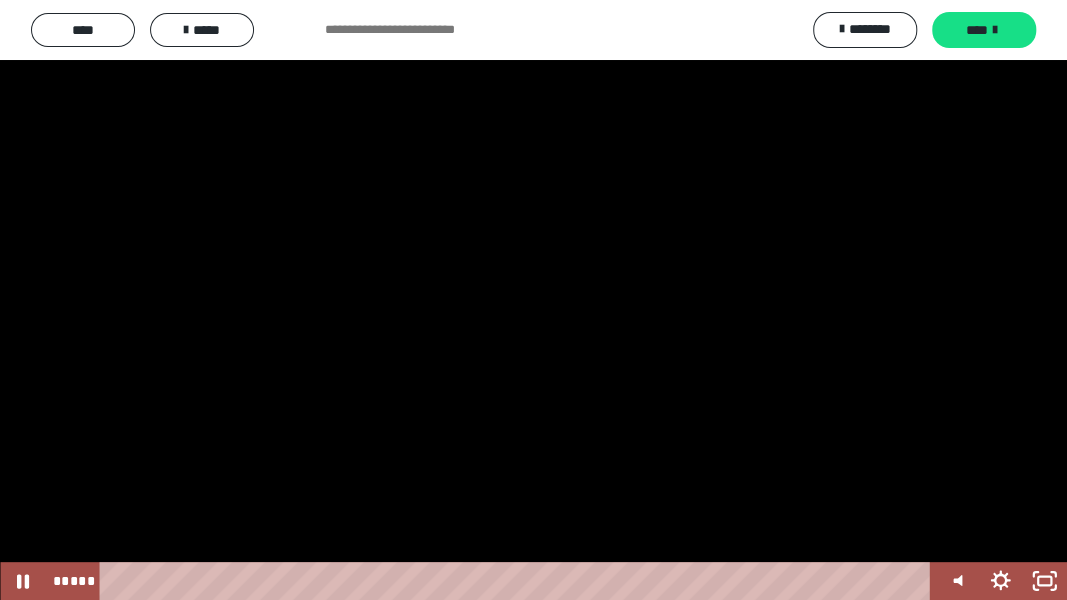 click at bounding box center [533, 300] 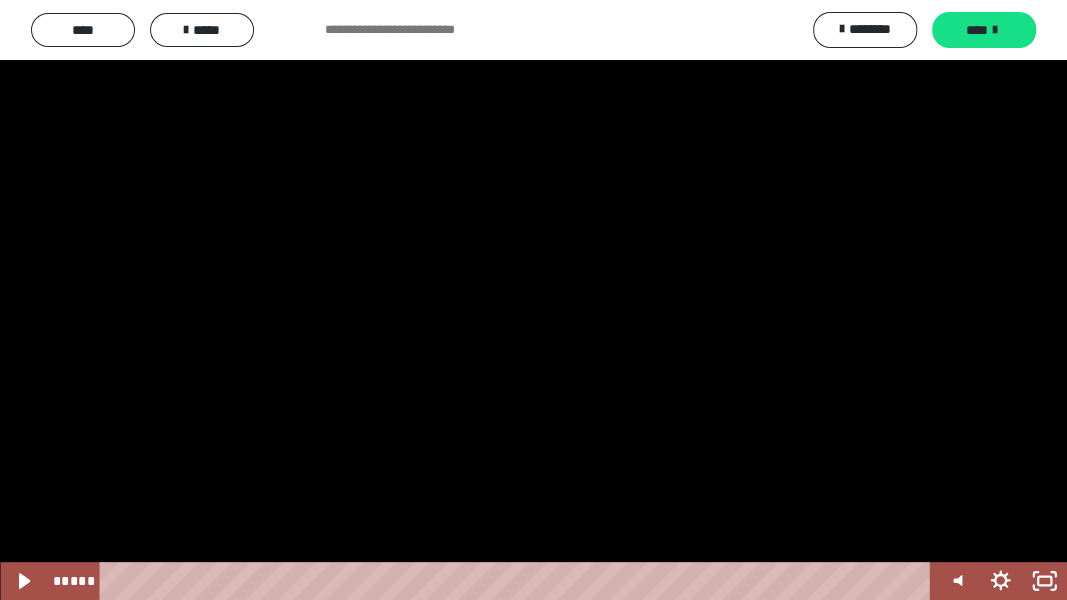 click at bounding box center (533, 300) 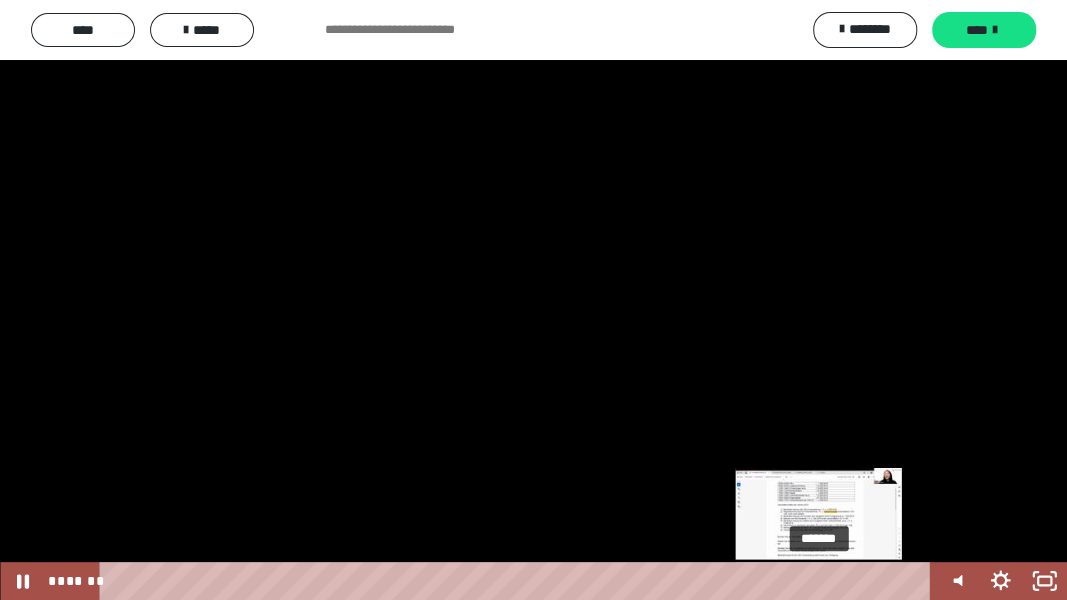click on "*******" at bounding box center (518, 581) 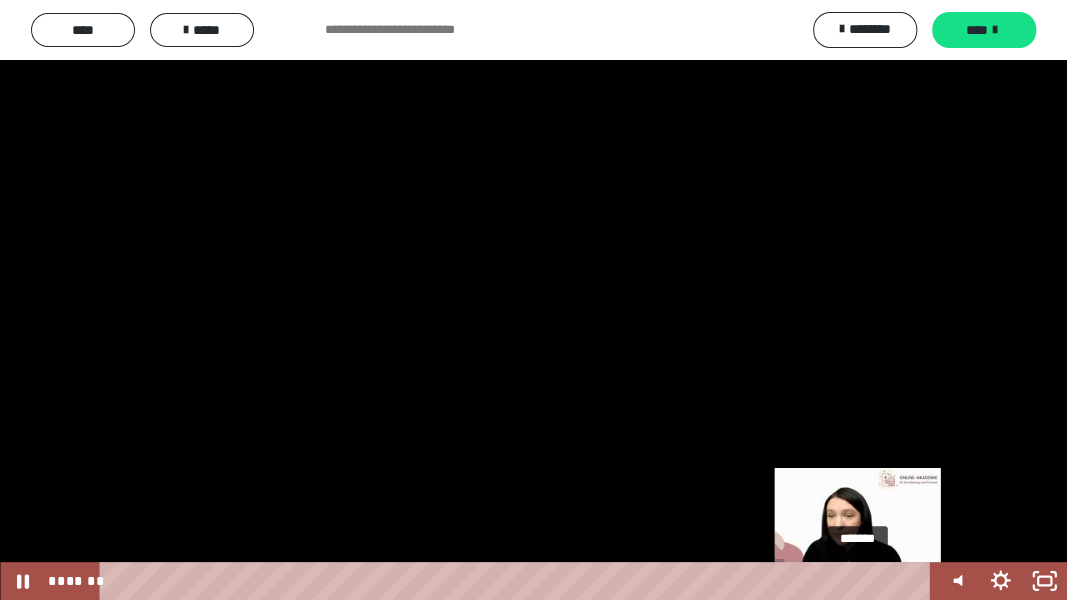 click on "*******" at bounding box center (518, 581) 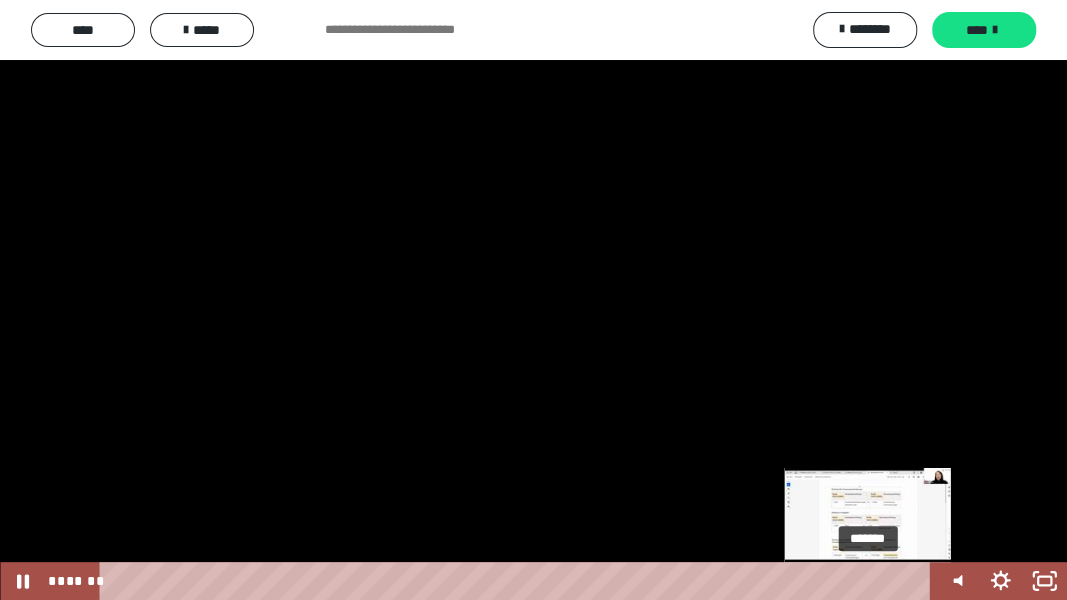 click at bounding box center (868, 581) 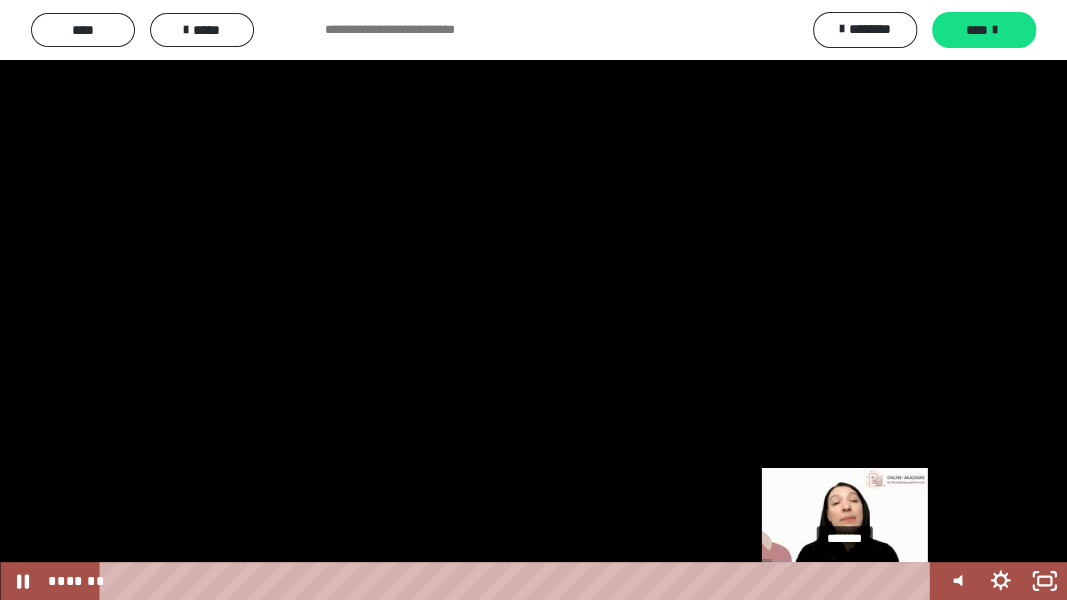 drag, startPoint x: 866, startPoint y: 580, endPoint x: 848, endPoint y: 583, distance: 18.248287 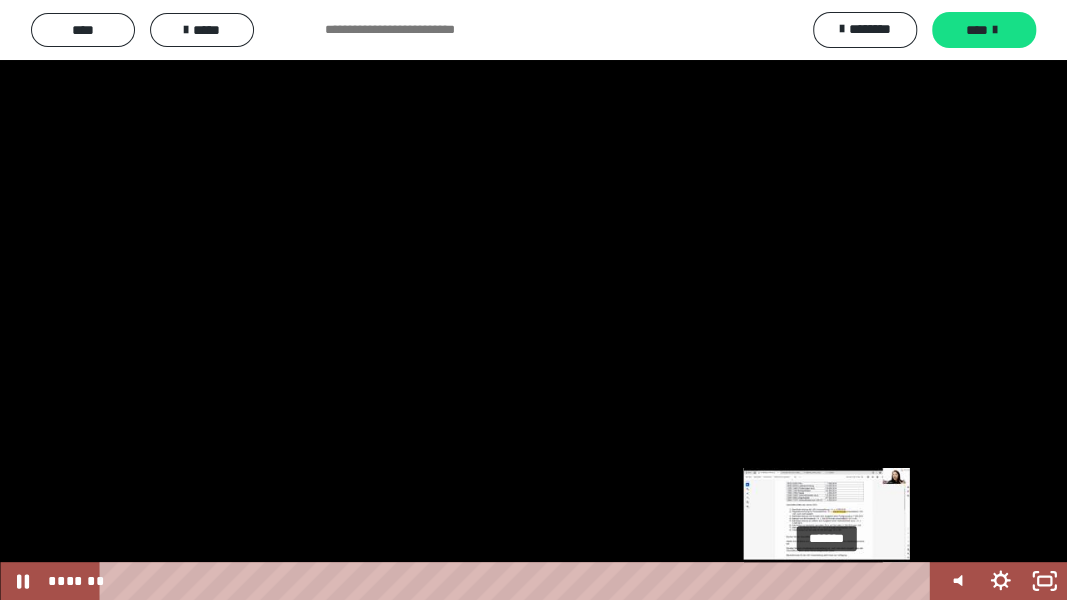 drag, startPoint x: 848, startPoint y: 583, endPoint x: 830, endPoint y: 583, distance: 18 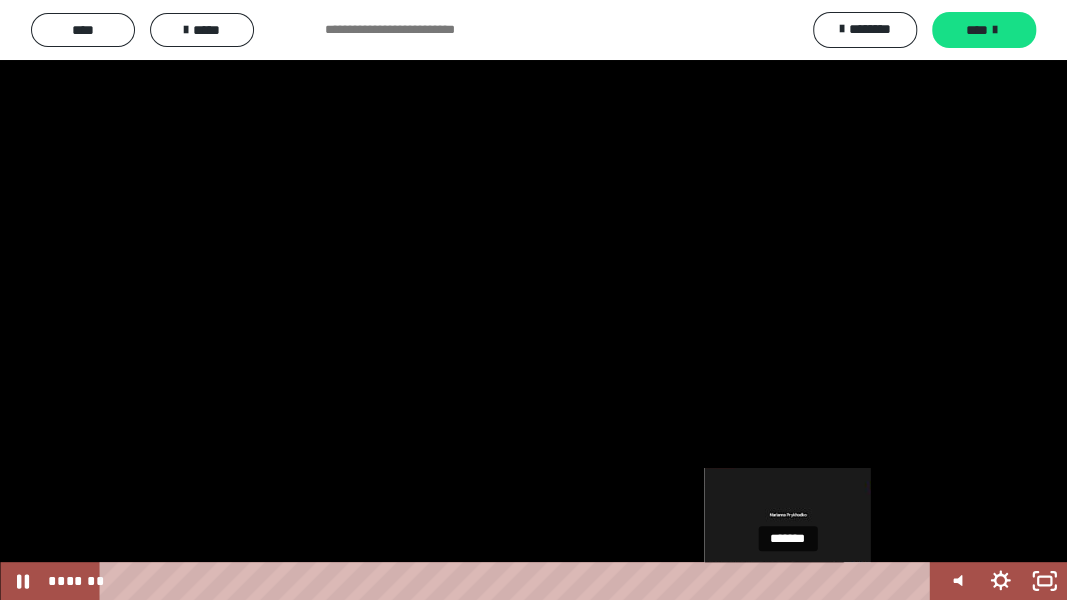 drag, startPoint x: 822, startPoint y: 582, endPoint x: 791, endPoint y: 586, distance: 31.257 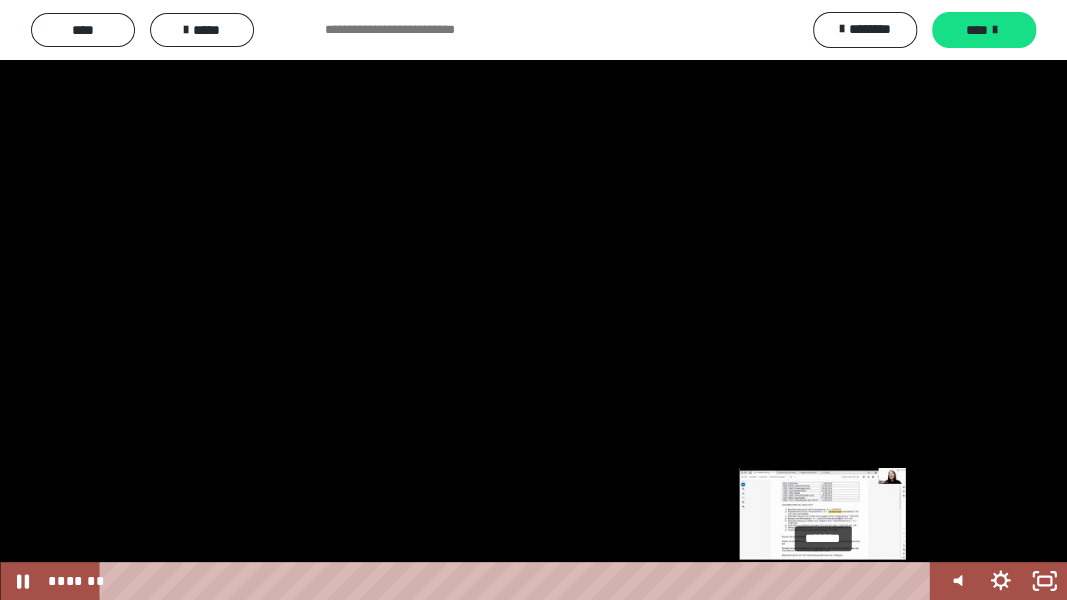 drag, startPoint x: 790, startPoint y: 582, endPoint x: 826, endPoint y: 581, distance: 36.013885 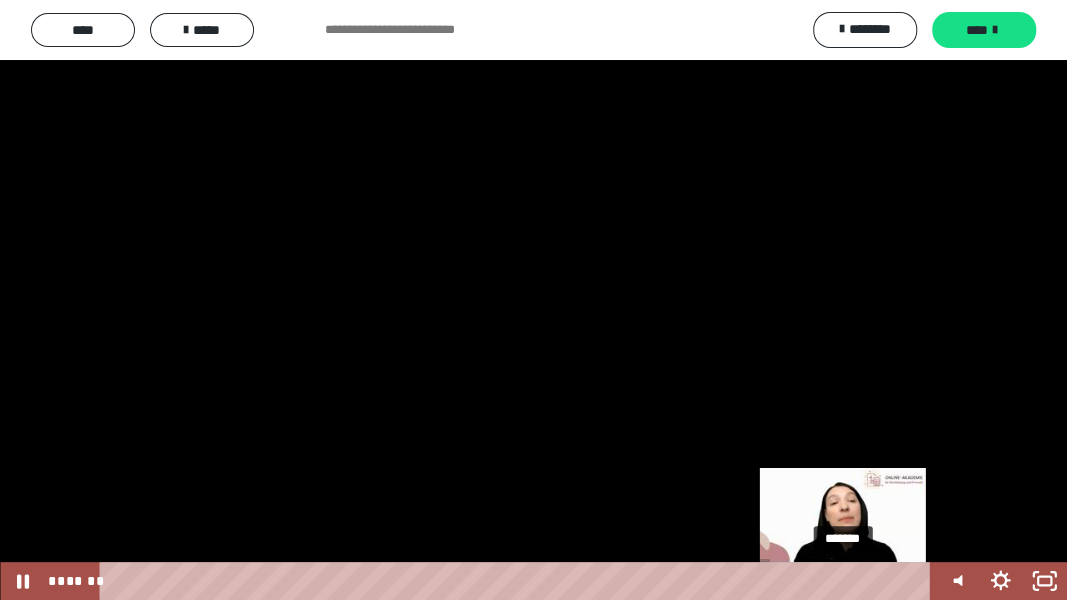 drag, startPoint x: 826, startPoint y: 581, endPoint x: 846, endPoint y: 581, distance: 20 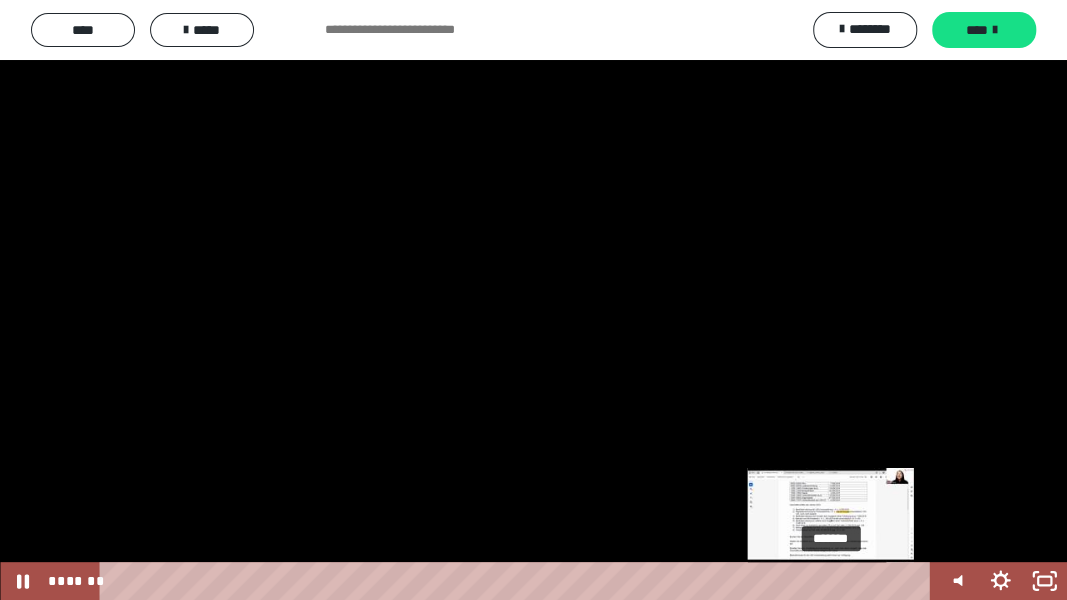 click on "*******" at bounding box center (518, 581) 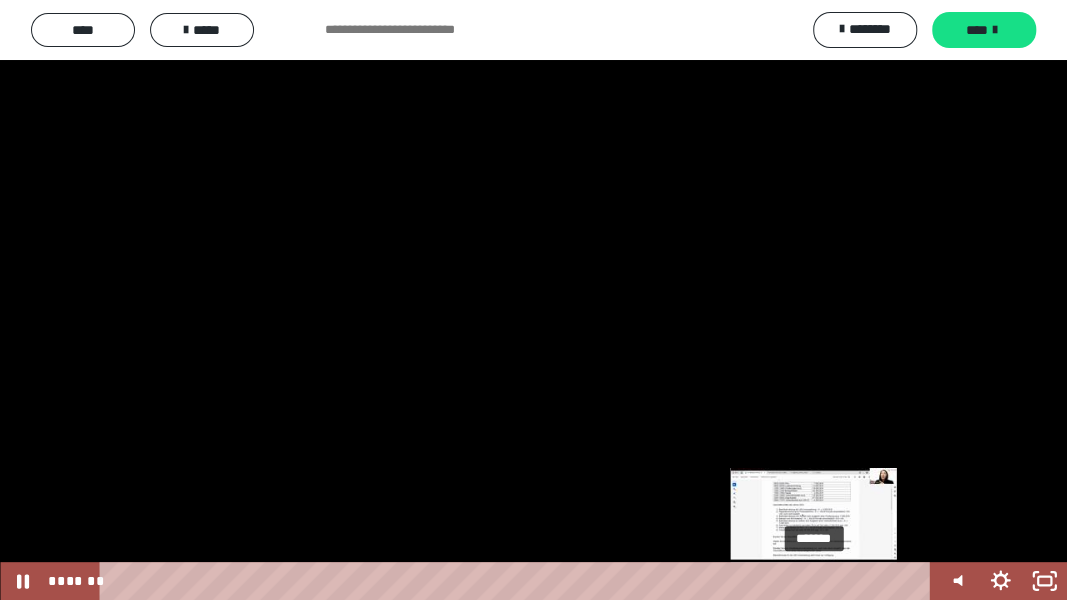 click on "*******" at bounding box center [518, 581] 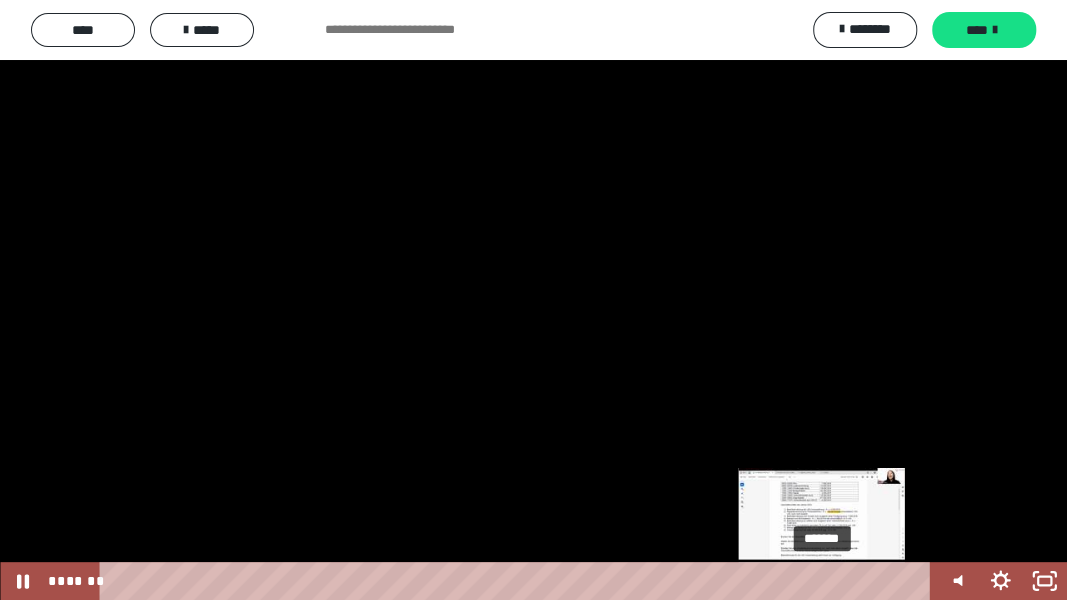 click at bounding box center [822, 581] 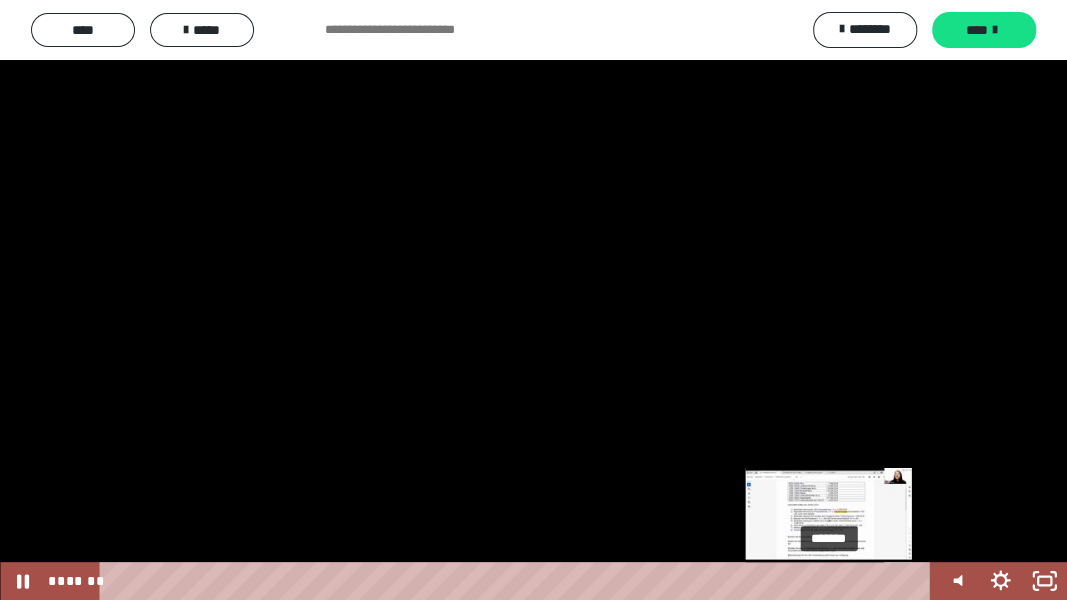 click on "*******" at bounding box center (518, 581) 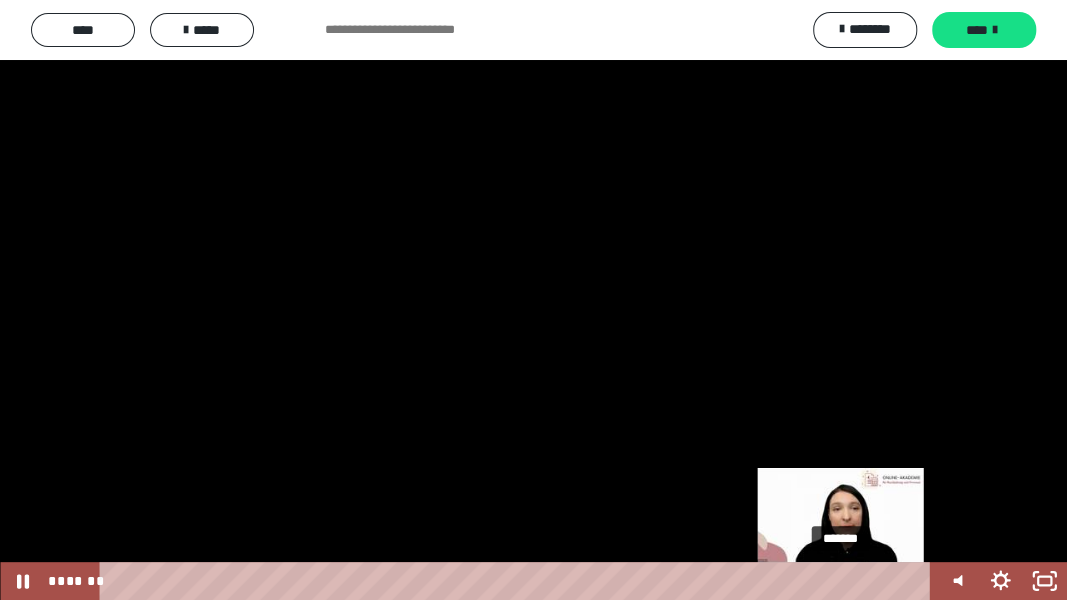 click on "*******" at bounding box center [518, 581] 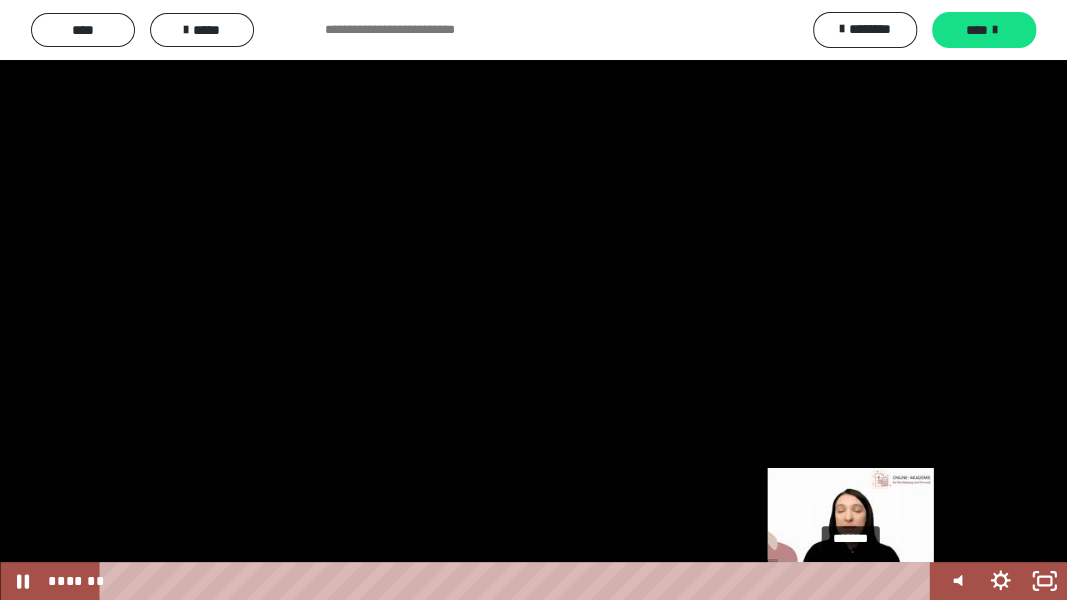 click on "*******" at bounding box center (518, 581) 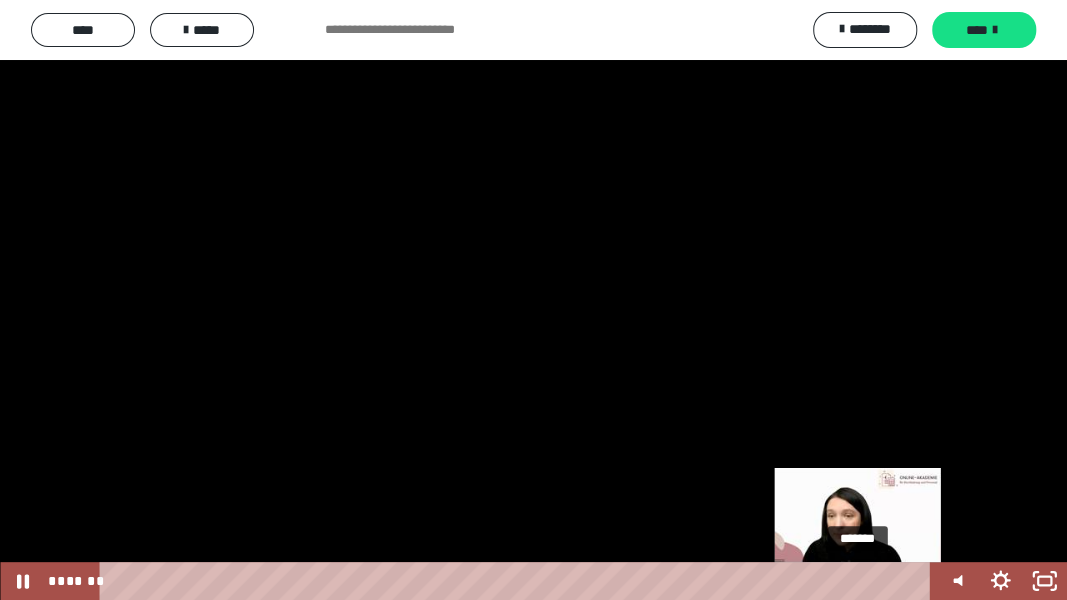 click on "*******" at bounding box center [518, 581] 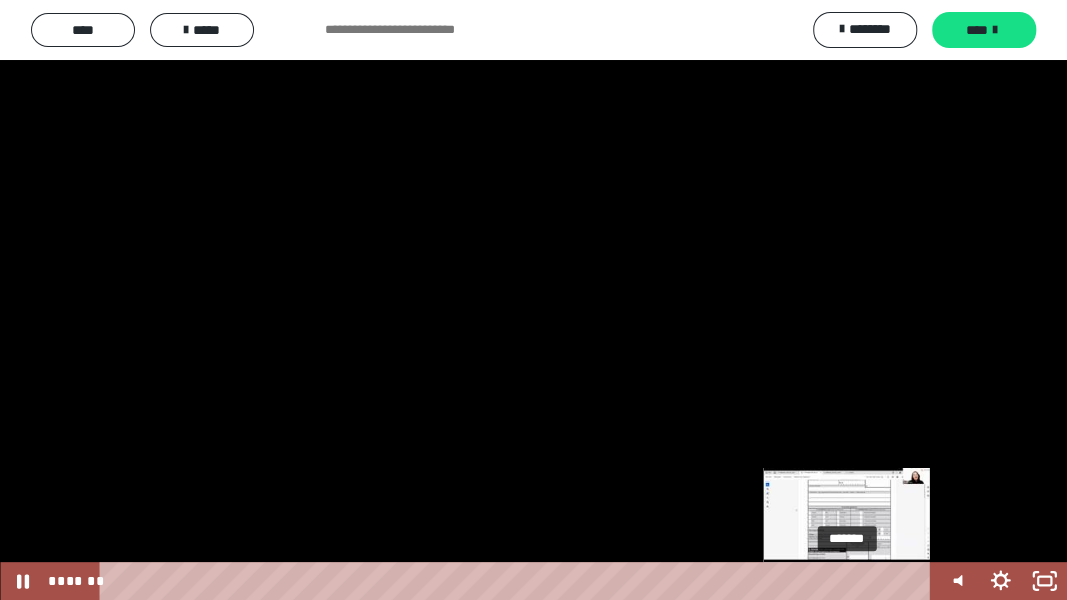 click at bounding box center [847, 581] 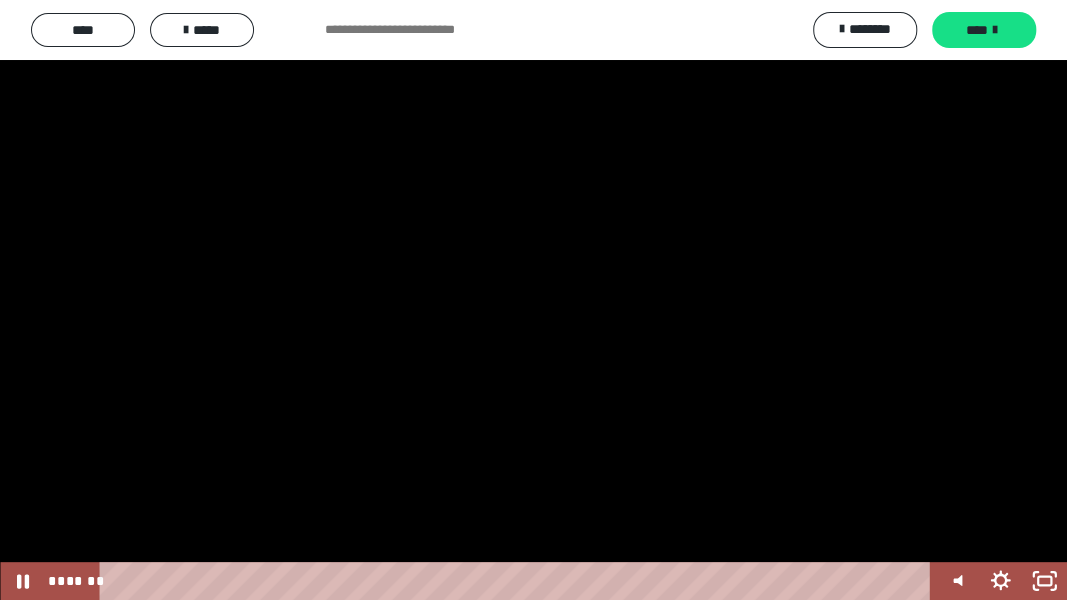 click at bounding box center [533, 300] 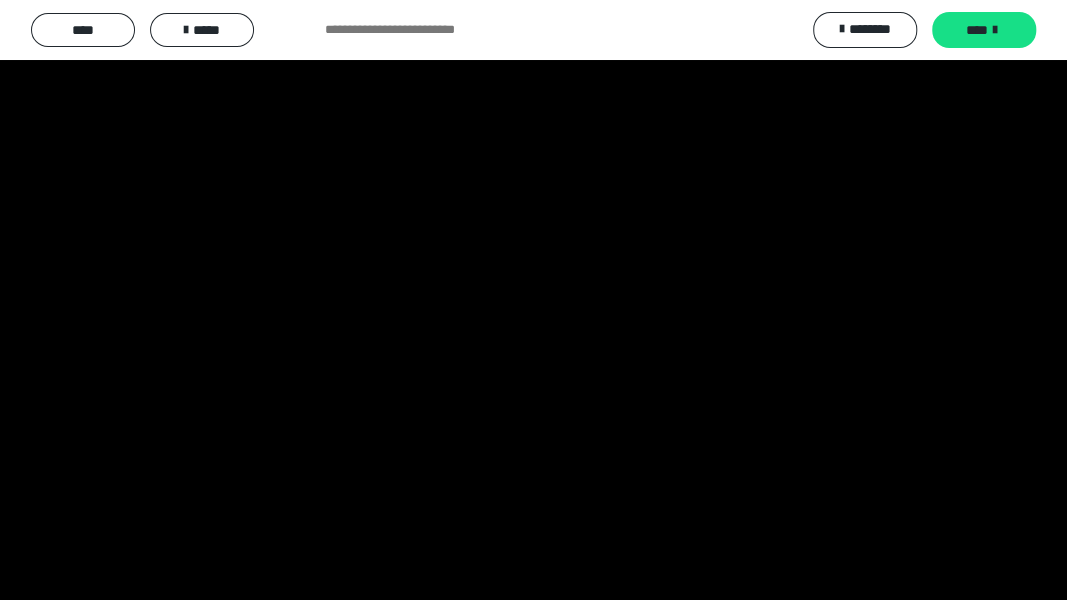 click at bounding box center (533, 300) 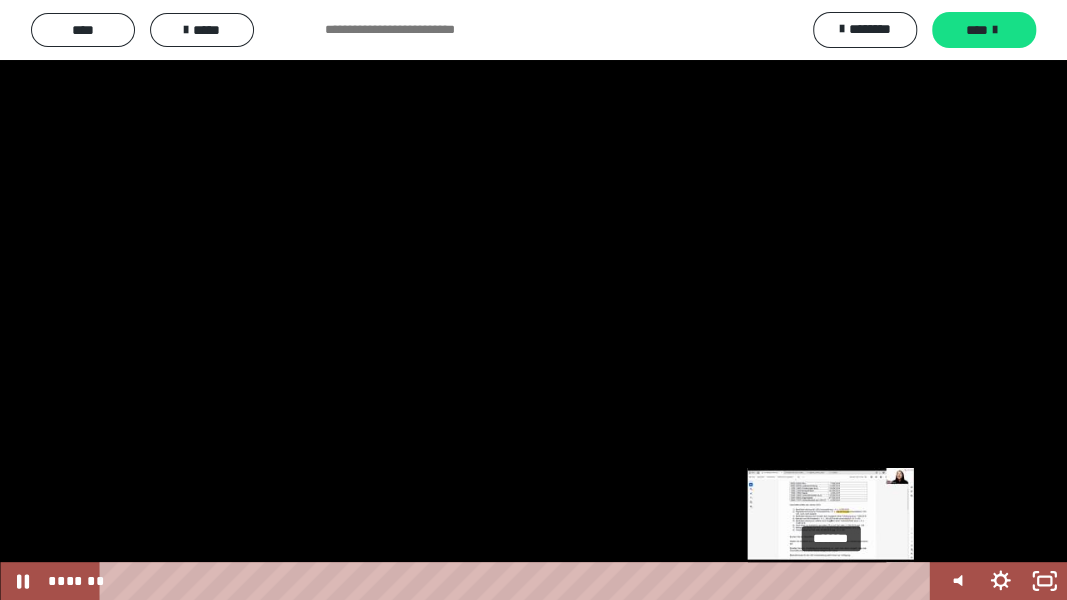 drag, startPoint x: 846, startPoint y: 578, endPoint x: 834, endPoint y: 578, distance: 12 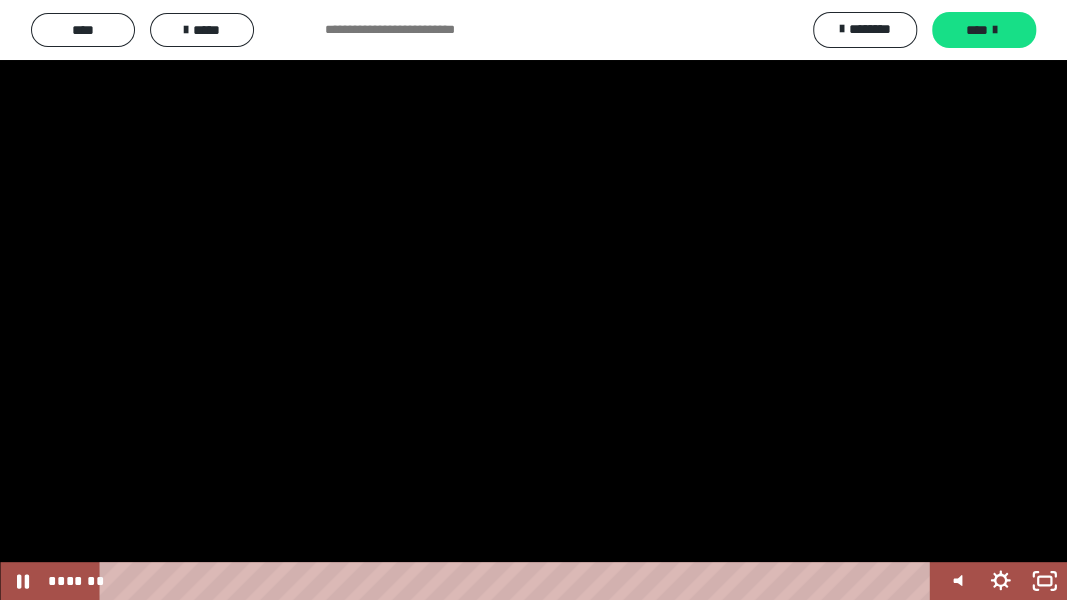 click at bounding box center (533, 300) 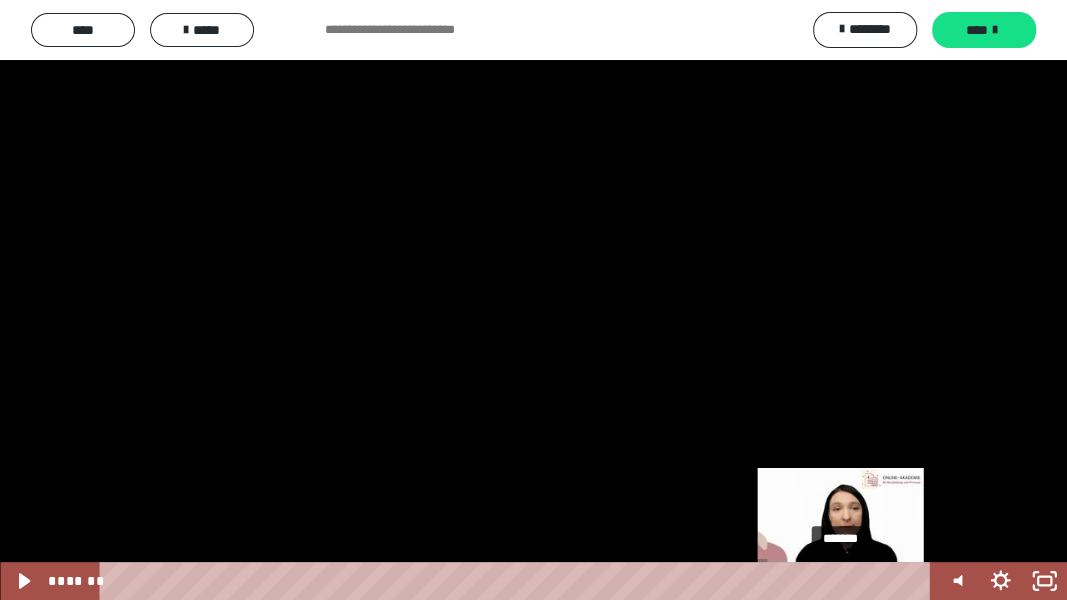click on "*******" at bounding box center [518, 581] 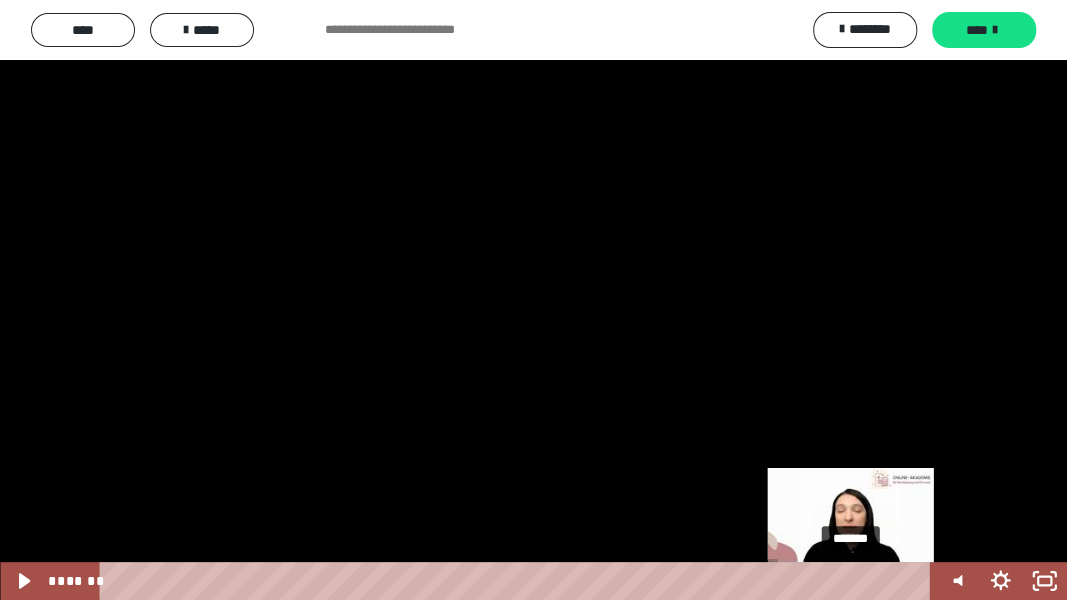 click at bounding box center (851, 581) 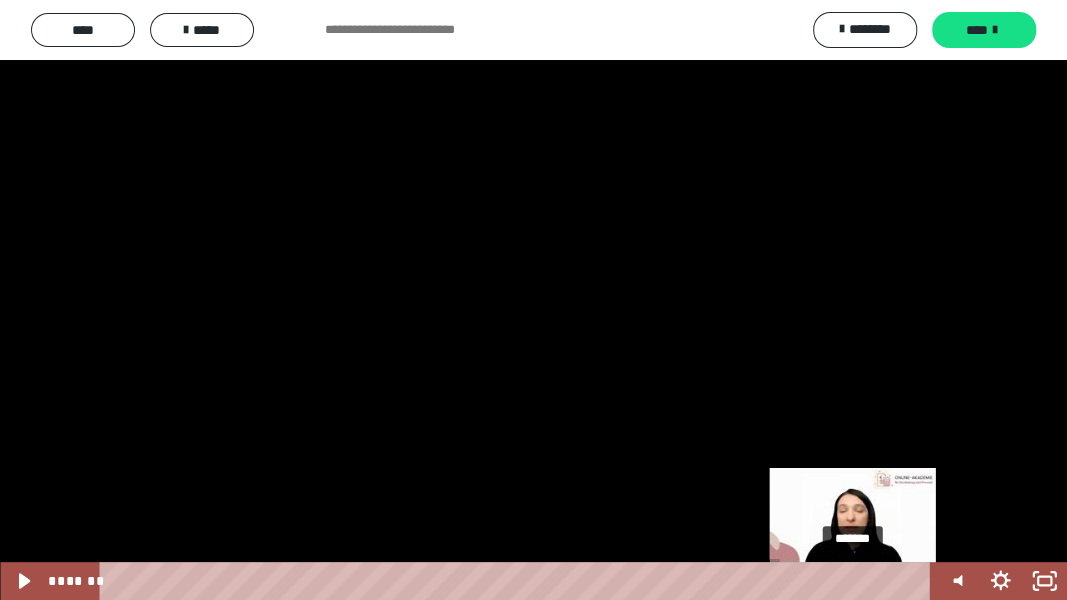 click at bounding box center [851, 581] 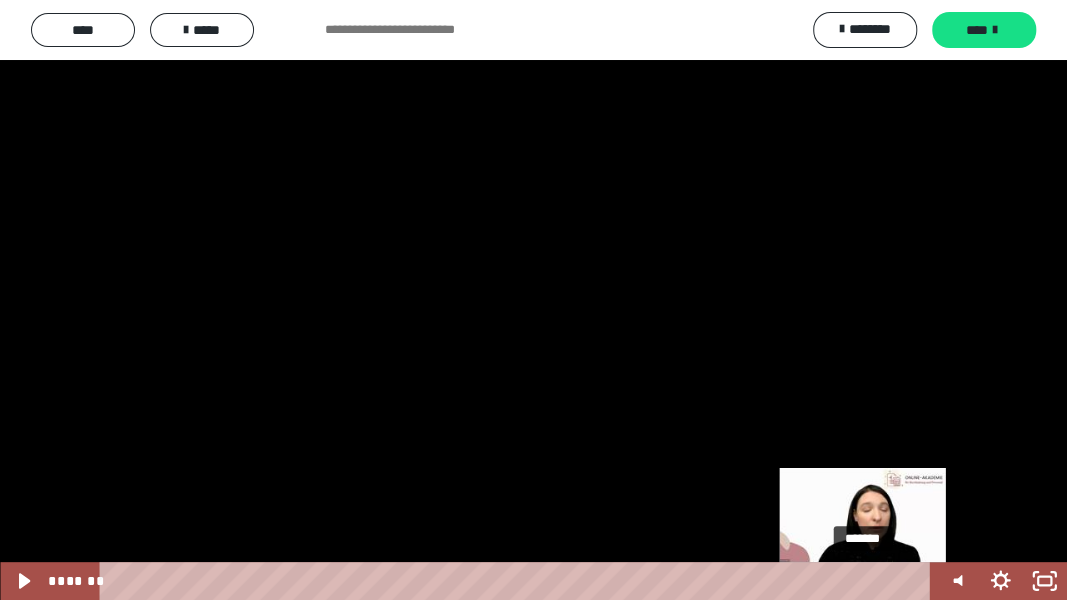 click on "*******" at bounding box center [518, 581] 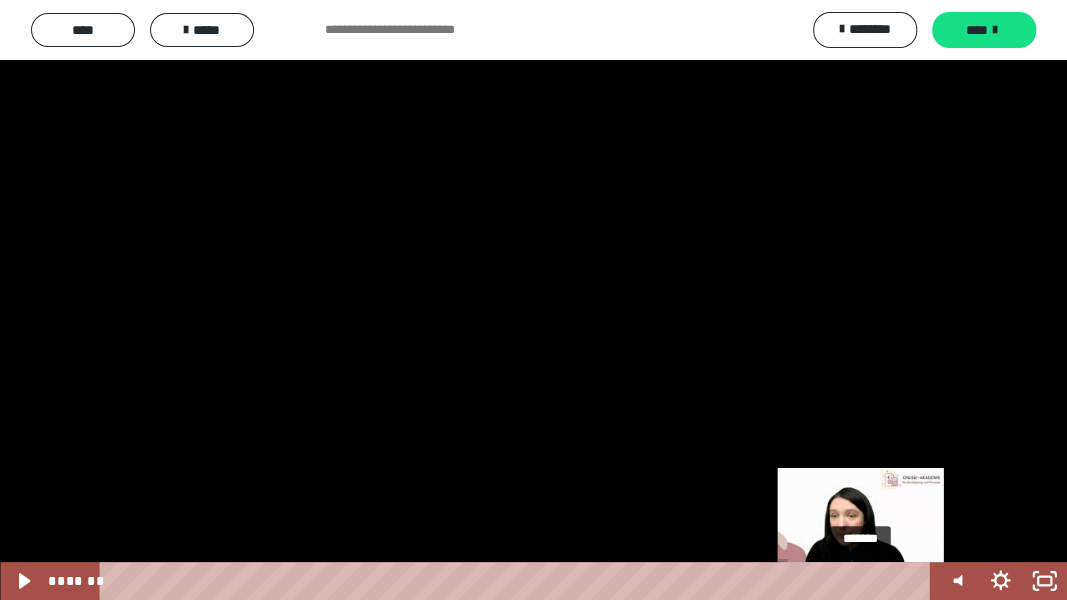 click at bounding box center [861, 581] 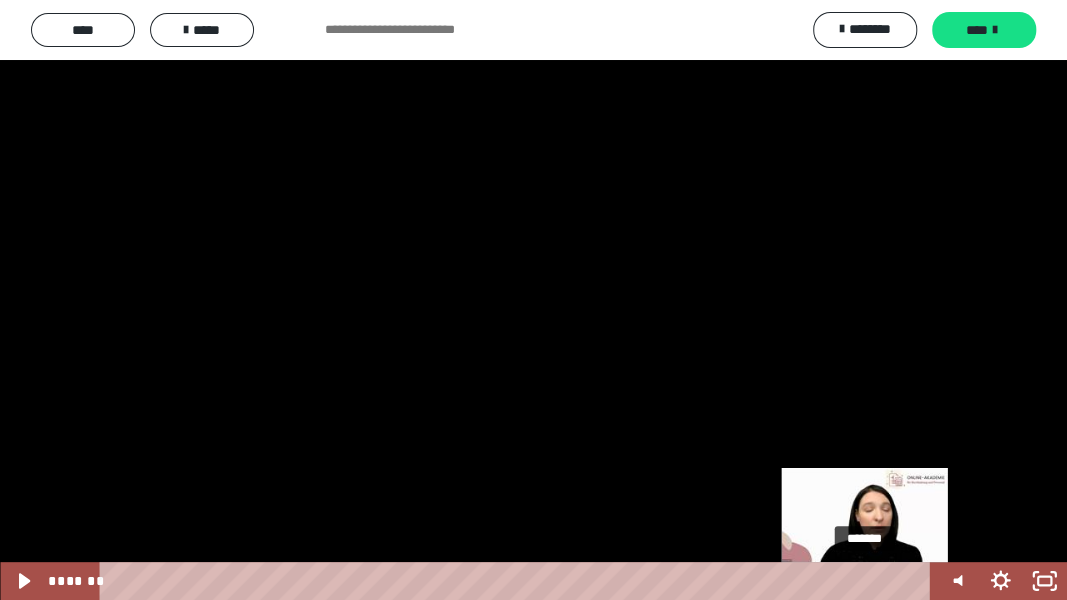 click at bounding box center (865, 581) 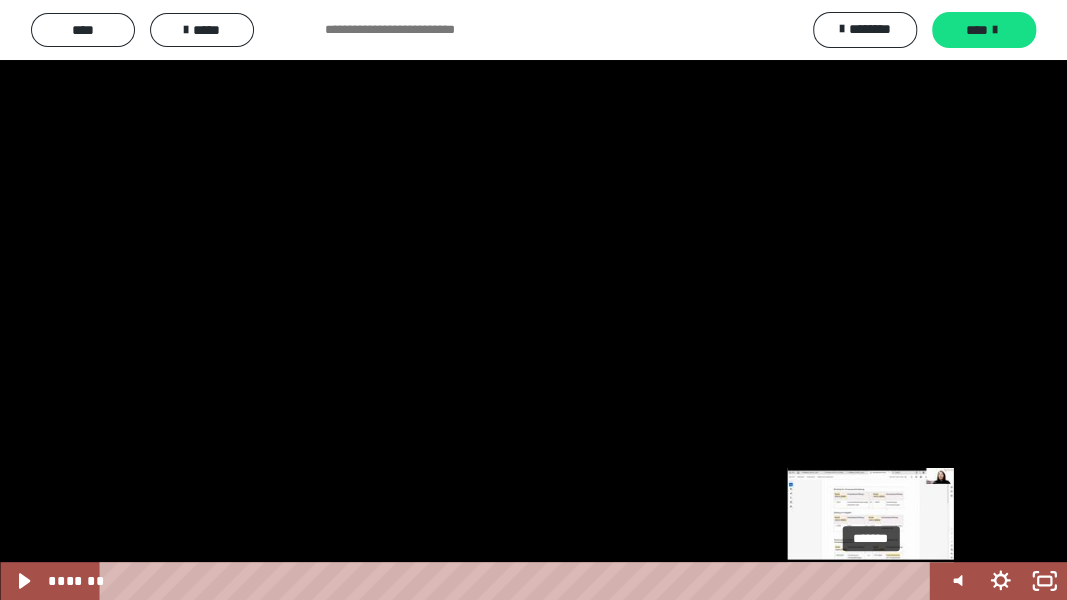 click at bounding box center [871, 581] 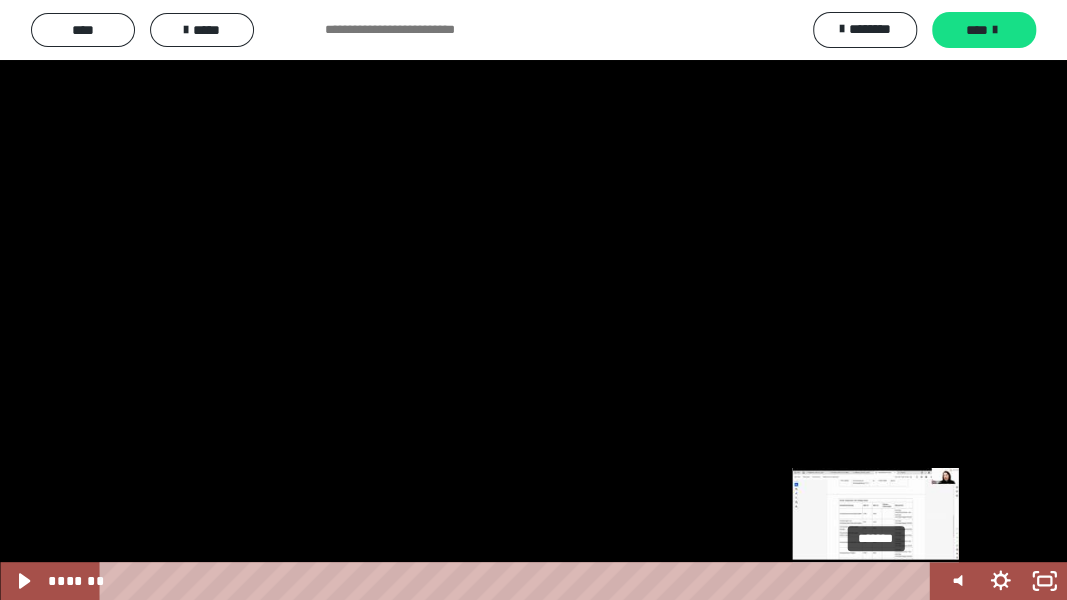 click at bounding box center [876, 581] 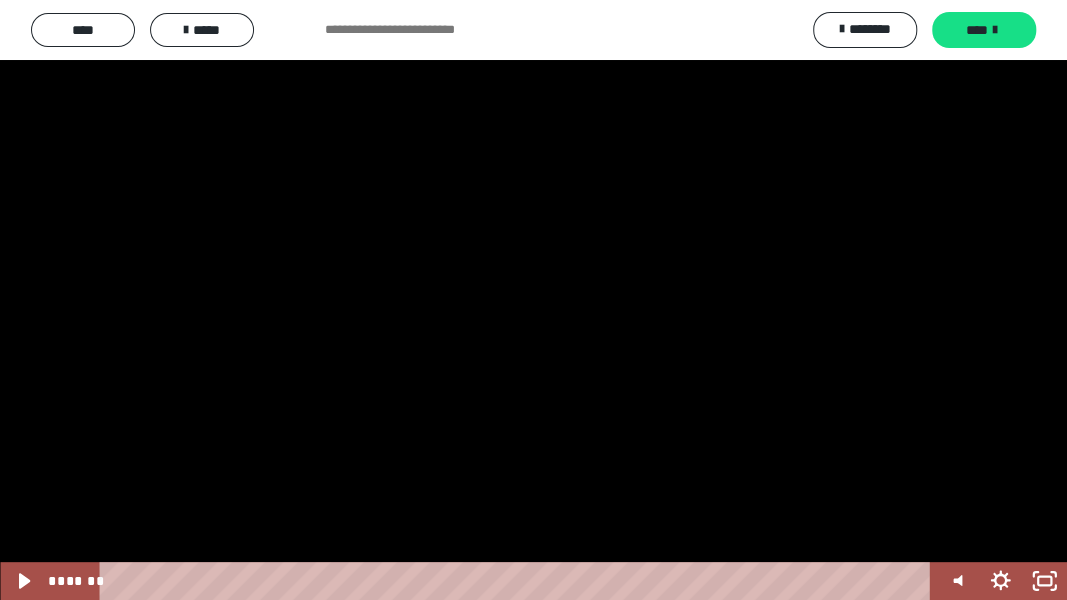 click at bounding box center [533, 300] 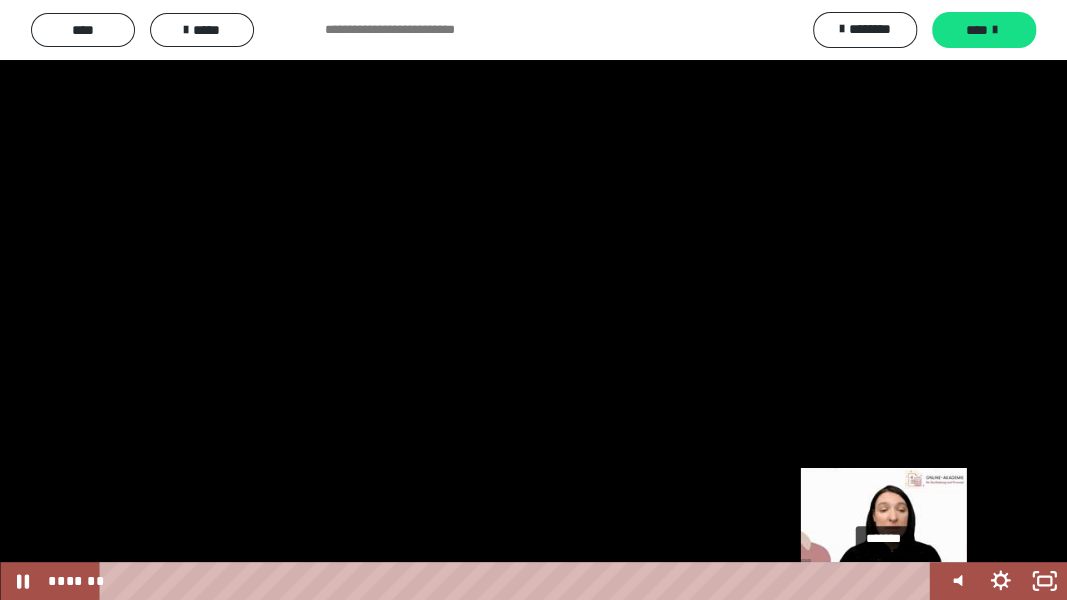 click at bounding box center [883, 581] 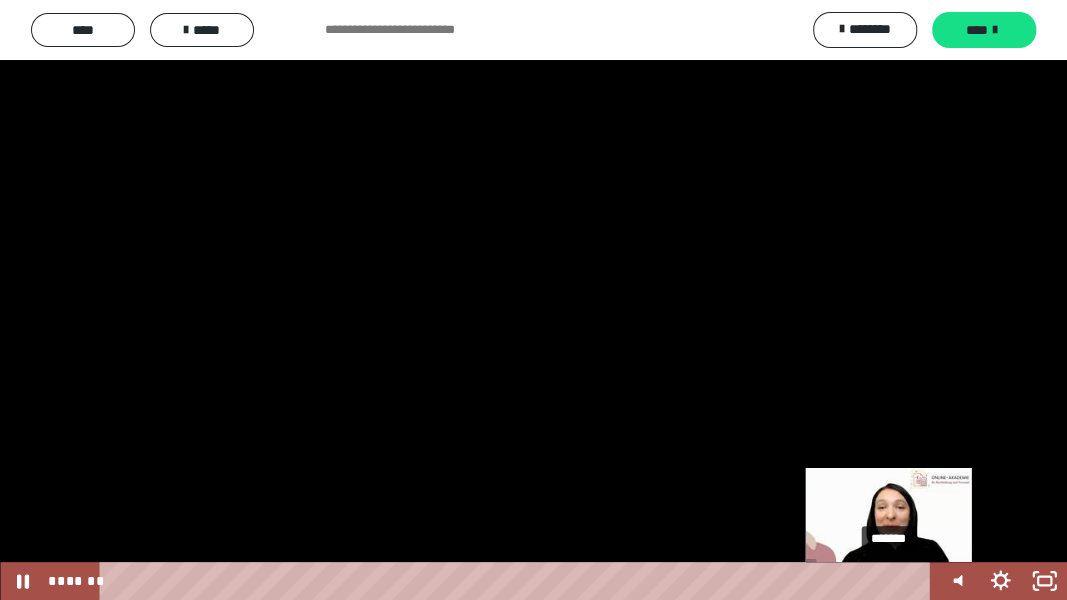 click at bounding box center (888, 581) 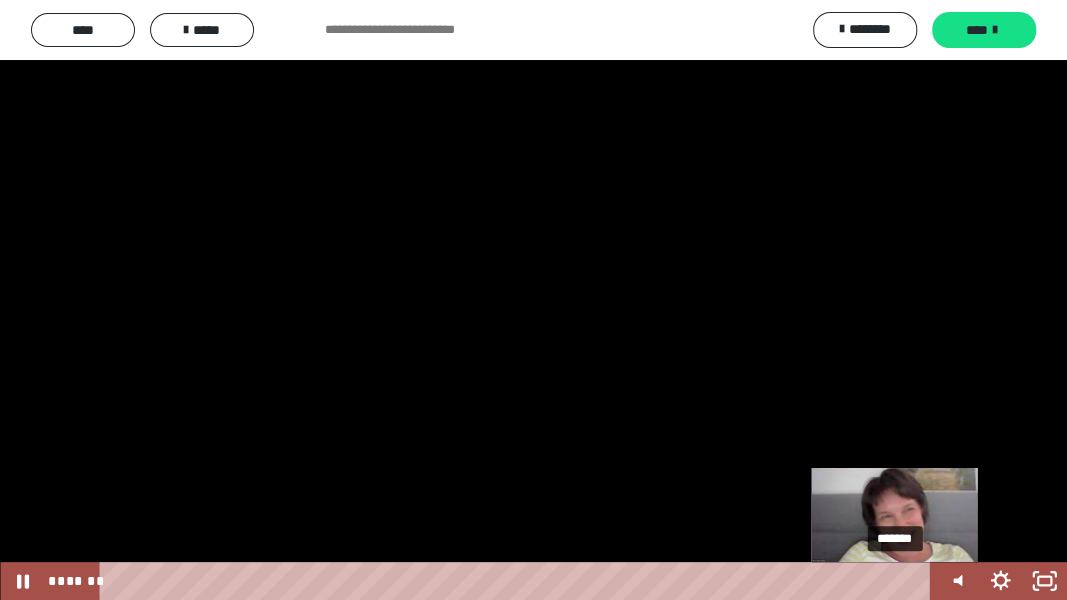 click at bounding box center (894, 581) 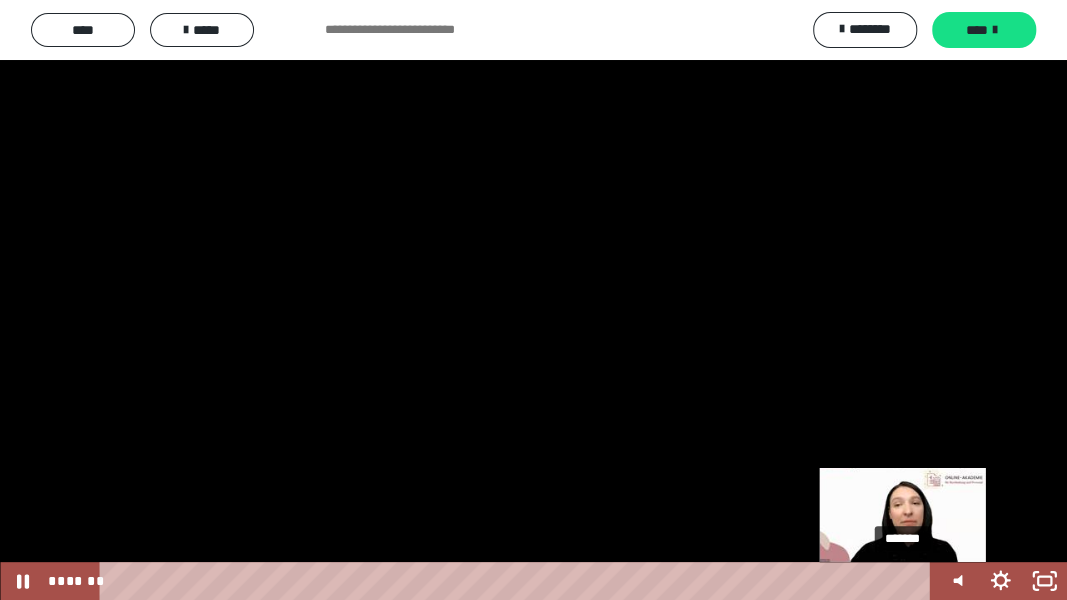 click at bounding box center [902, 581] 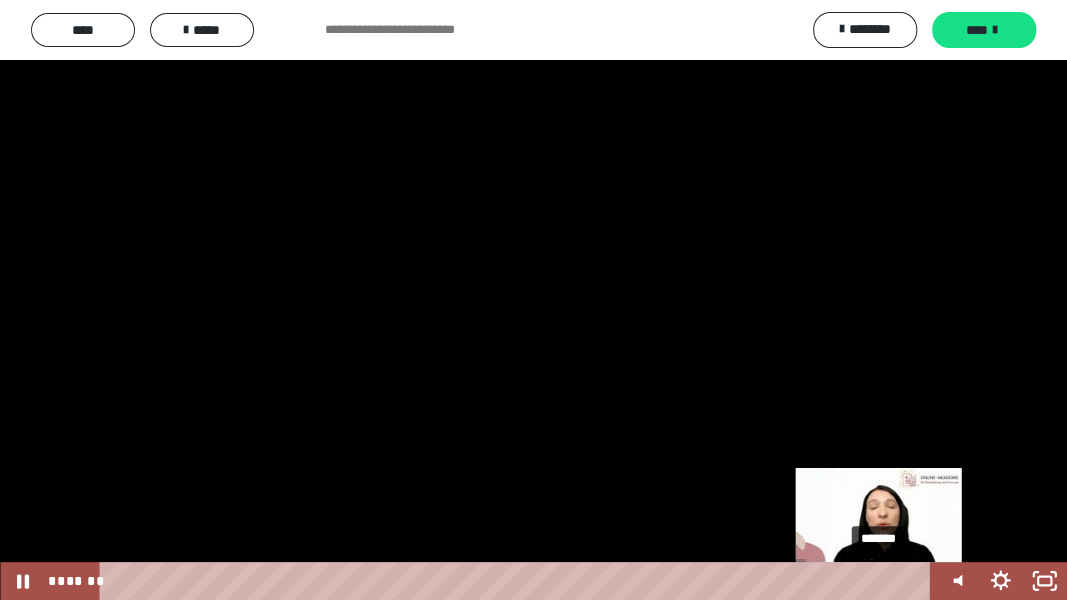 drag, startPoint x: 906, startPoint y: 581, endPoint x: 882, endPoint y: 581, distance: 24 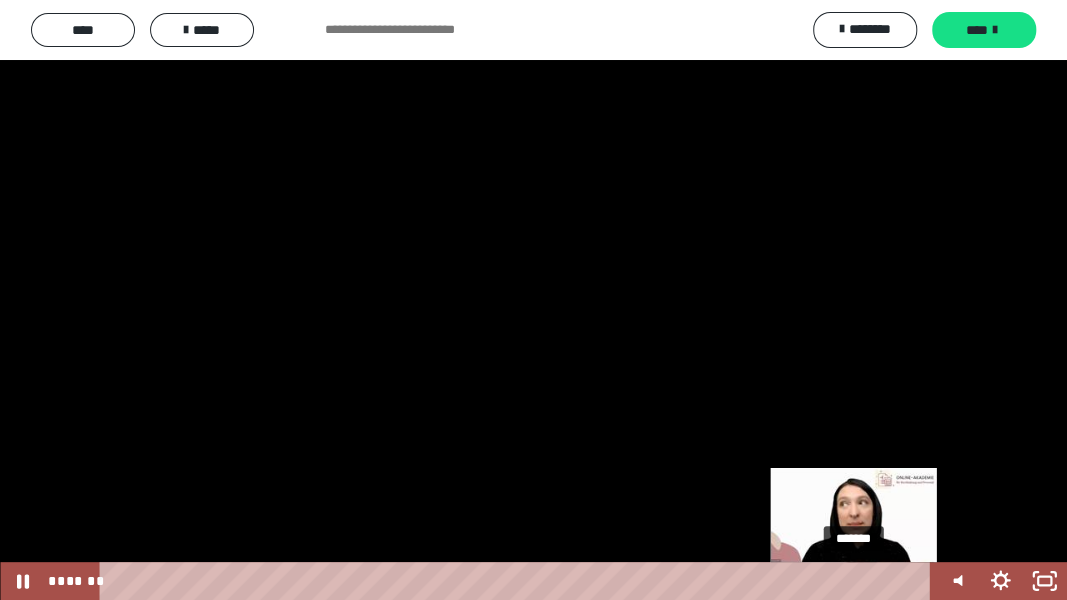 drag, startPoint x: 874, startPoint y: 579, endPoint x: 857, endPoint y: 579, distance: 17 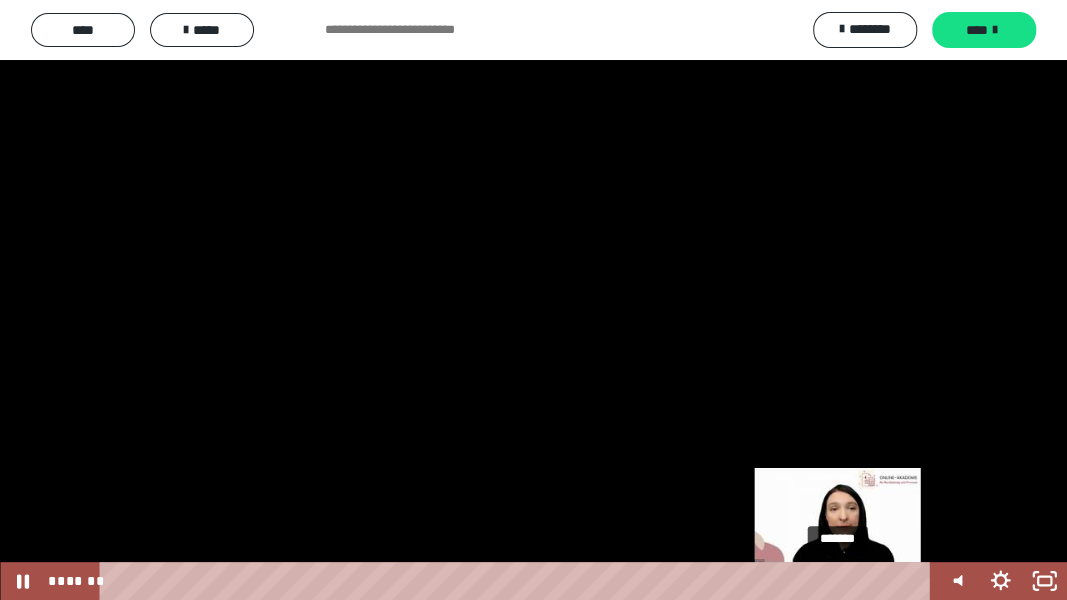 drag, startPoint x: 856, startPoint y: 578, endPoint x: 840, endPoint y: 578, distance: 16 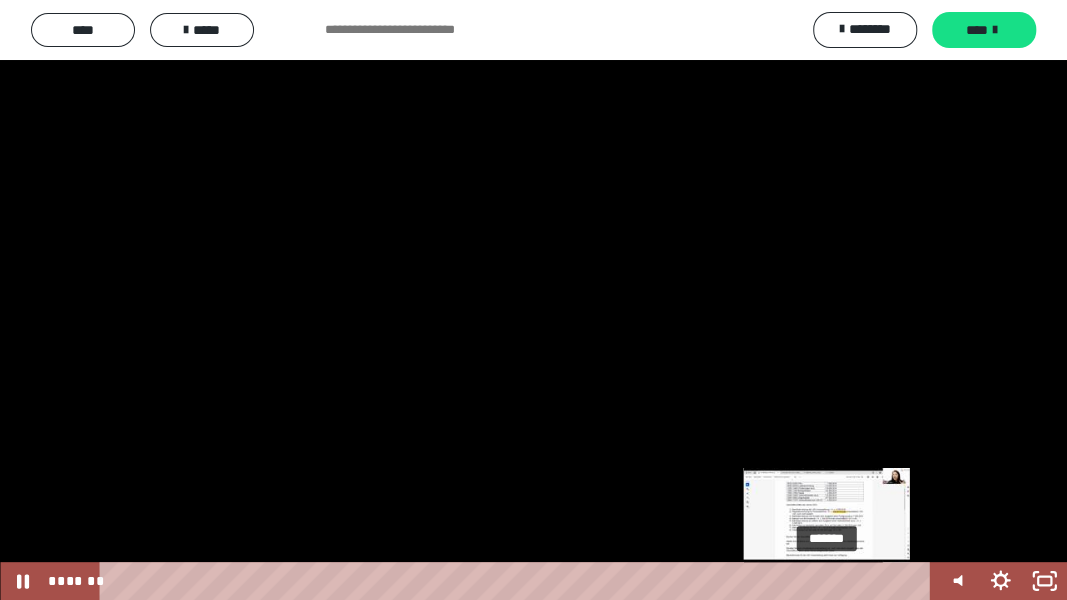 click at bounding box center (827, 581) 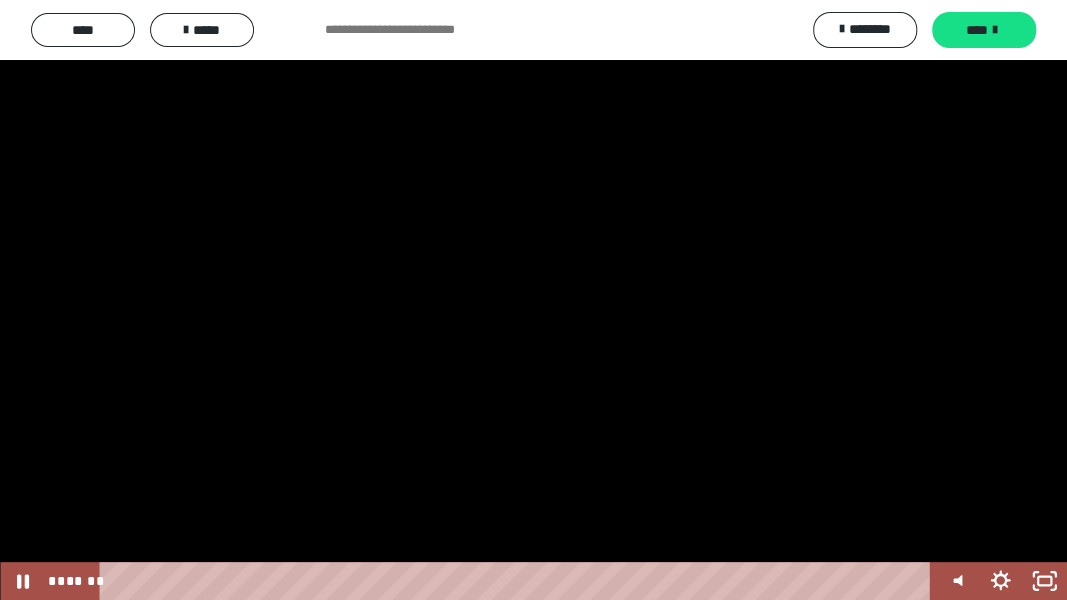 click at bounding box center [533, 300] 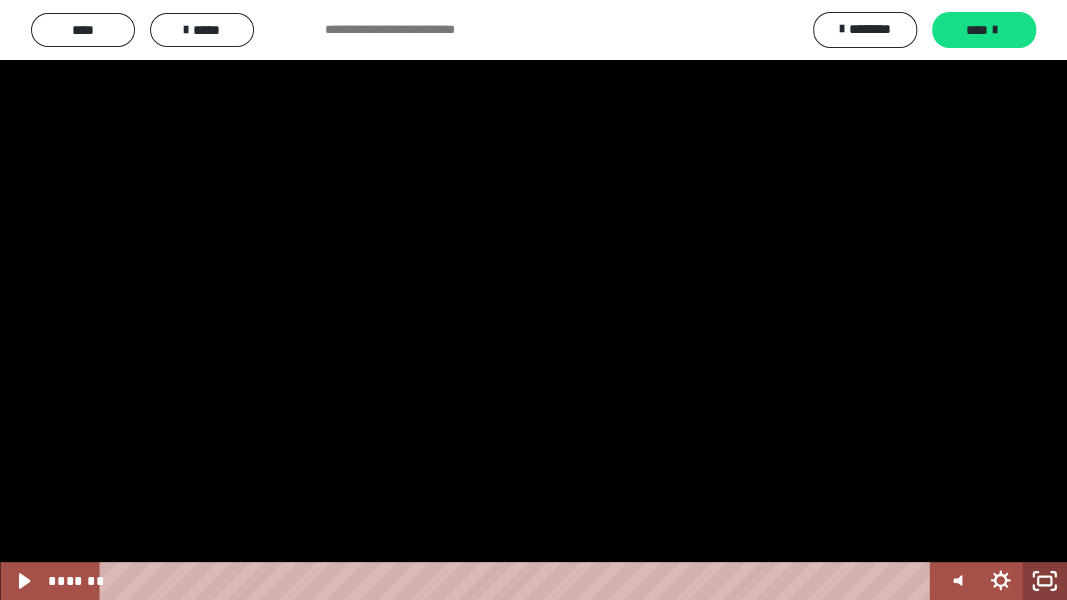 click 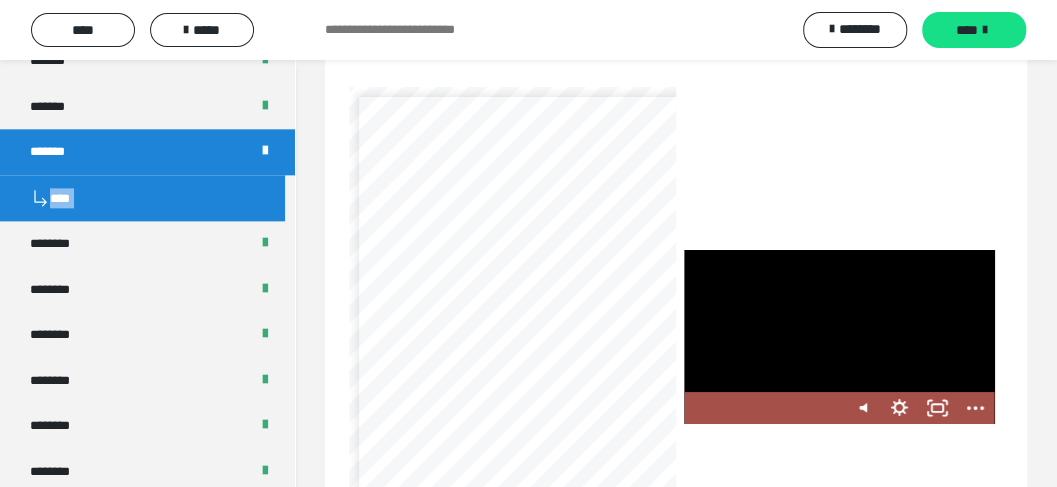 click at bounding box center [839, 337] 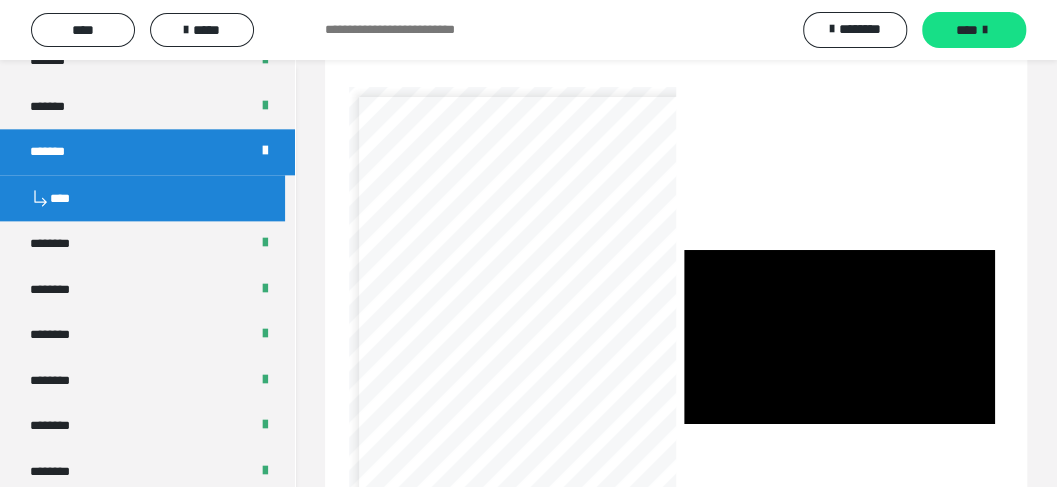 drag, startPoint x: 678, startPoint y: 157, endPoint x: 676, endPoint y: 174, distance: 17.117243 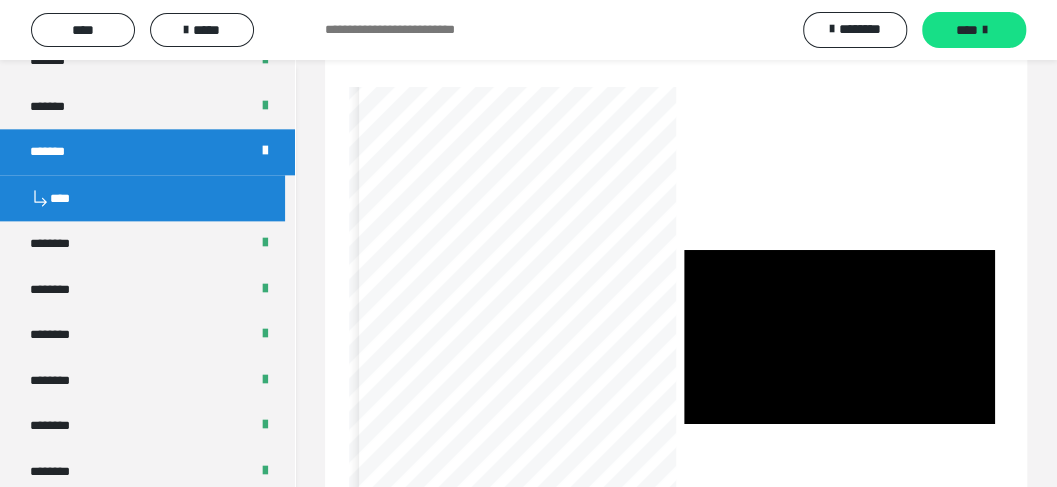 click on "**********" at bounding box center [528, 317] 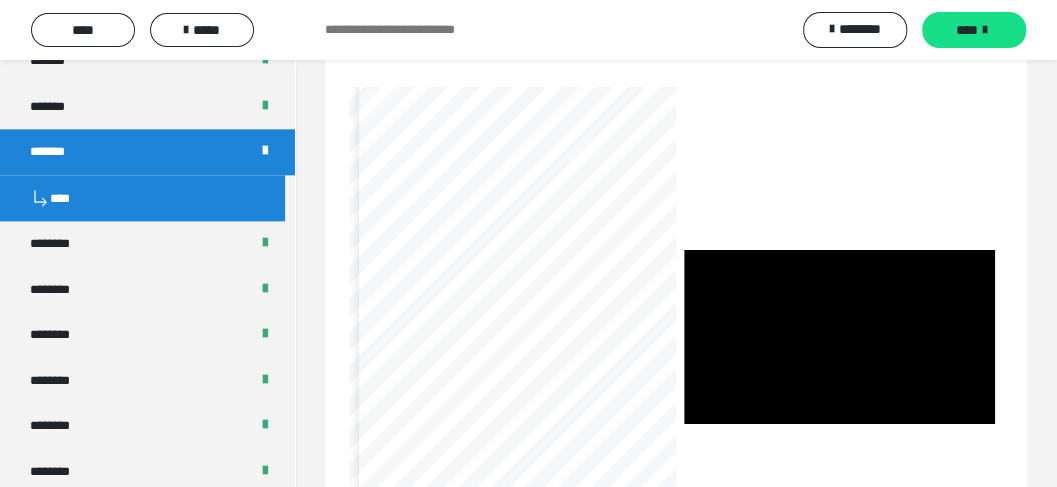 scroll, scrollTop: 117, scrollLeft: 0, axis: vertical 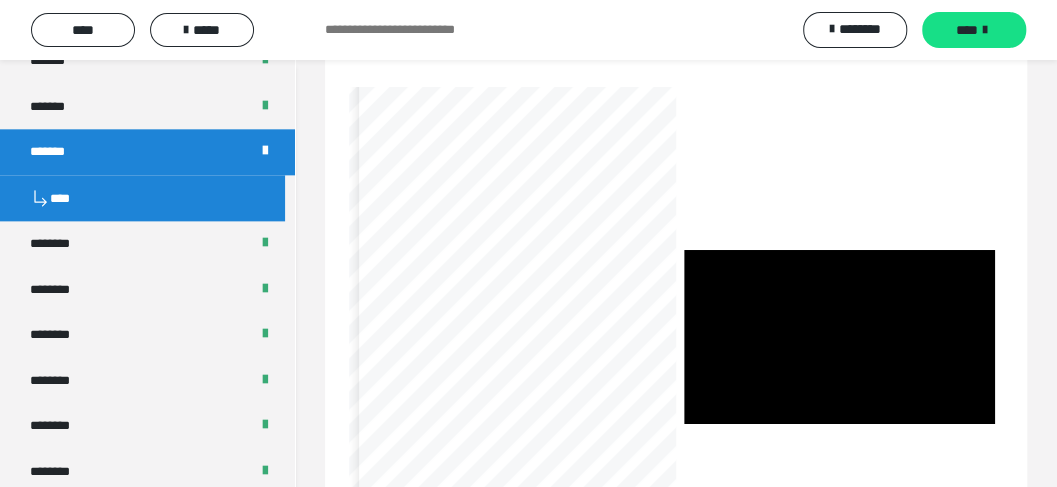 click on "**********" at bounding box center (536, 342) 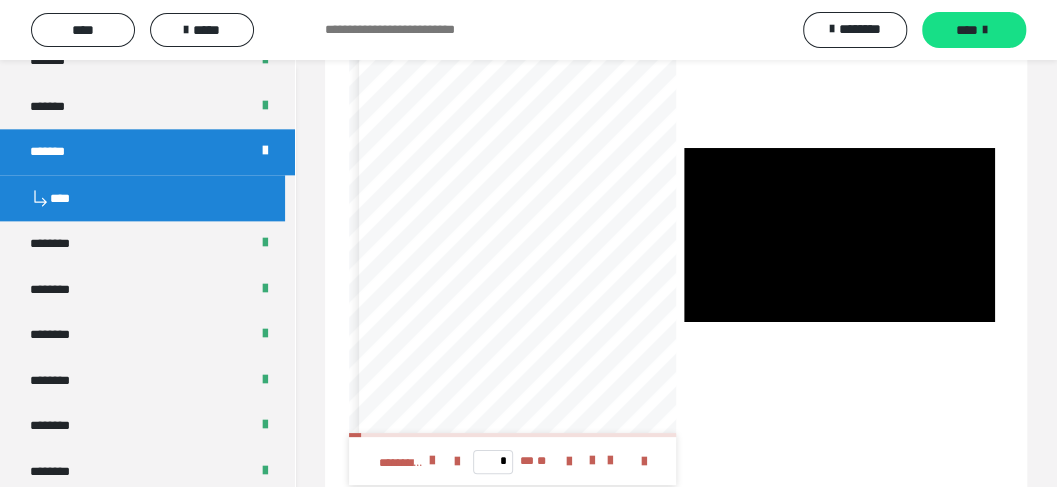 scroll, scrollTop: 3244, scrollLeft: 0, axis: vertical 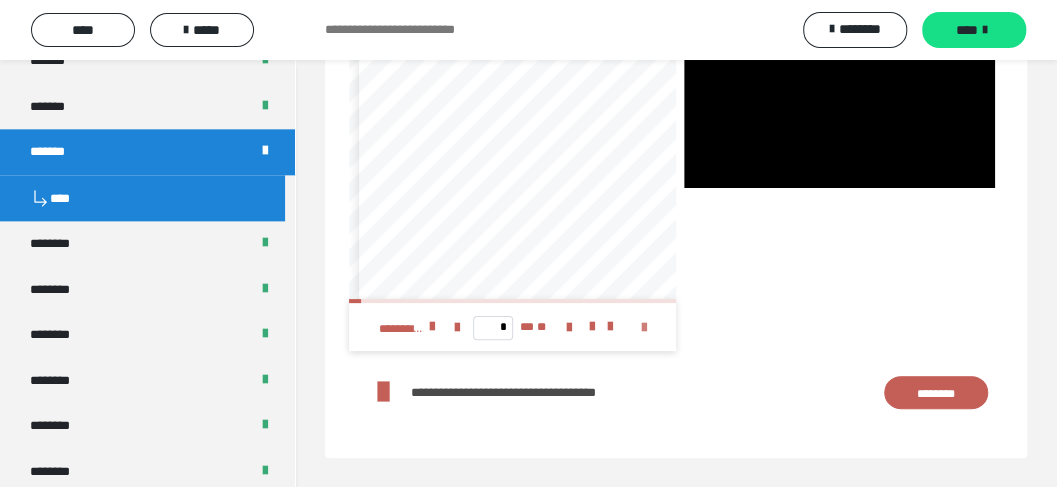 click at bounding box center [644, 328] 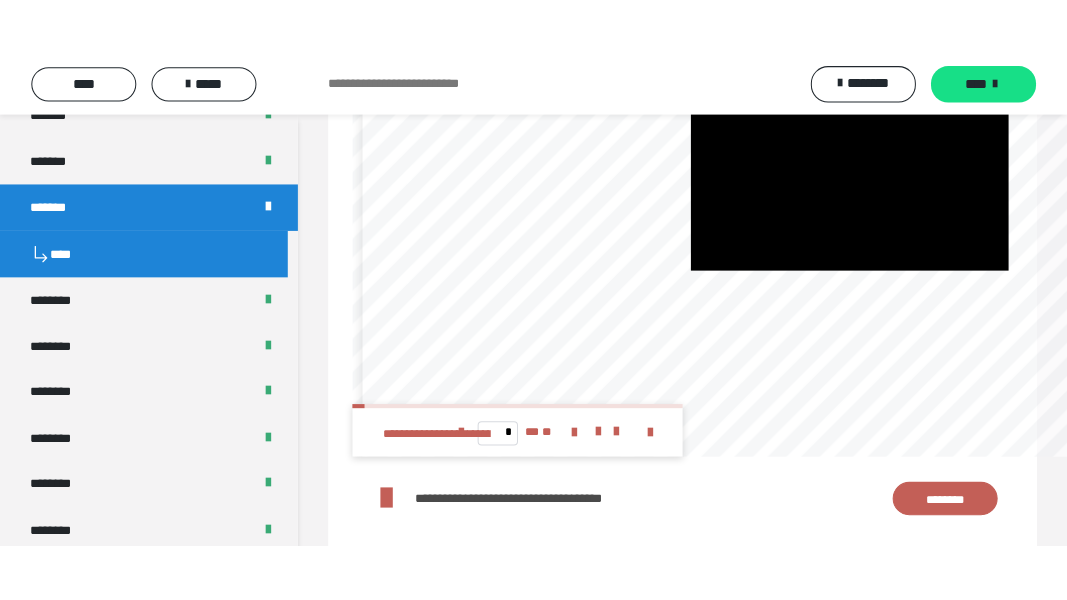 scroll, scrollTop: 3142, scrollLeft: 0, axis: vertical 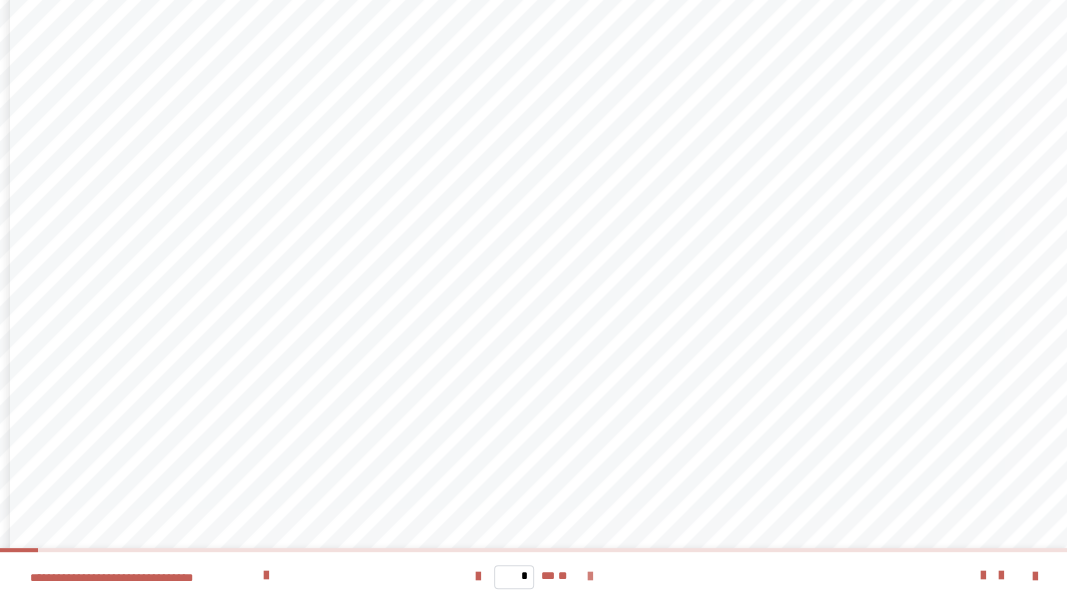 click at bounding box center [589, 577] 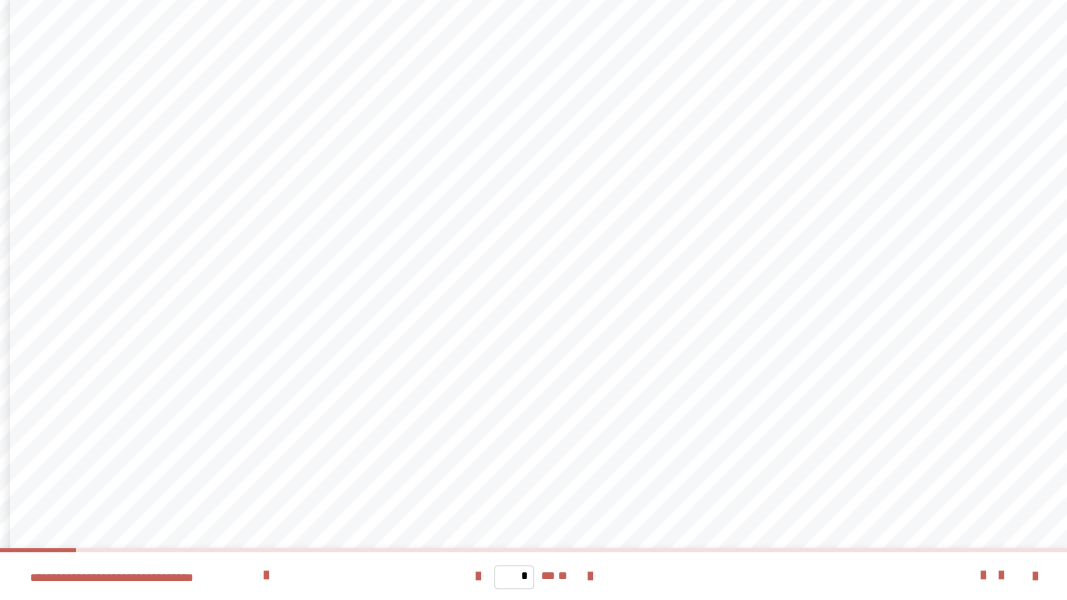 scroll, scrollTop: 327, scrollLeft: 0, axis: vertical 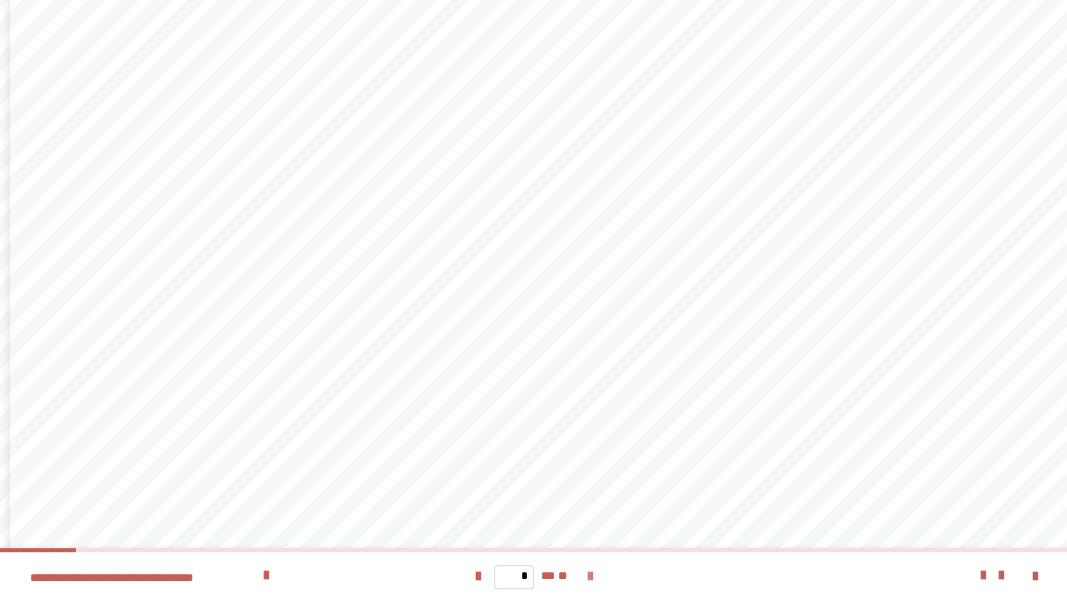 click at bounding box center (589, 577) 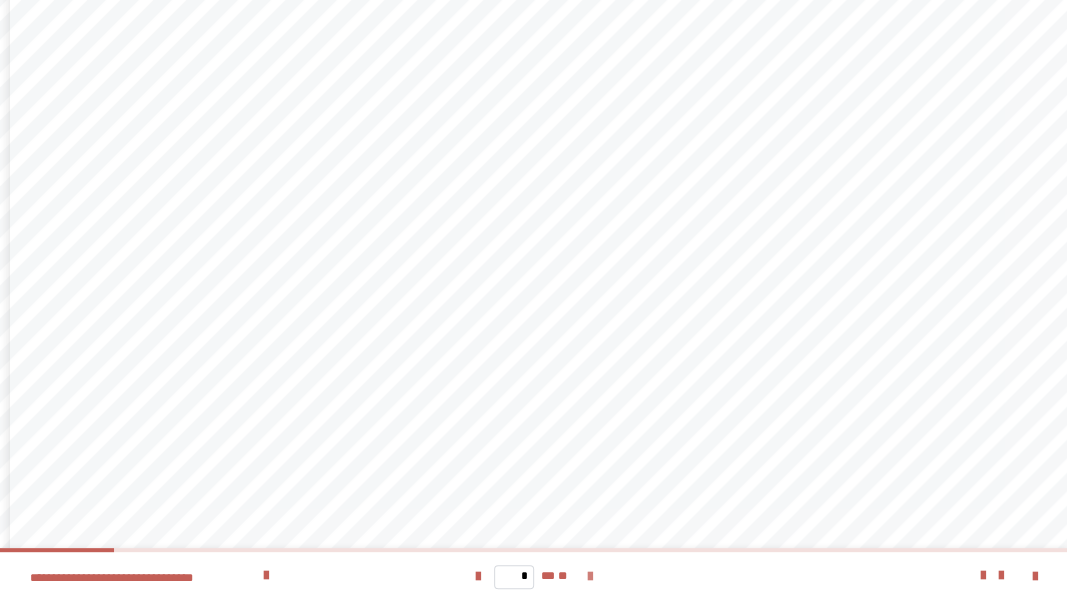 scroll, scrollTop: 0, scrollLeft: 0, axis: both 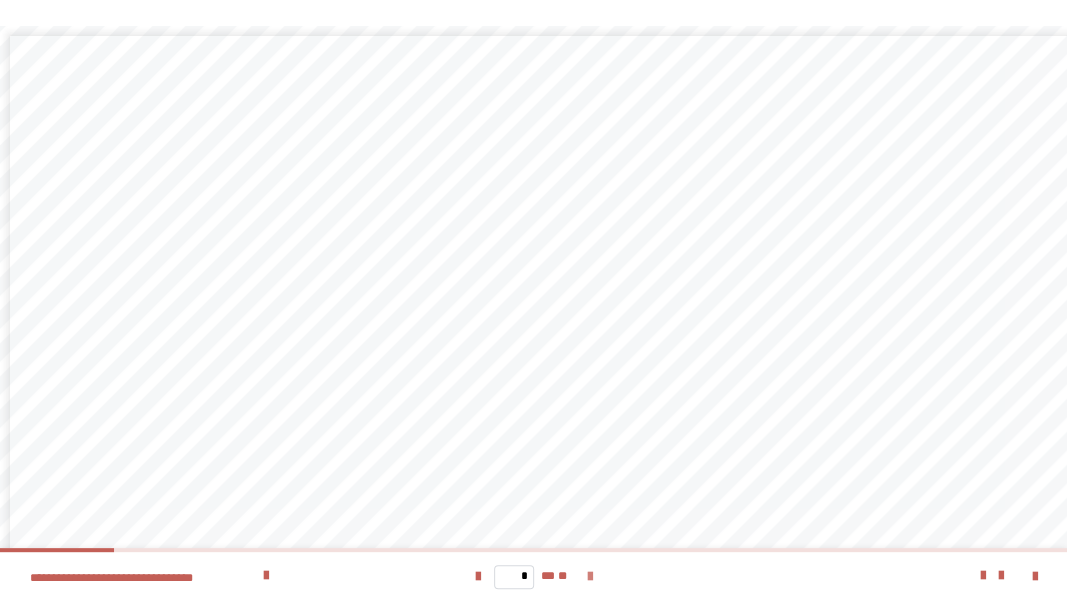 click at bounding box center [589, 577] 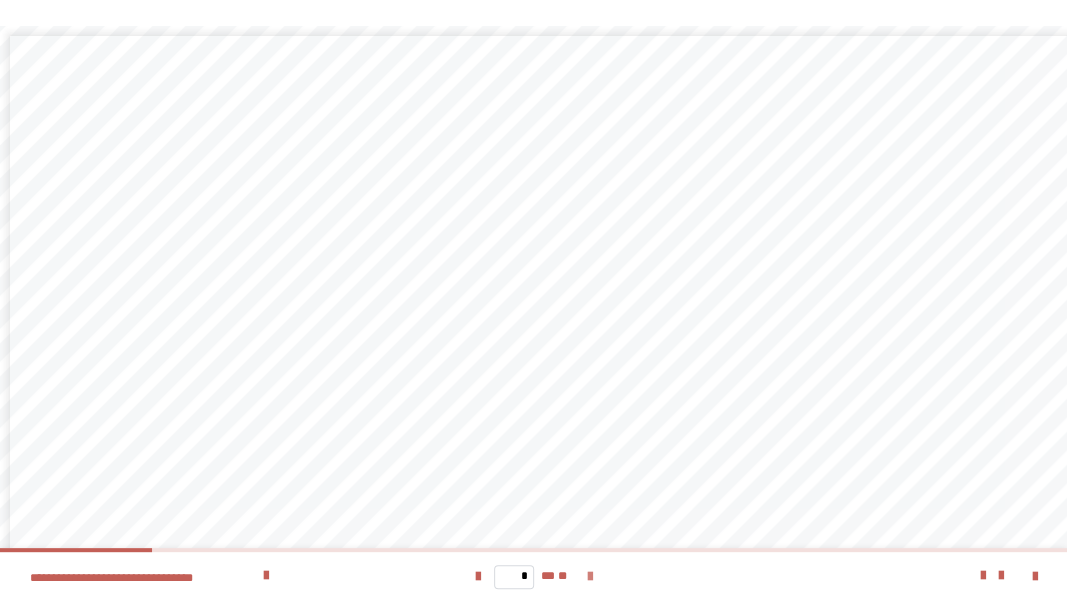 click at bounding box center [589, 577] 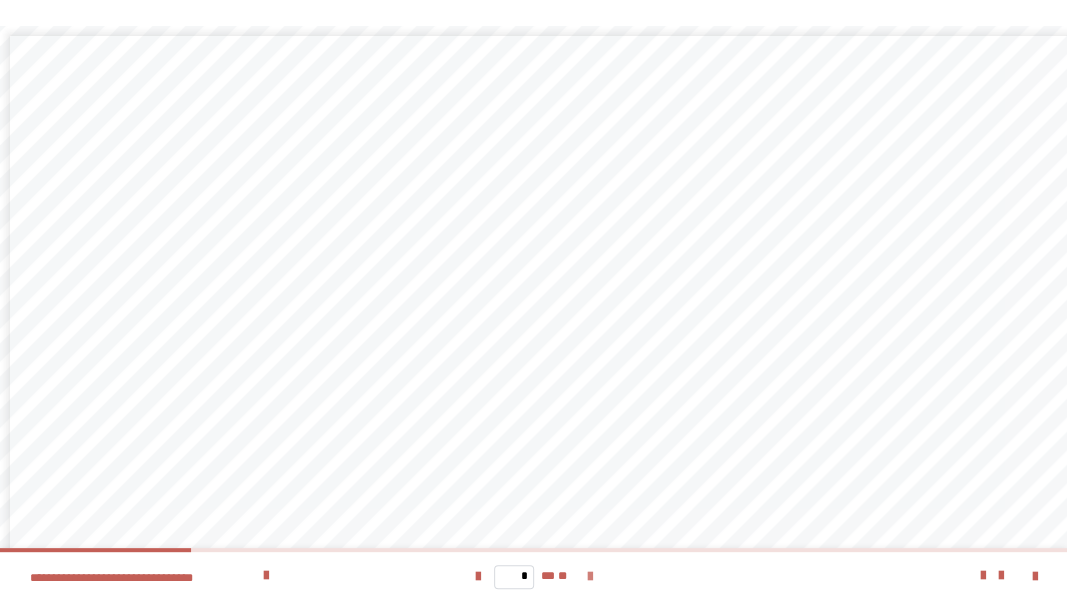 click at bounding box center (589, 577) 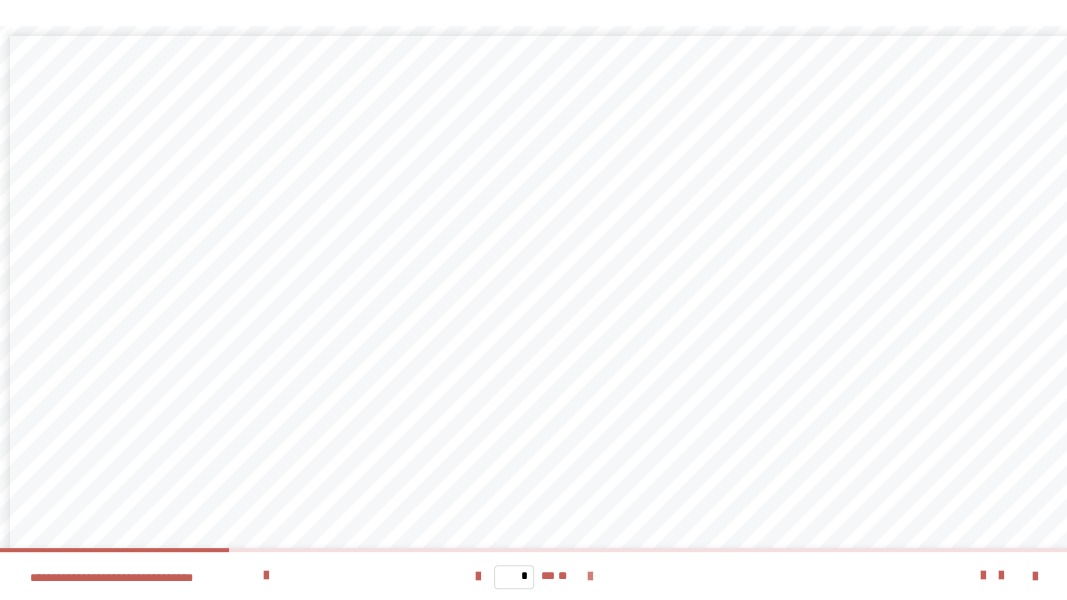 click at bounding box center [589, 577] 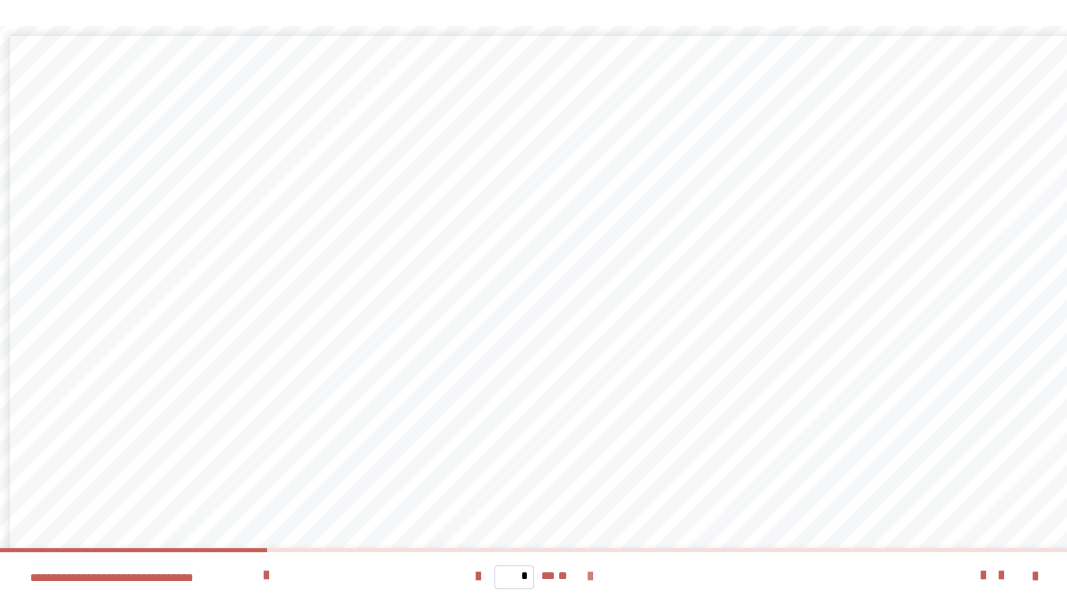 click at bounding box center [589, 577] 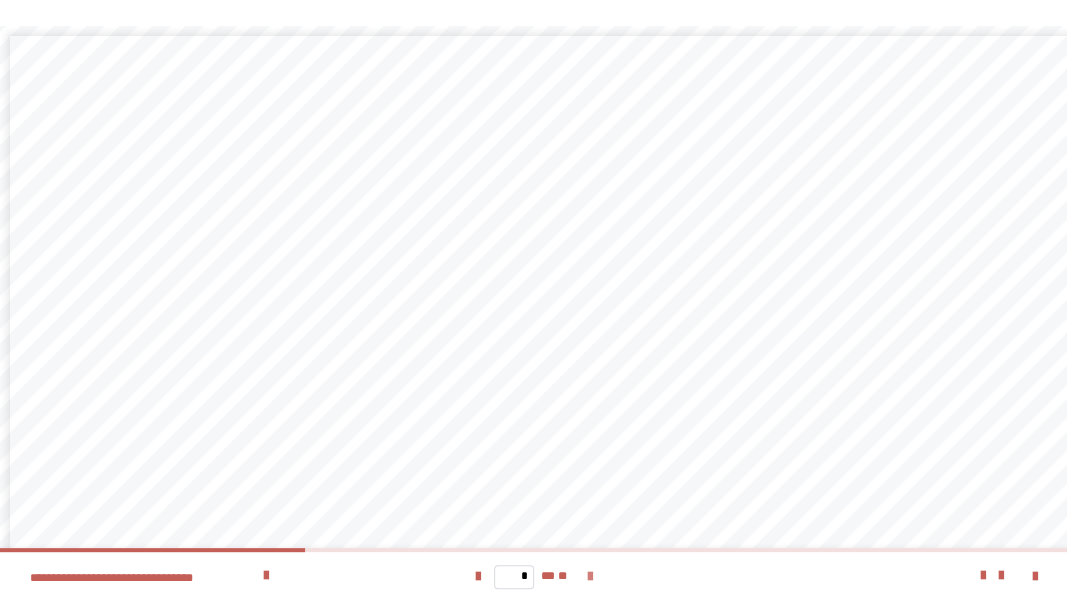 click at bounding box center (589, 577) 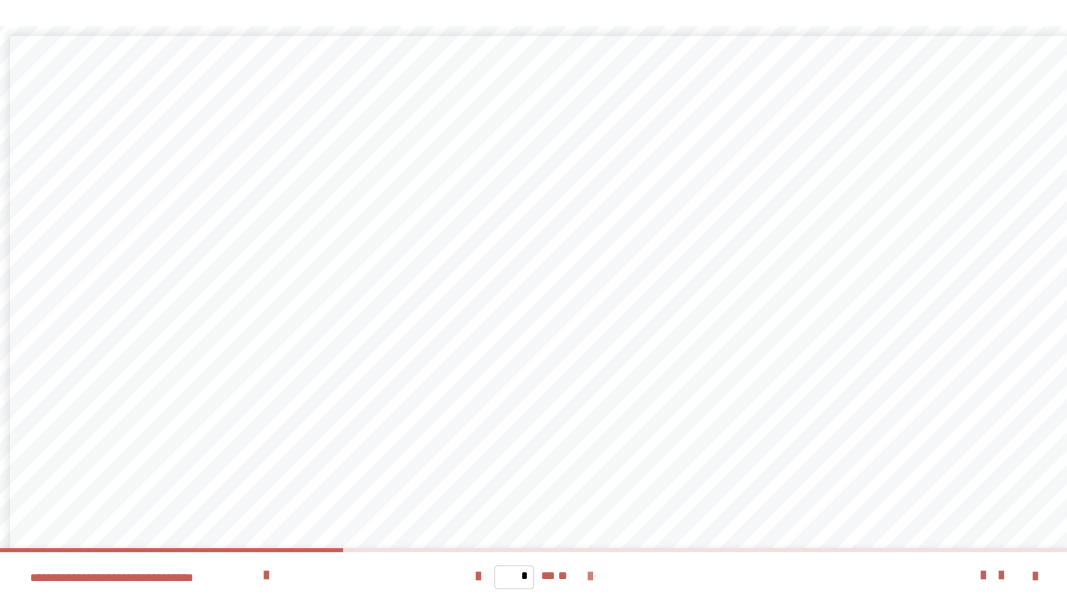 click at bounding box center [589, 577] 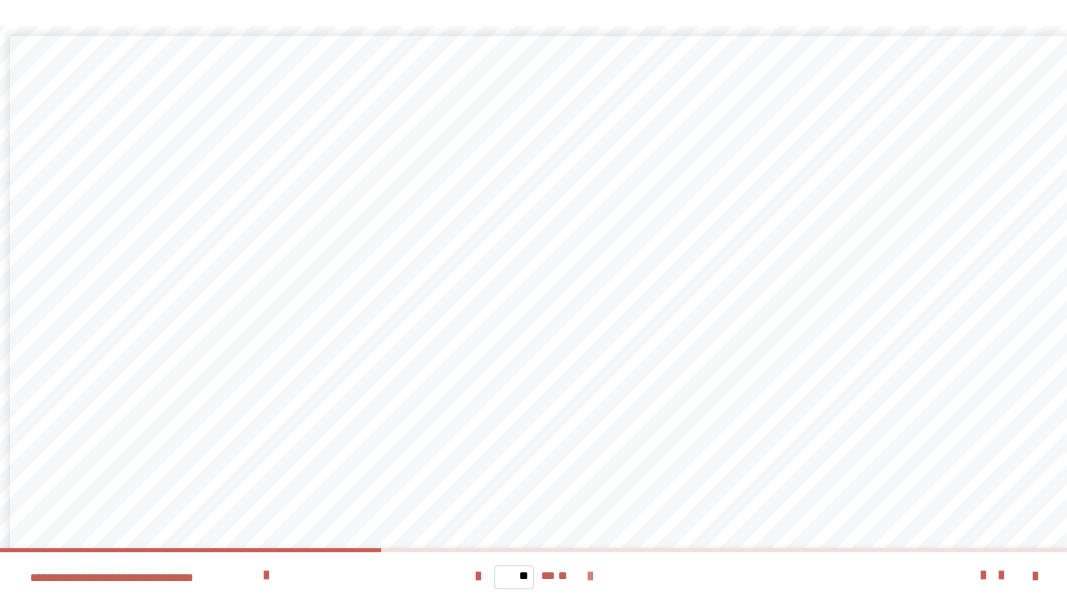 click at bounding box center [589, 577] 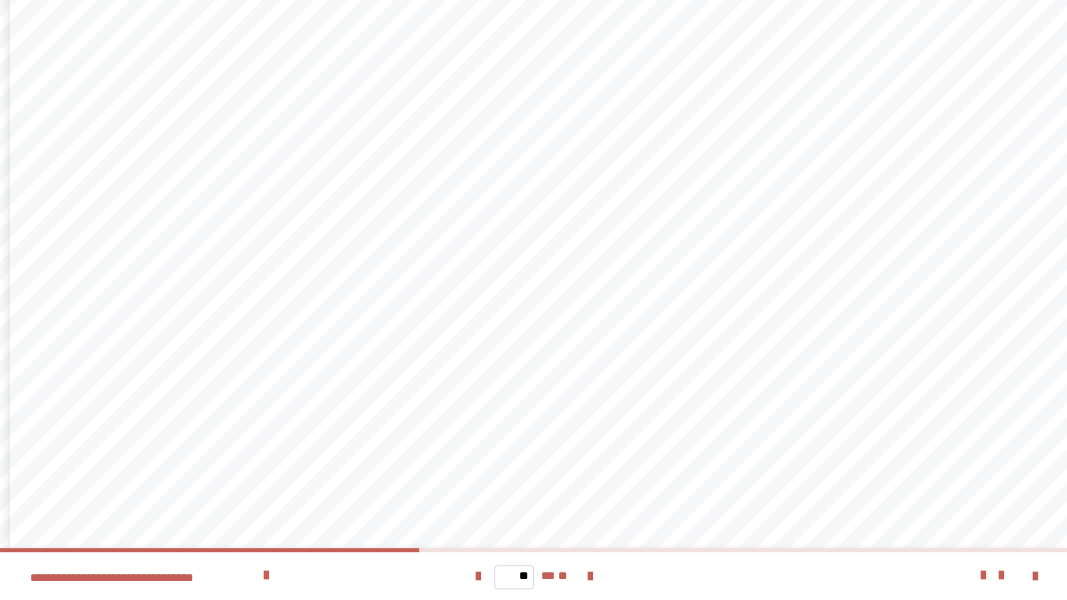 scroll, scrollTop: 266, scrollLeft: 0, axis: vertical 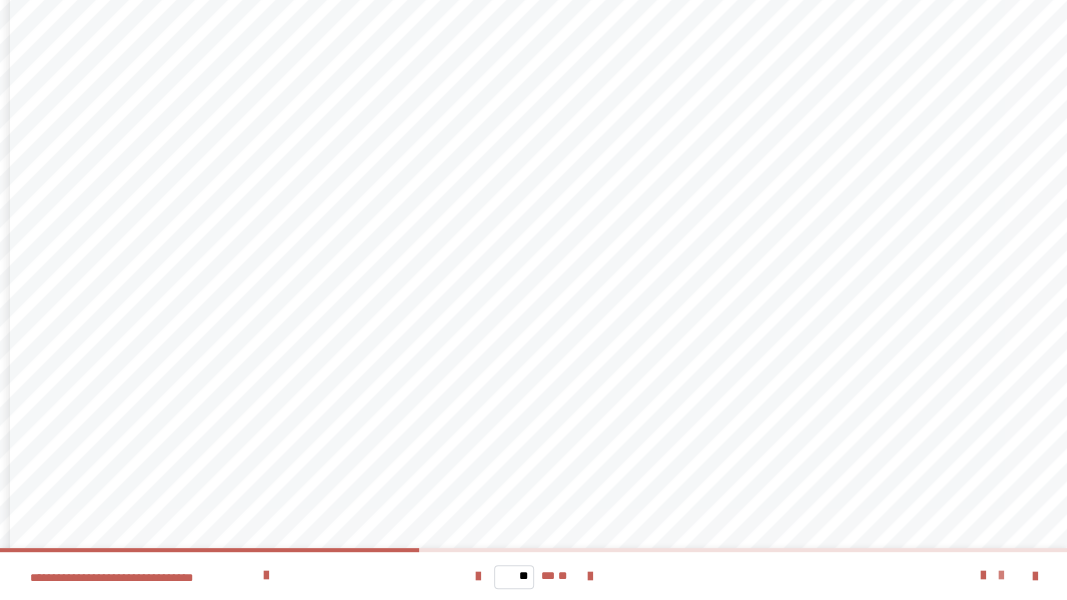 click at bounding box center [1001, 576] 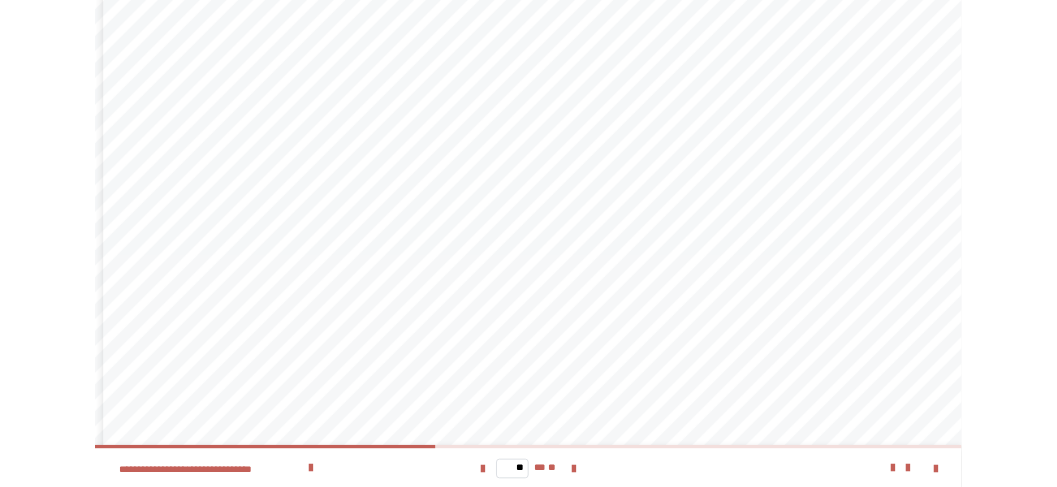 scroll, scrollTop: 0, scrollLeft: 0, axis: both 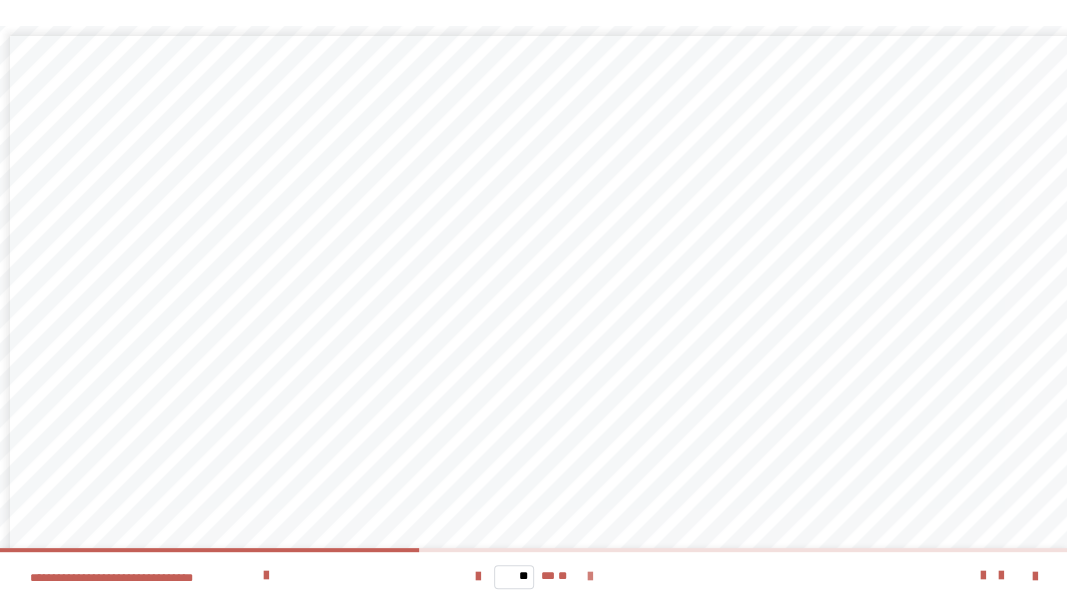click at bounding box center [589, 577] 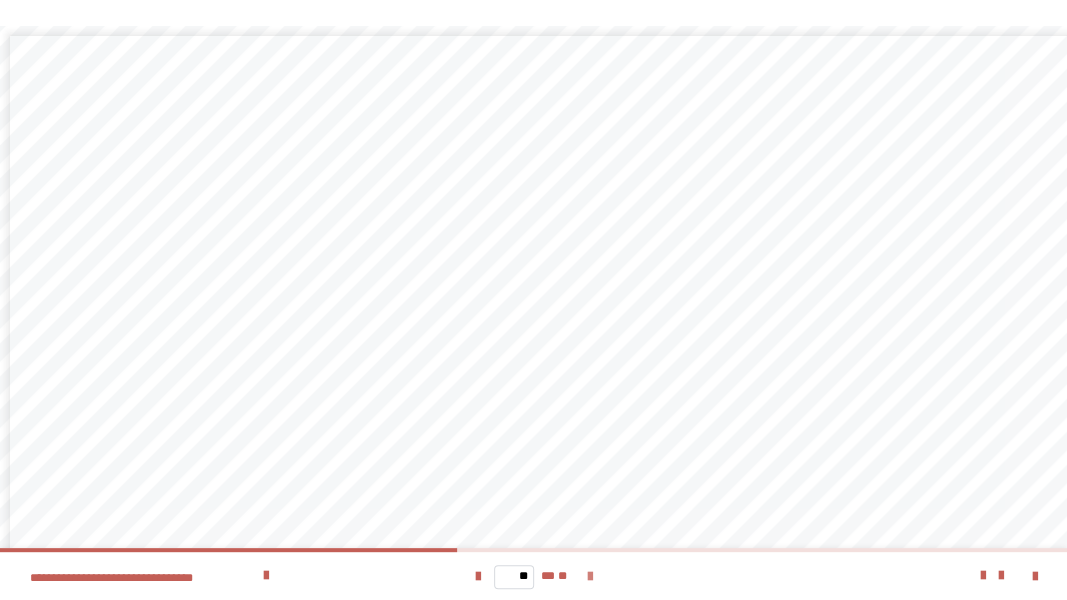 click at bounding box center (589, 577) 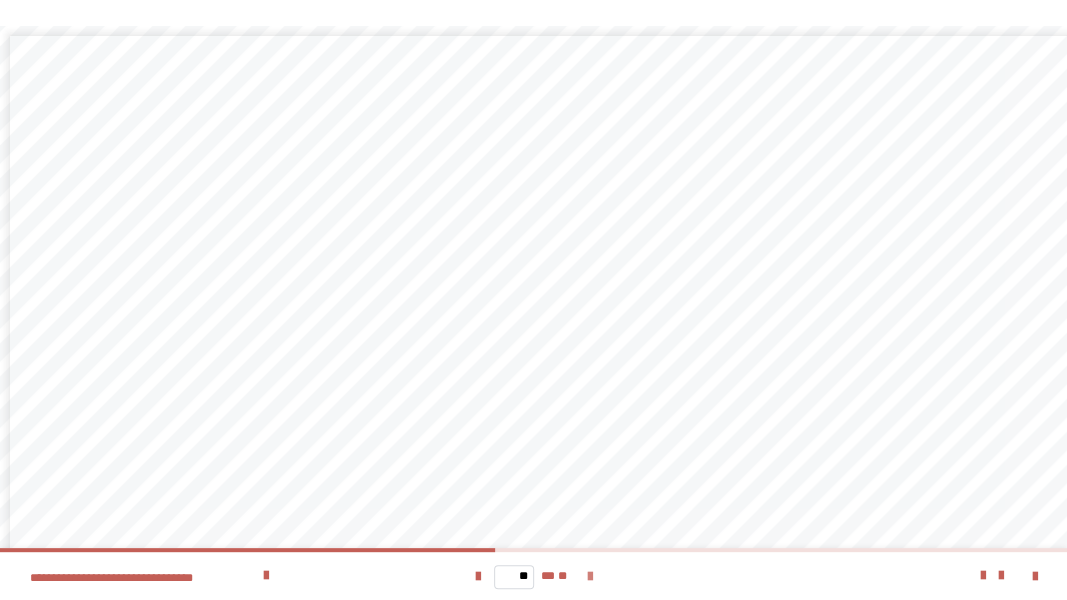 click at bounding box center (589, 577) 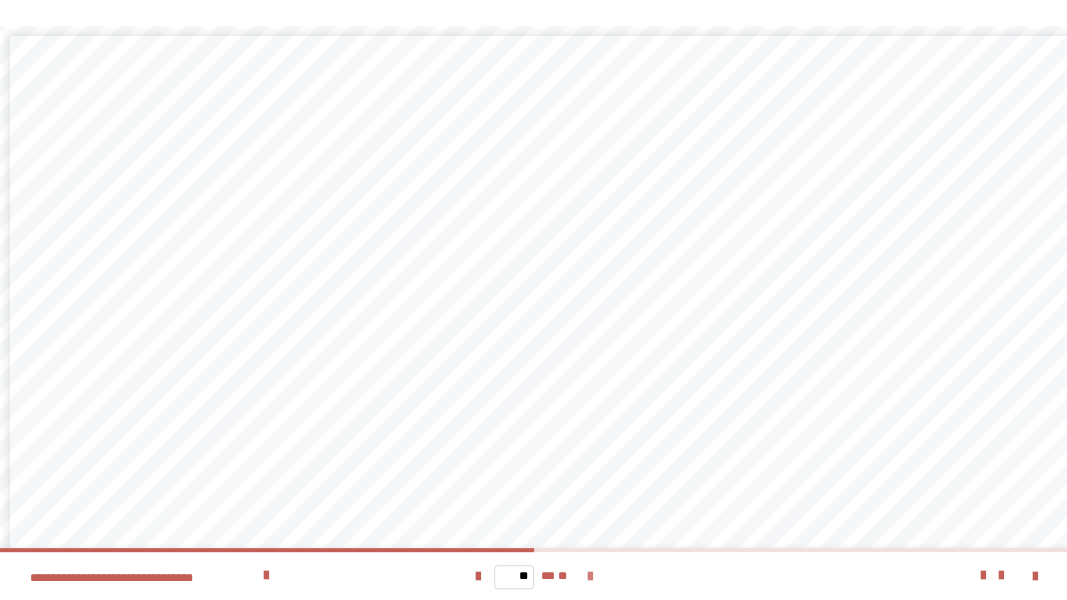 click at bounding box center [589, 577] 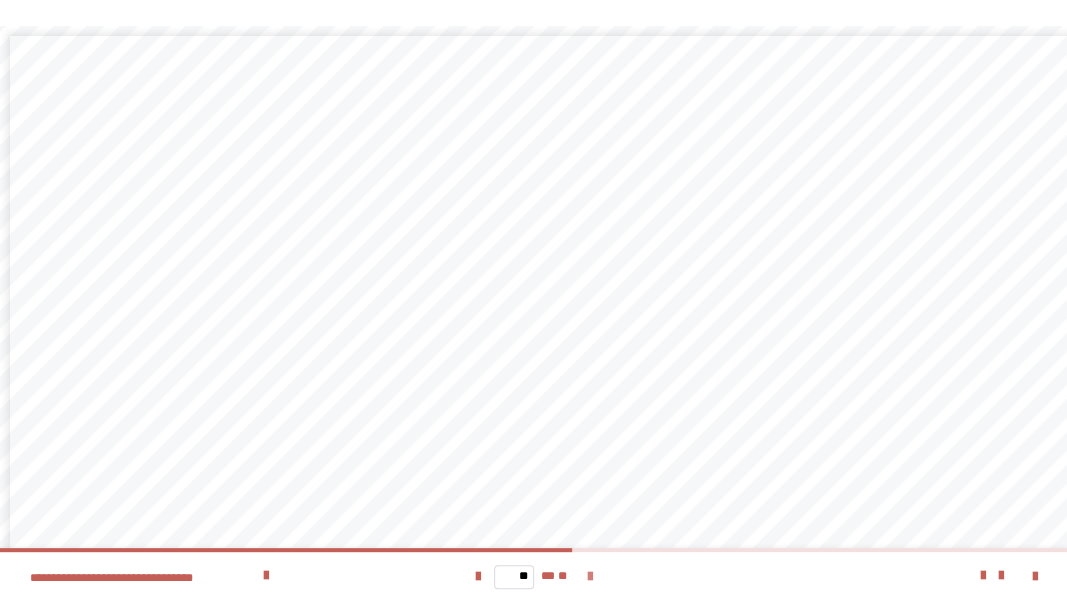 click at bounding box center [589, 577] 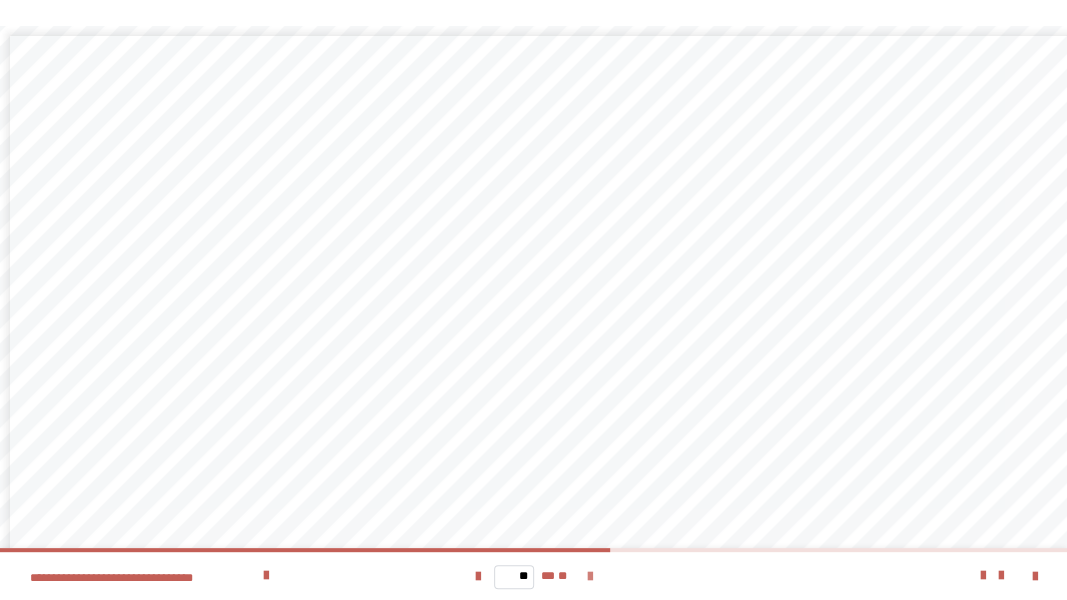 click at bounding box center (589, 577) 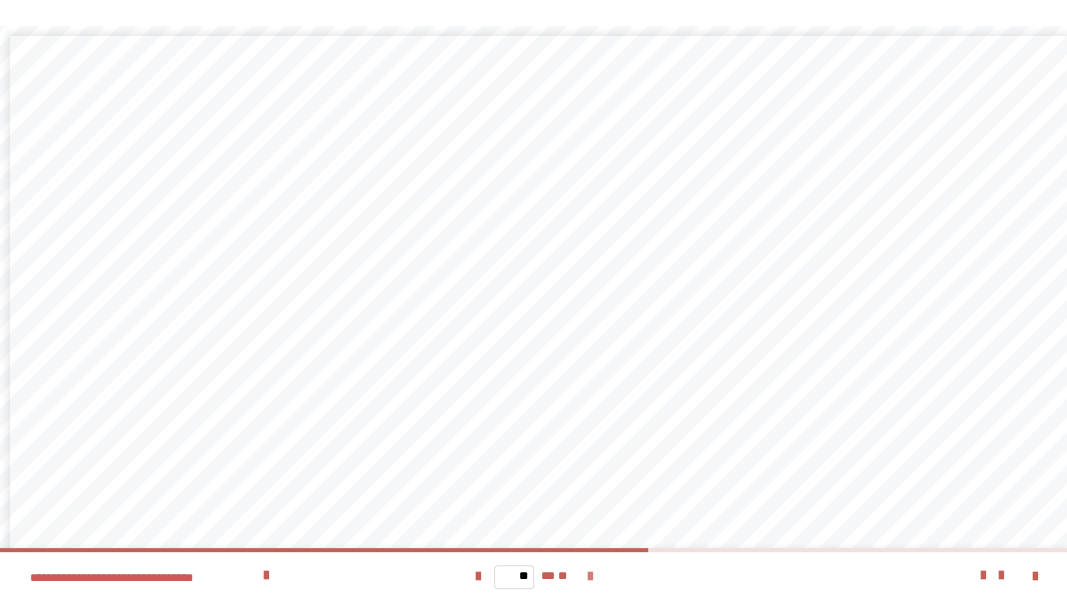 click at bounding box center [589, 577] 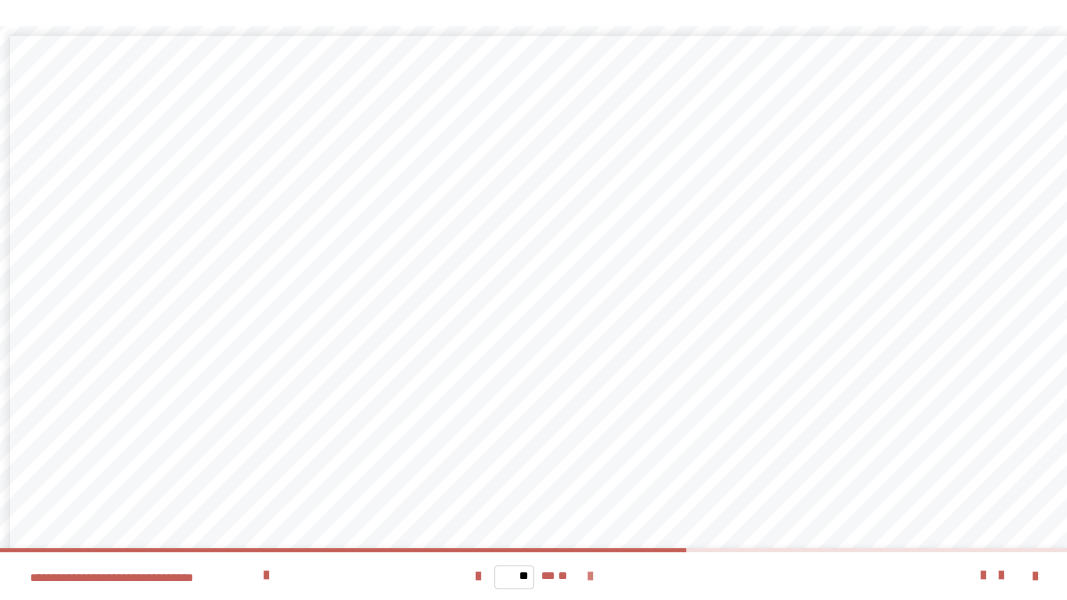 click at bounding box center (589, 577) 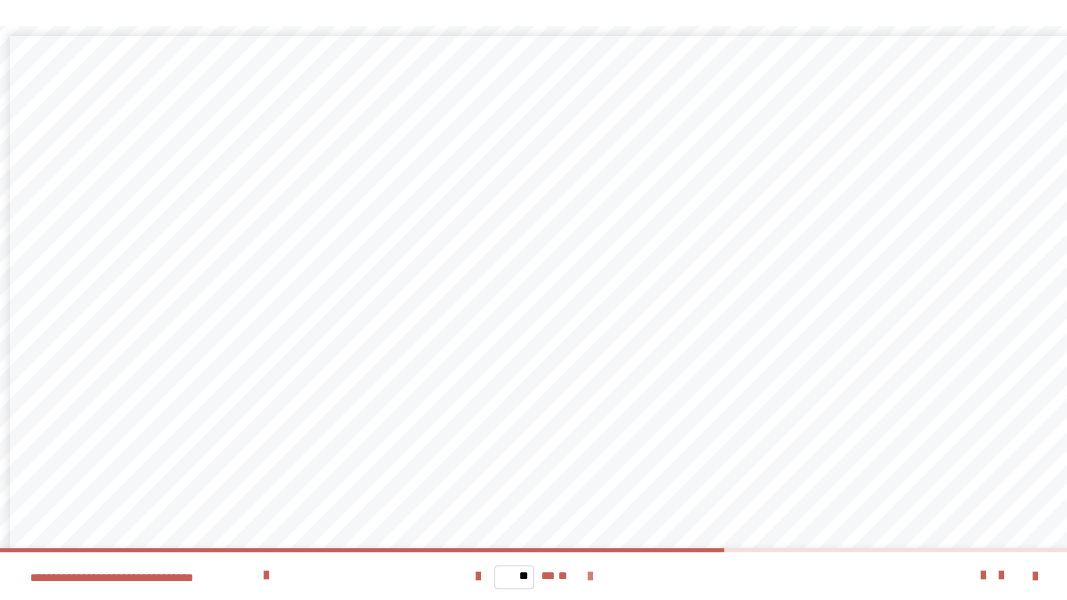click at bounding box center (589, 577) 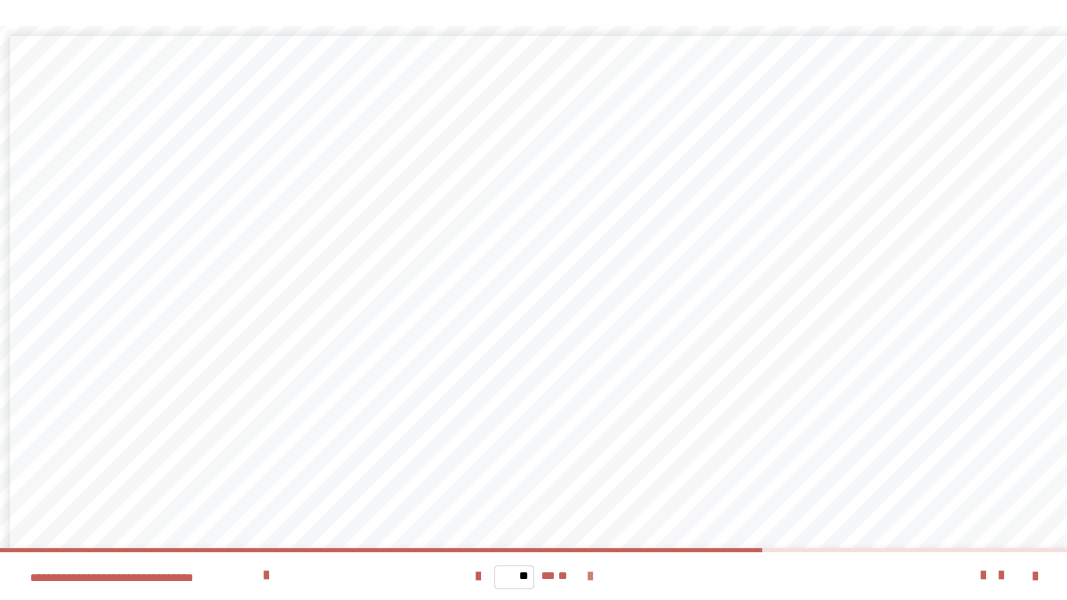 click at bounding box center [589, 577] 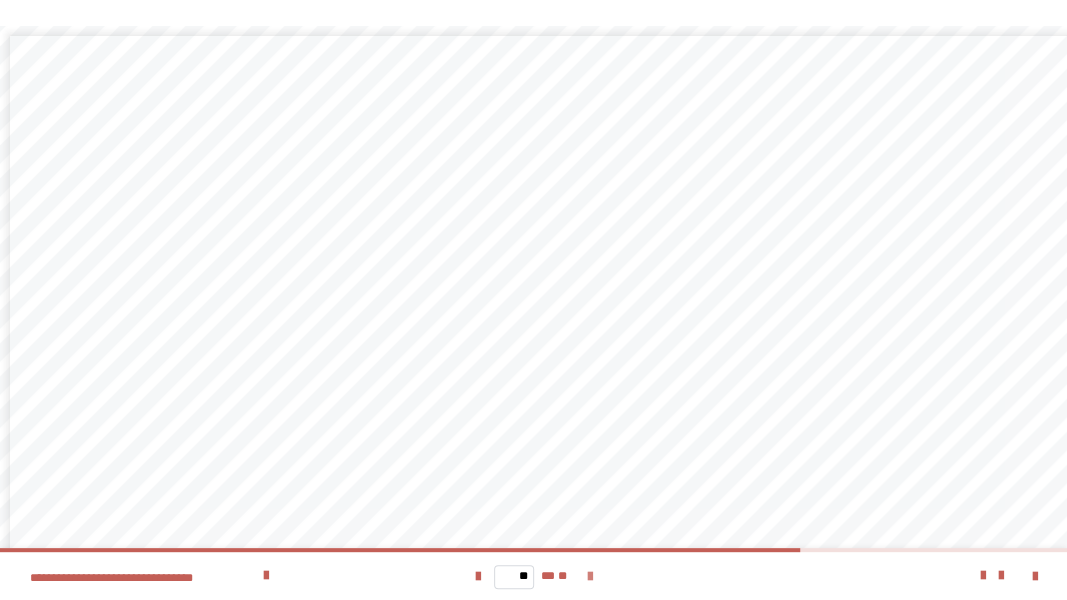 click at bounding box center (589, 577) 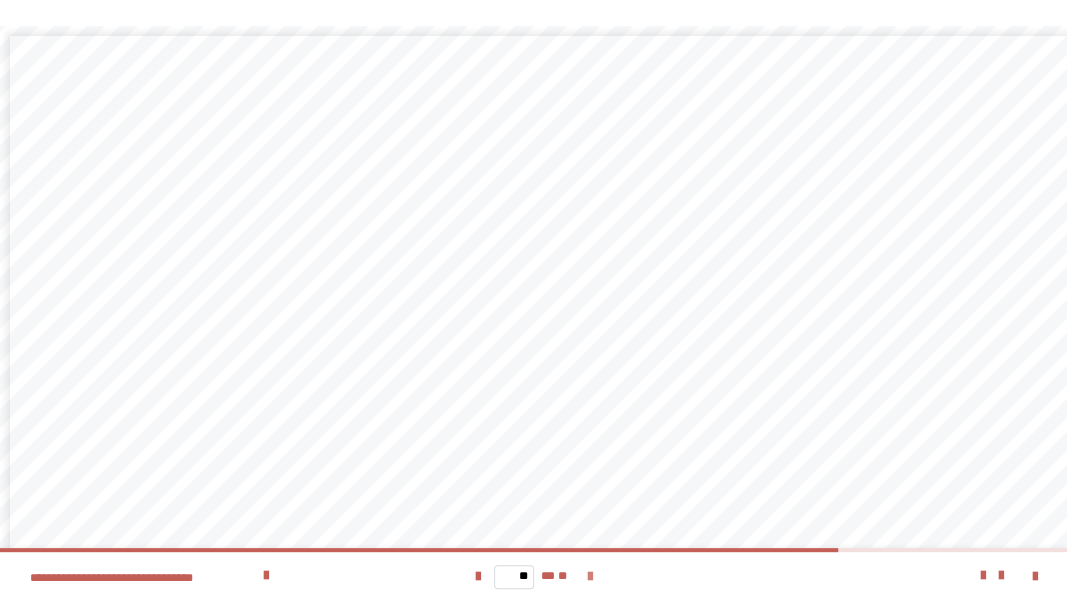 click at bounding box center (589, 577) 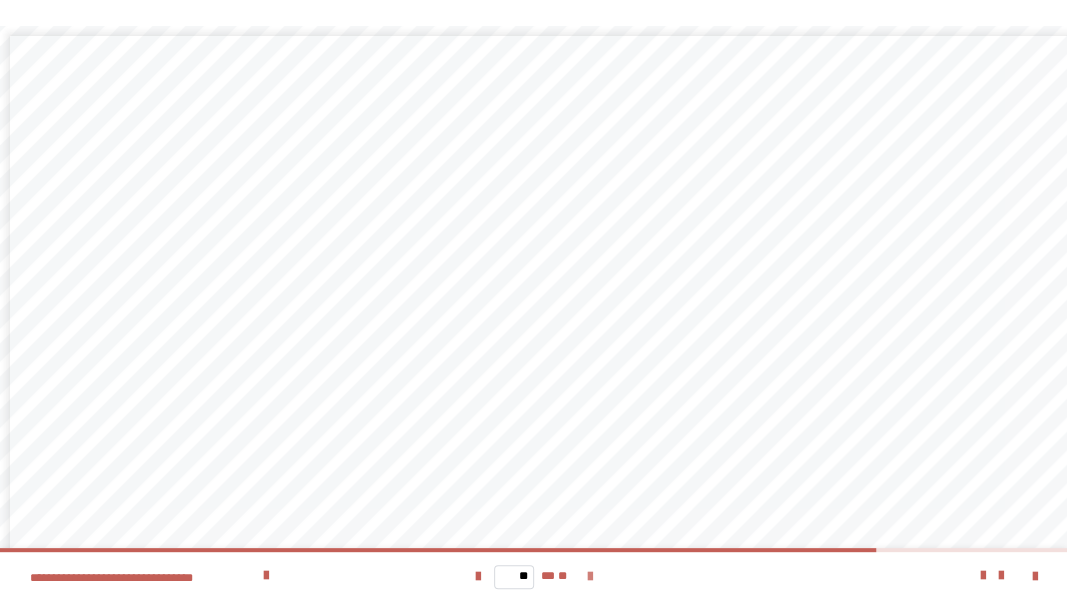 click at bounding box center [589, 577] 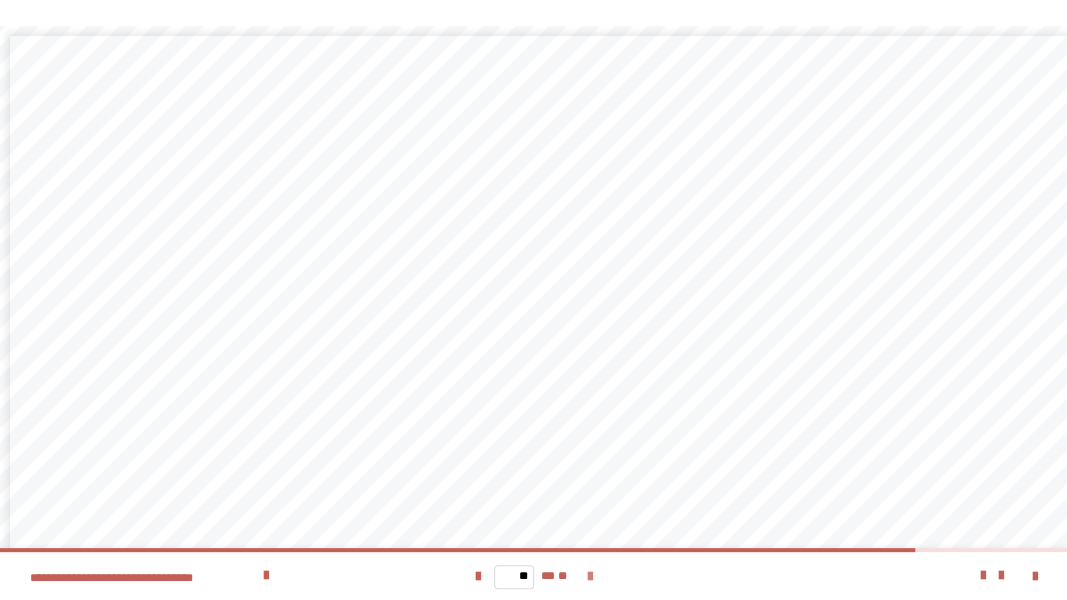 click at bounding box center (589, 577) 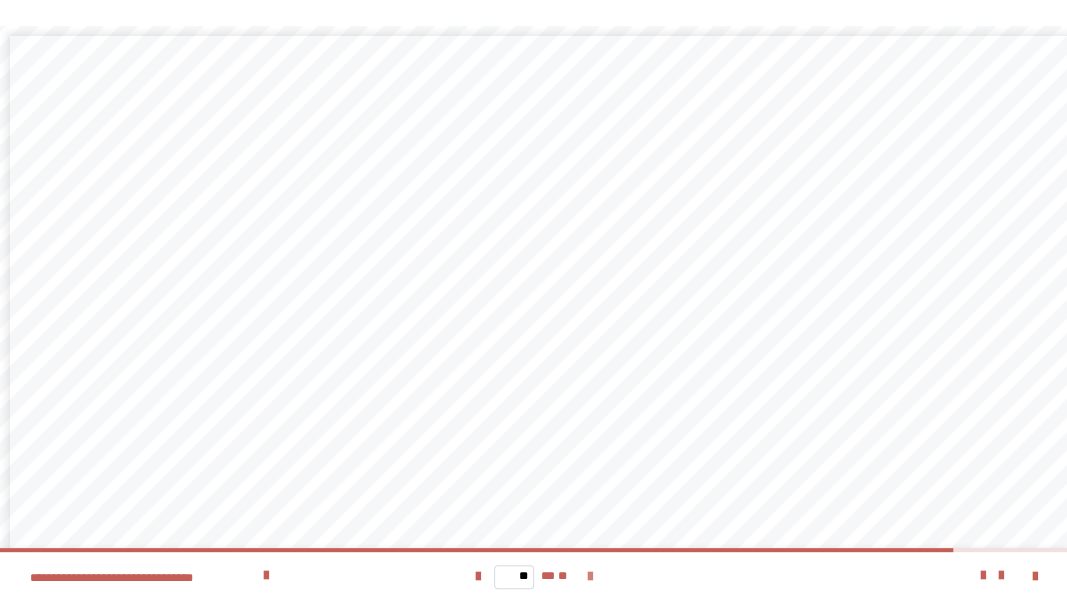 click at bounding box center [589, 577] 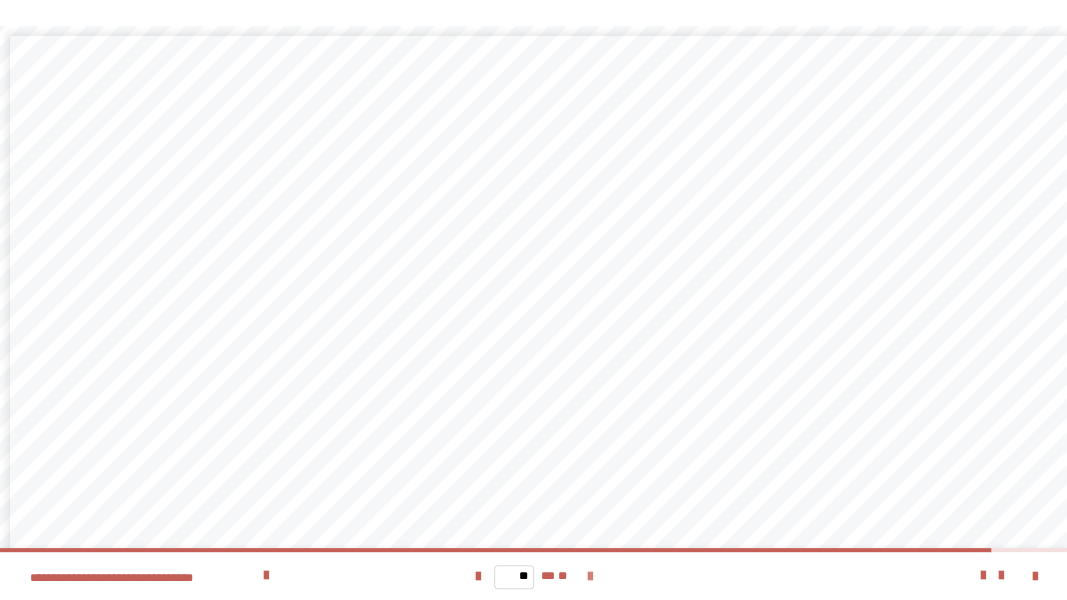 click at bounding box center (589, 577) 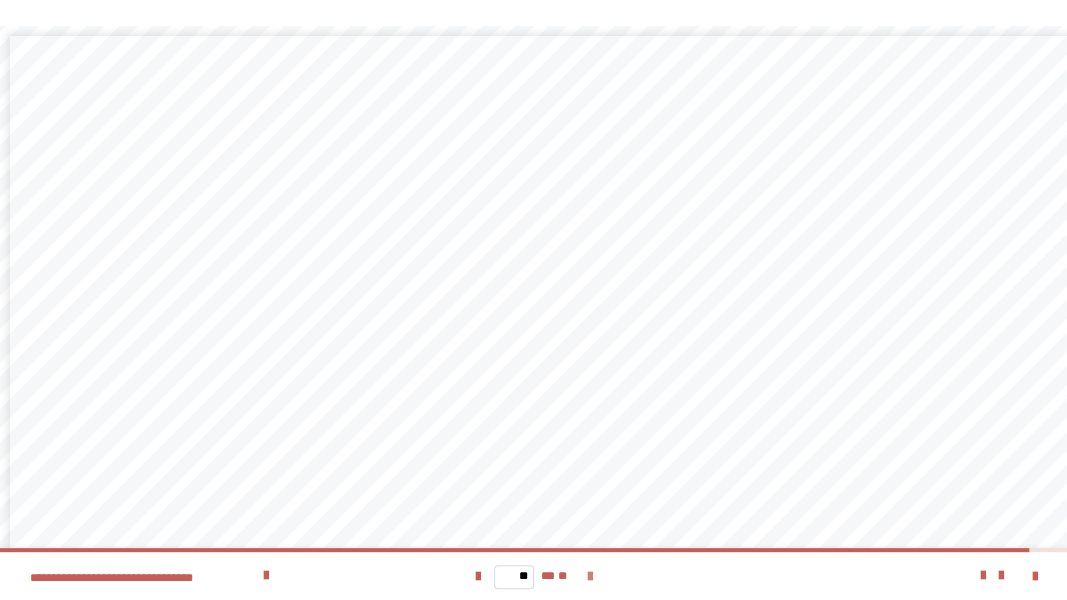 click at bounding box center (589, 577) 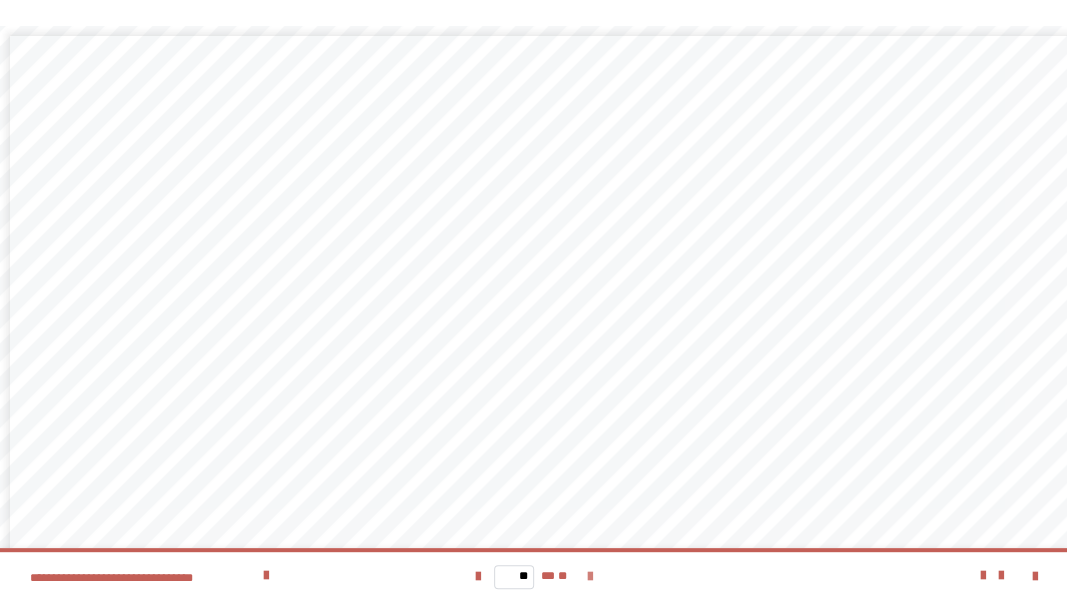 click on "** ** **" at bounding box center (534, 576) 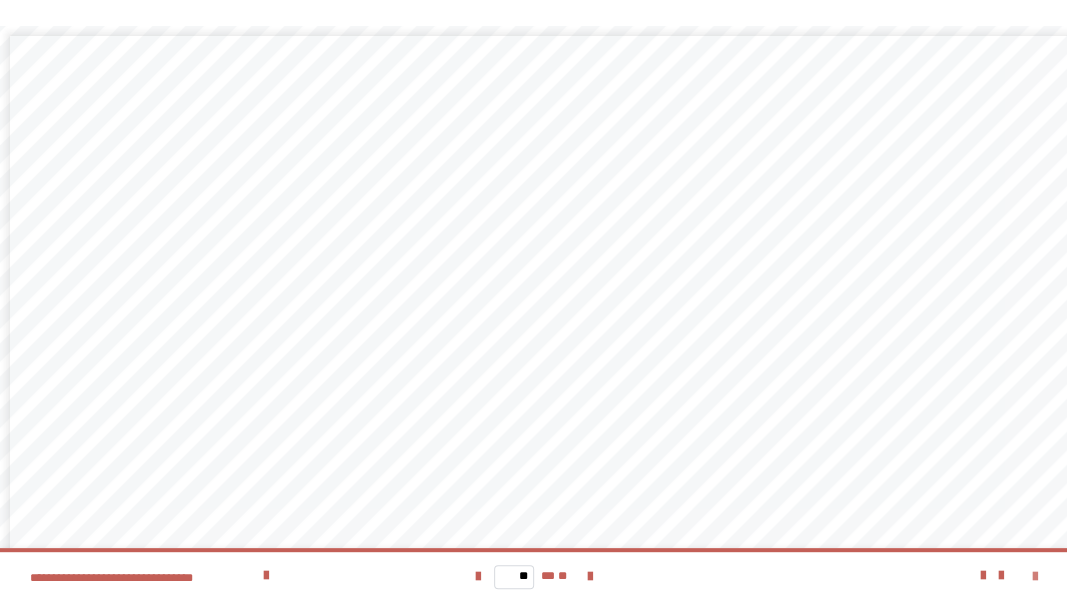 click at bounding box center [1035, 577] 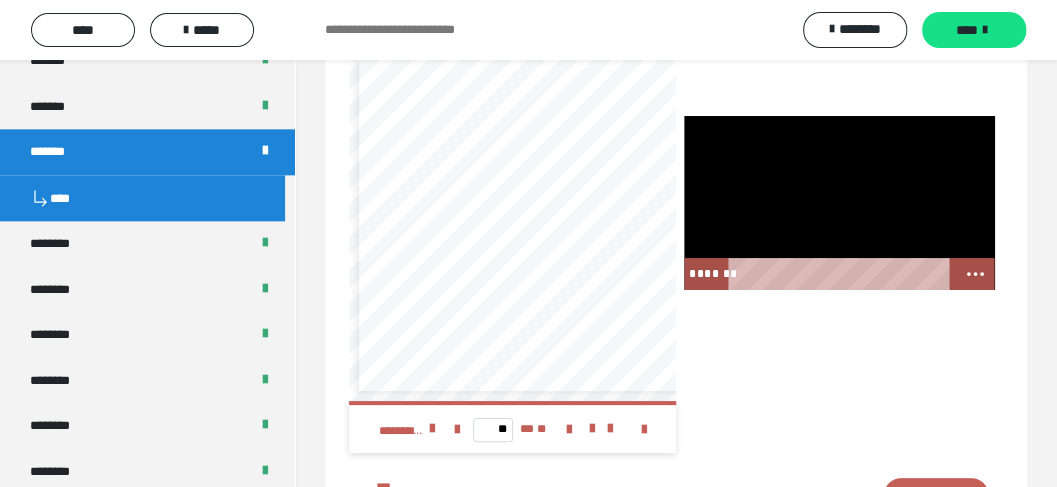 click at bounding box center [839, 203] 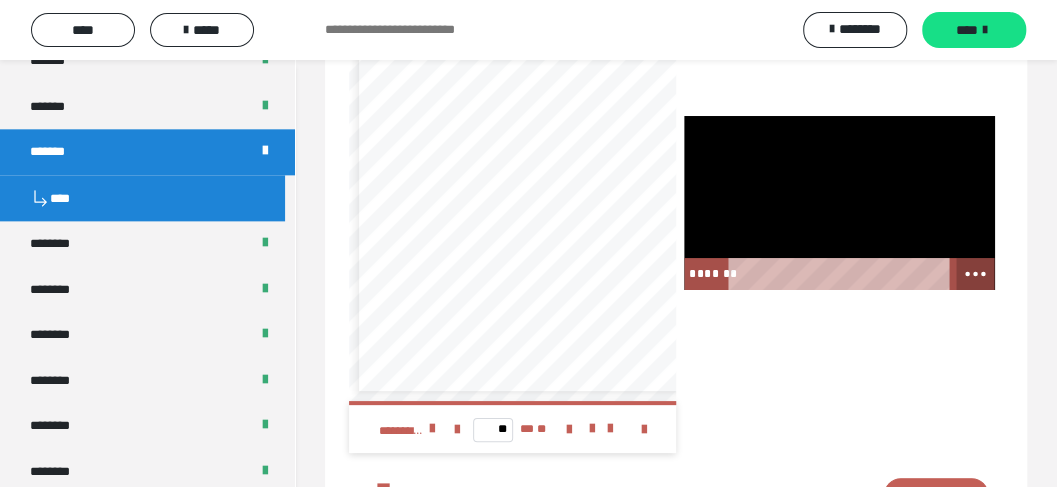 click 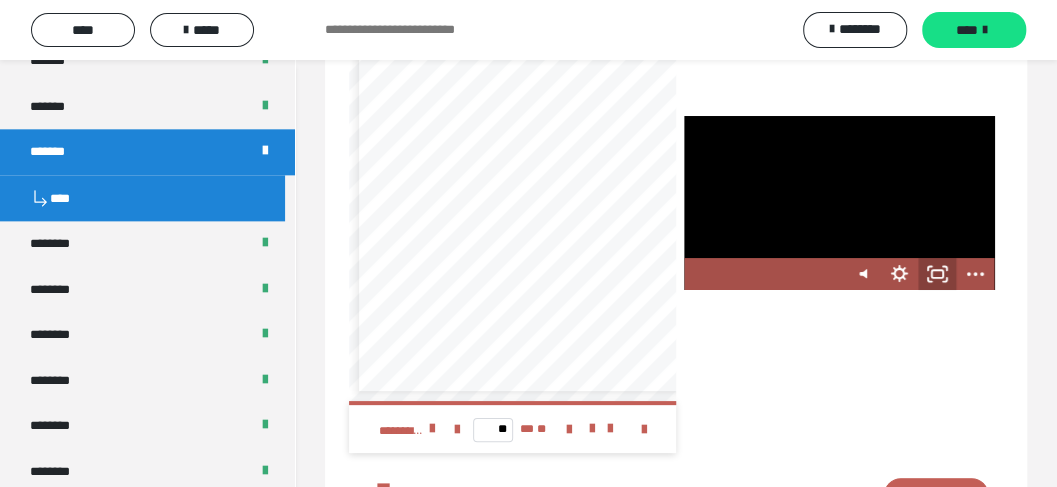 click 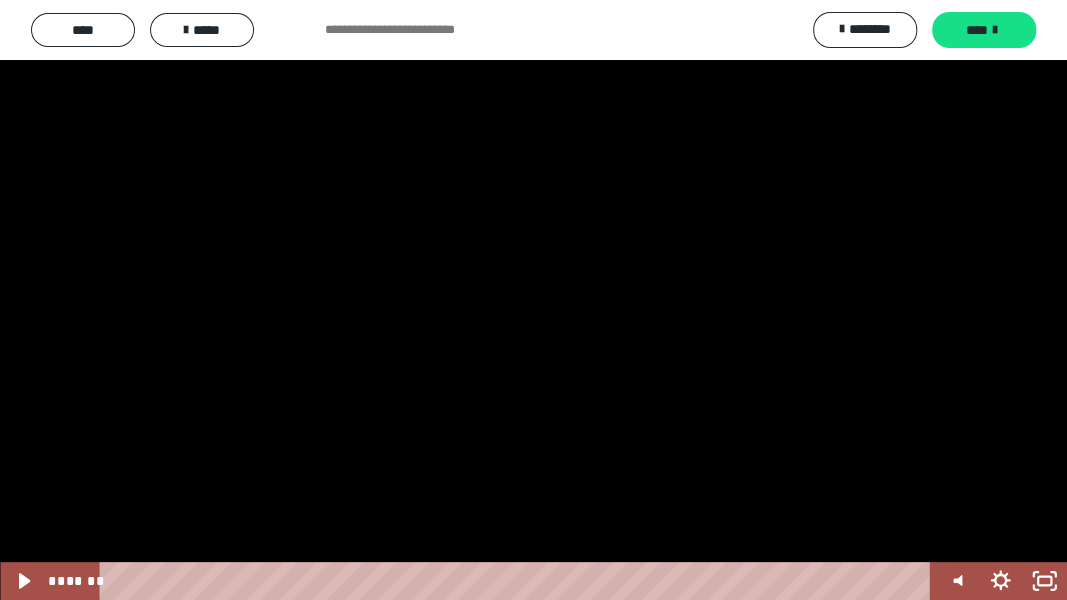 click at bounding box center (533, 300) 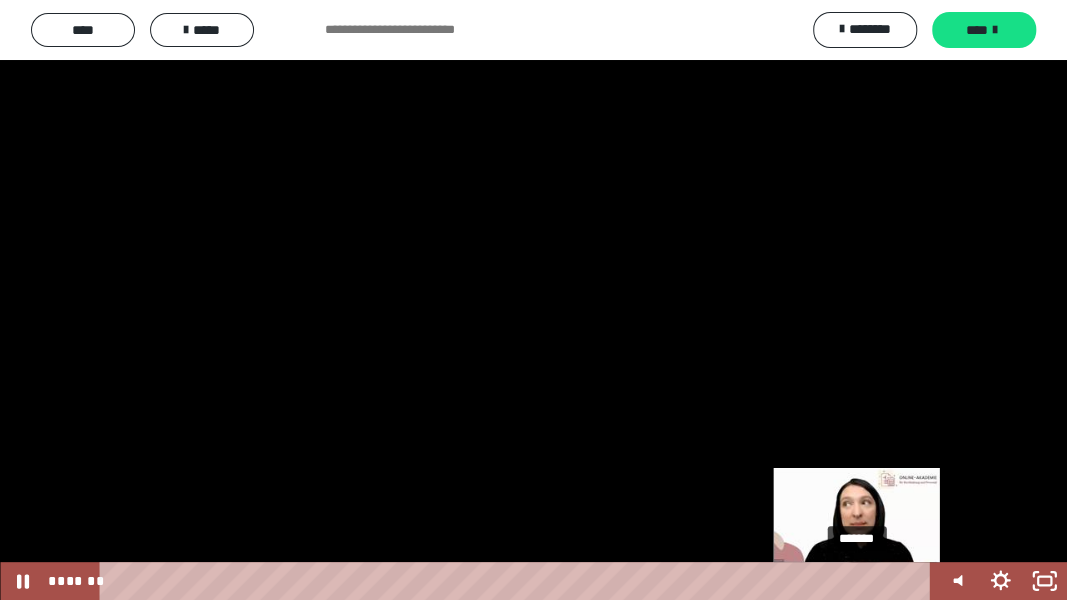 drag, startPoint x: 842, startPoint y: 580, endPoint x: 860, endPoint y: 581, distance: 18.027756 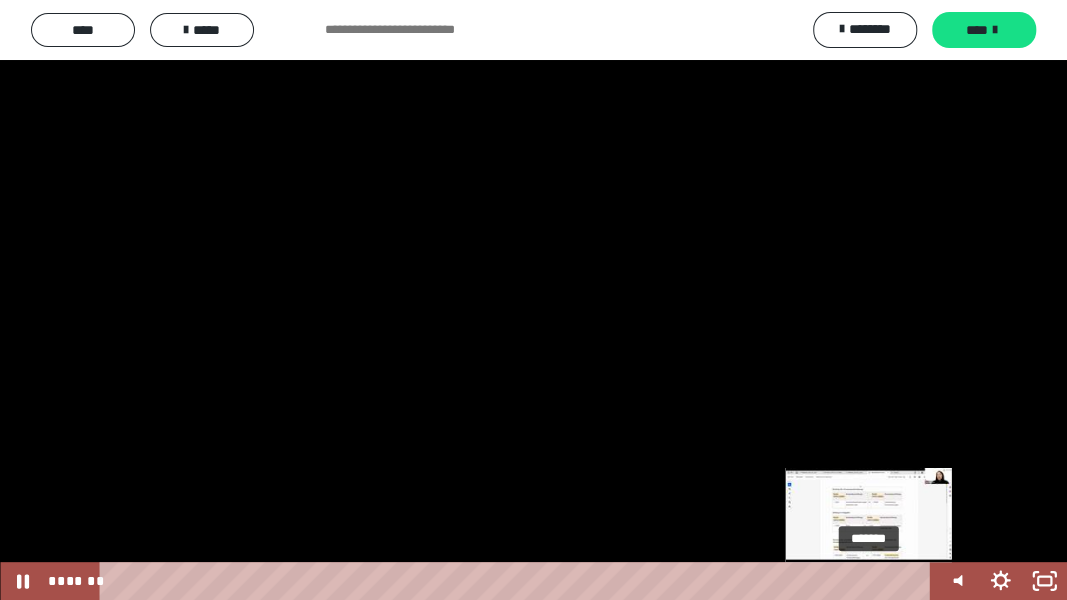 drag, startPoint x: 860, startPoint y: 581, endPoint x: 872, endPoint y: 584, distance: 12.369317 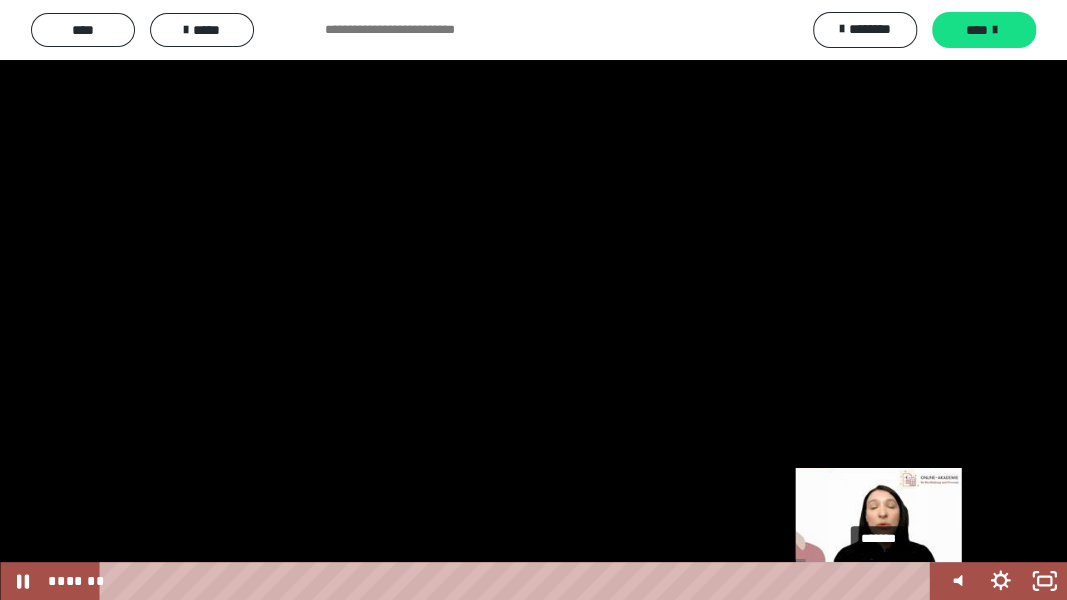 click at bounding box center (879, 581) 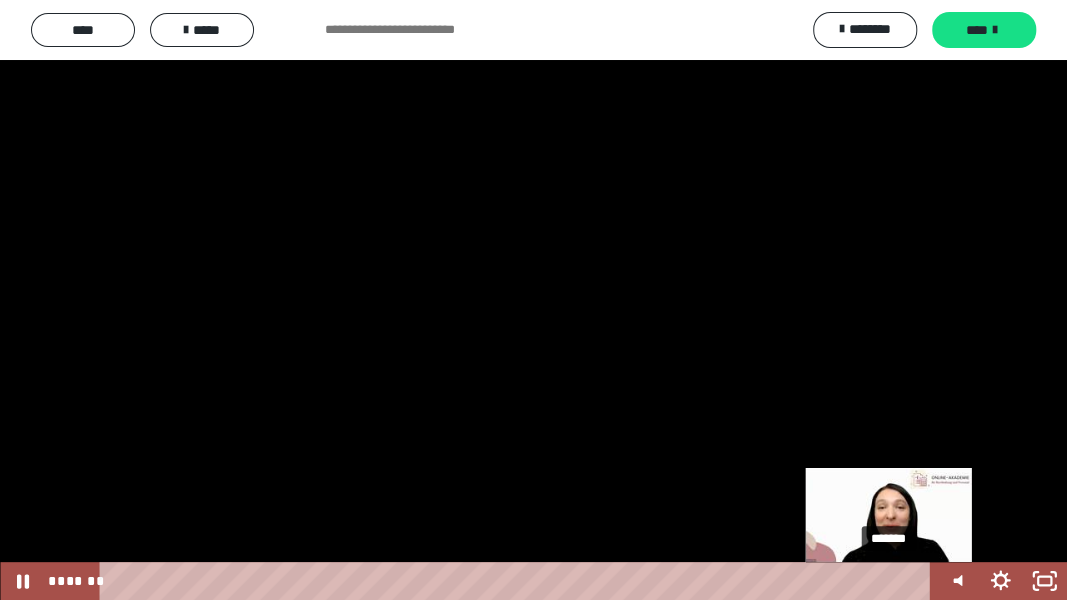 click at bounding box center [888, 581] 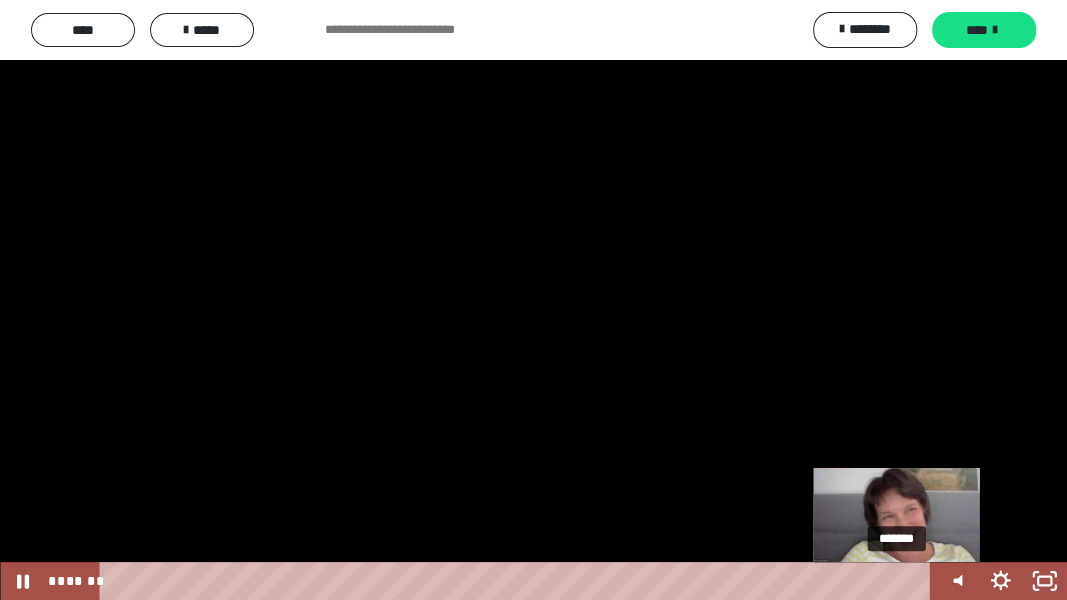 click at bounding box center (896, 581) 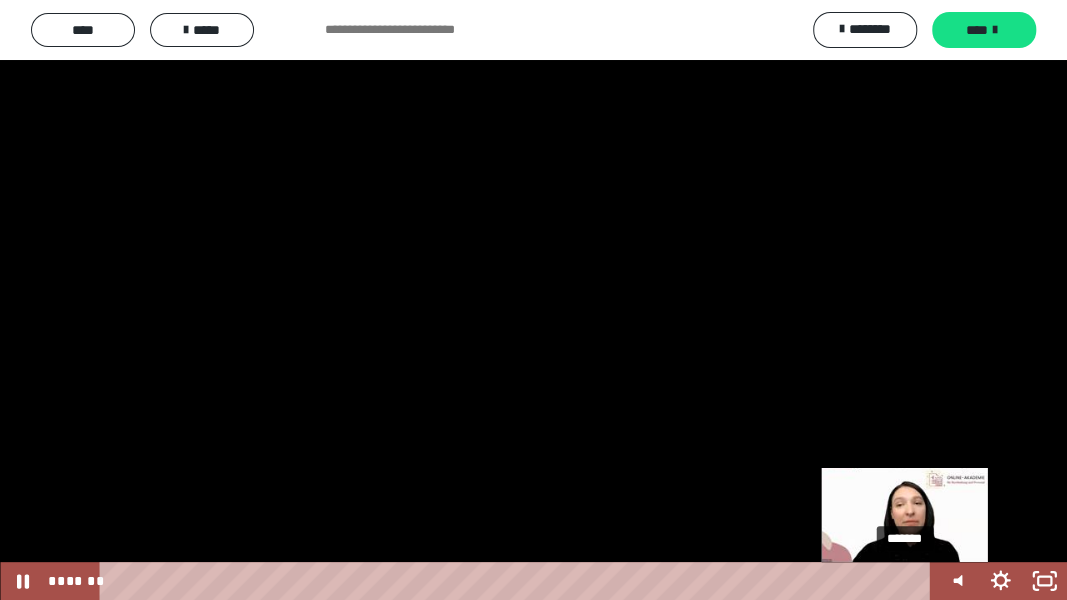 click on "*******" at bounding box center (518, 581) 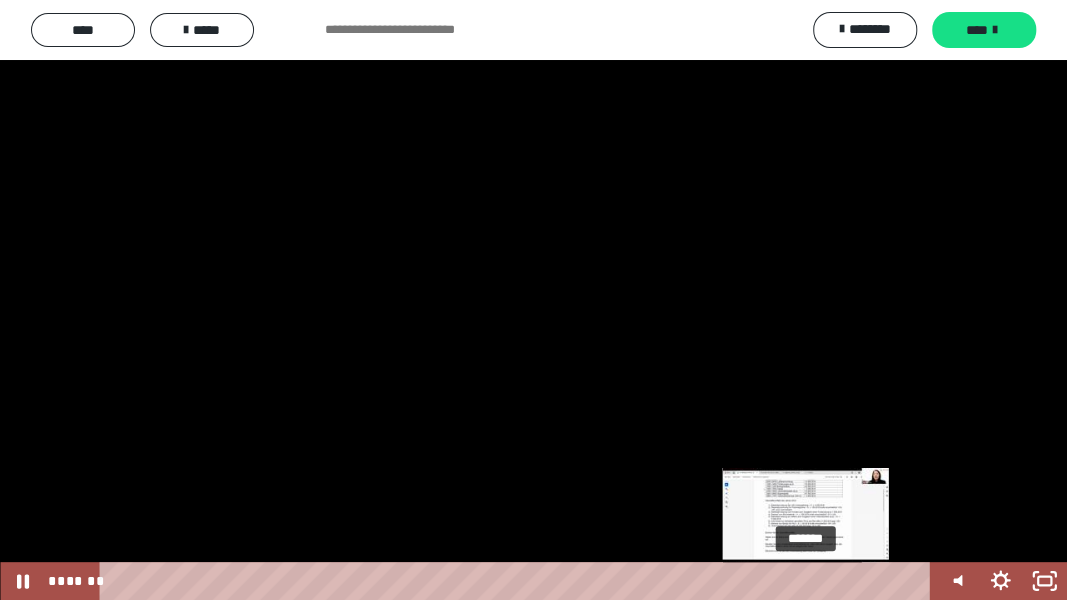 click on "*******" at bounding box center [518, 581] 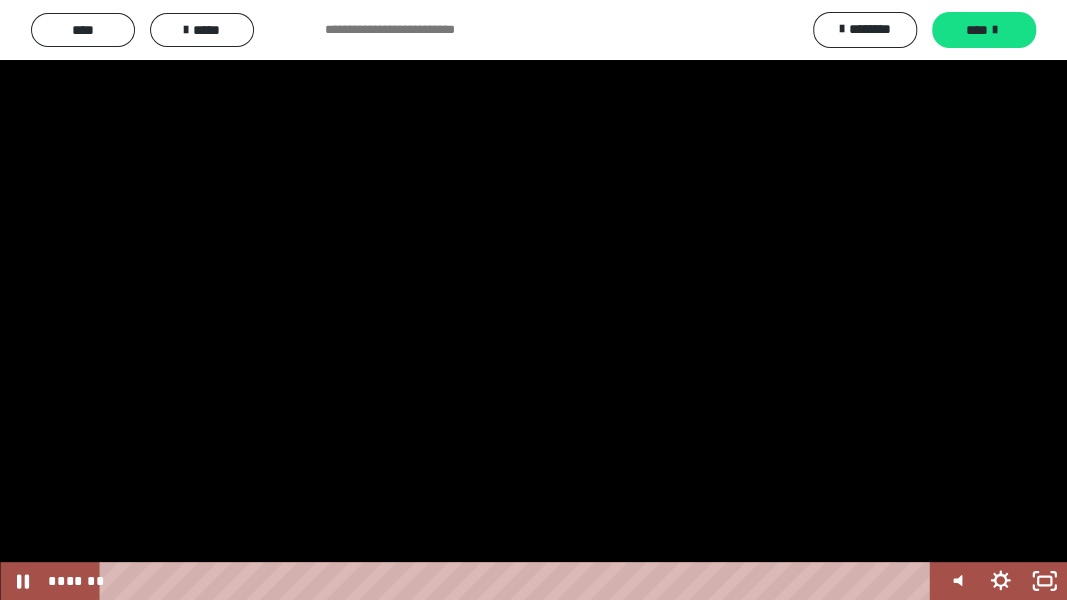 click at bounding box center (533, 300) 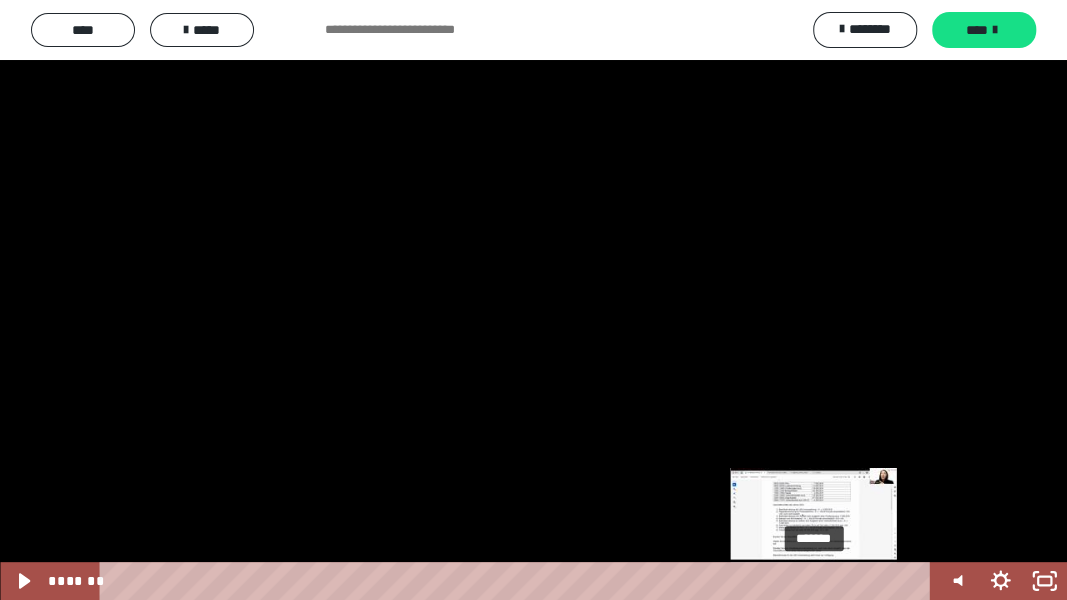 click at bounding box center (814, 581) 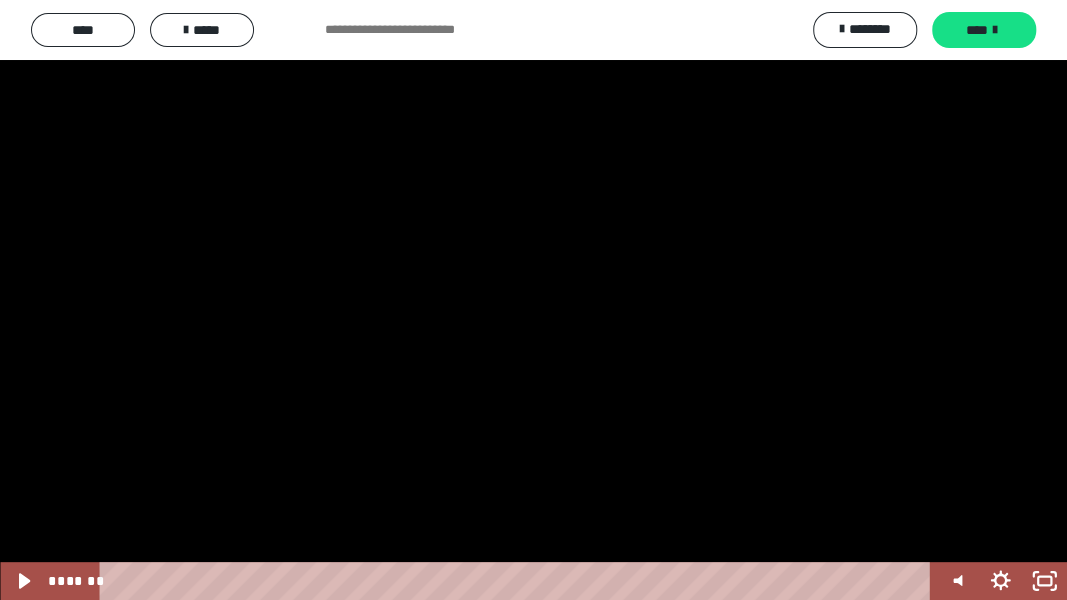 click at bounding box center (533, 300) 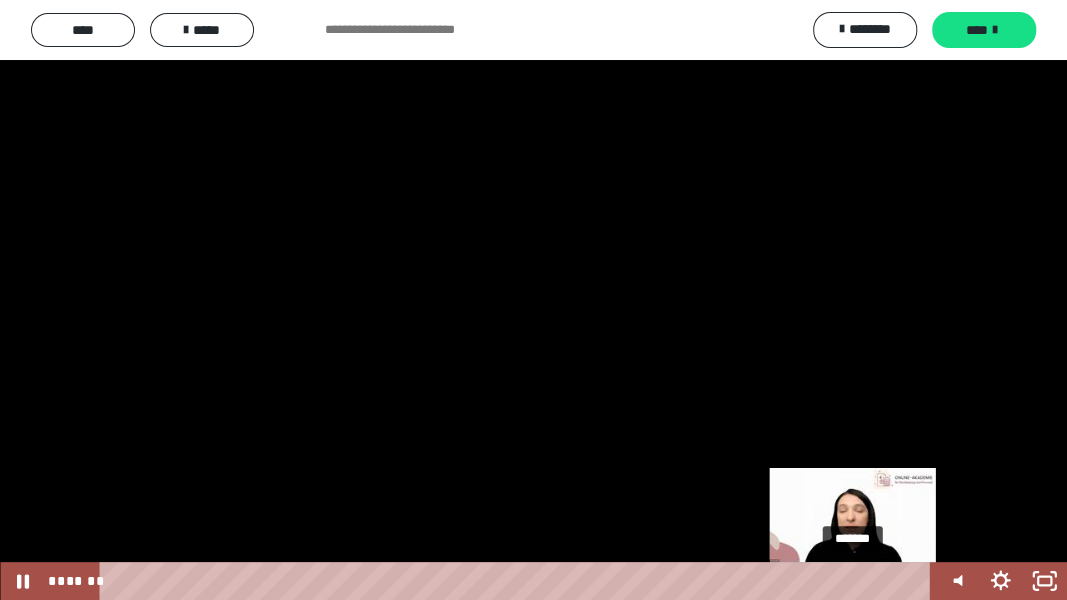 drag, startPoint x: 841, startPoint y: 579, endPoint x: 856, endPoint y: 578, distance: 15.033297 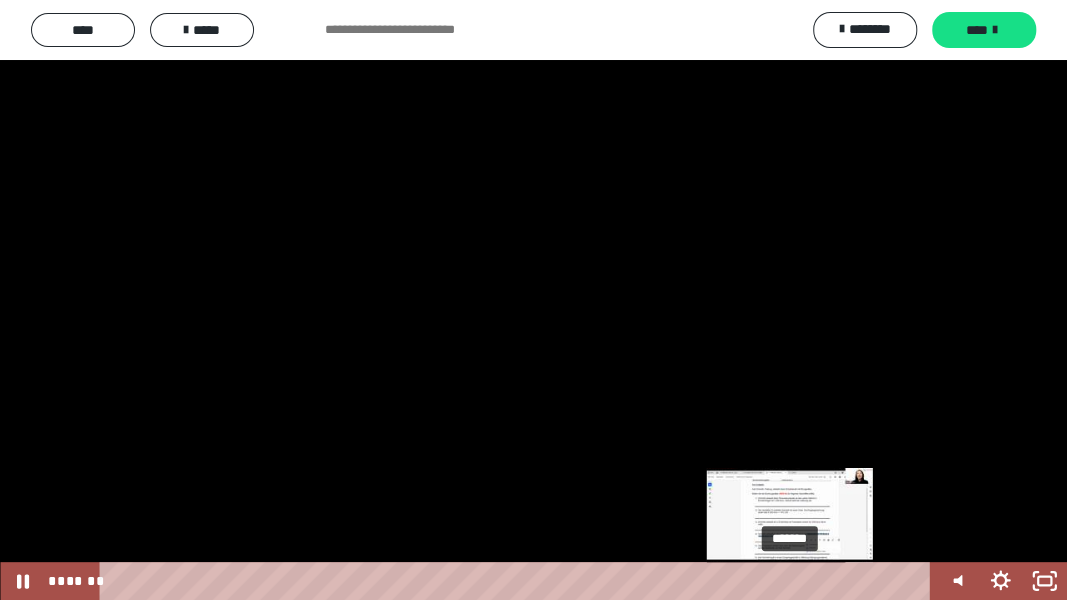 click on "*******" at bounding box center [518, 581] 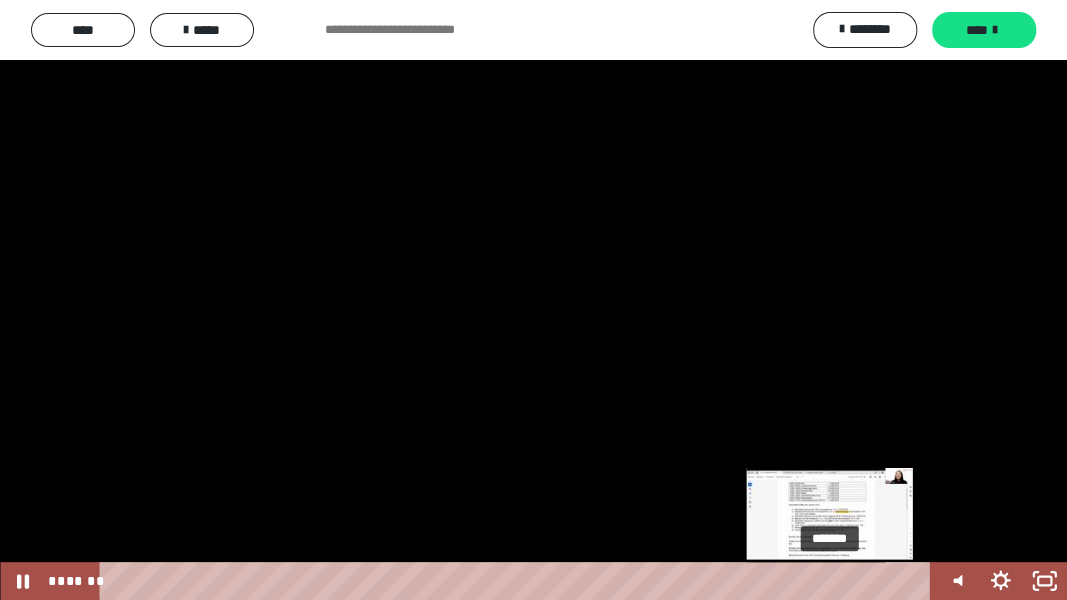 drag, startPoint x: 787, startPoint y: 580, endPoint x: 833, endPoint y: 582, distance: 46.043457 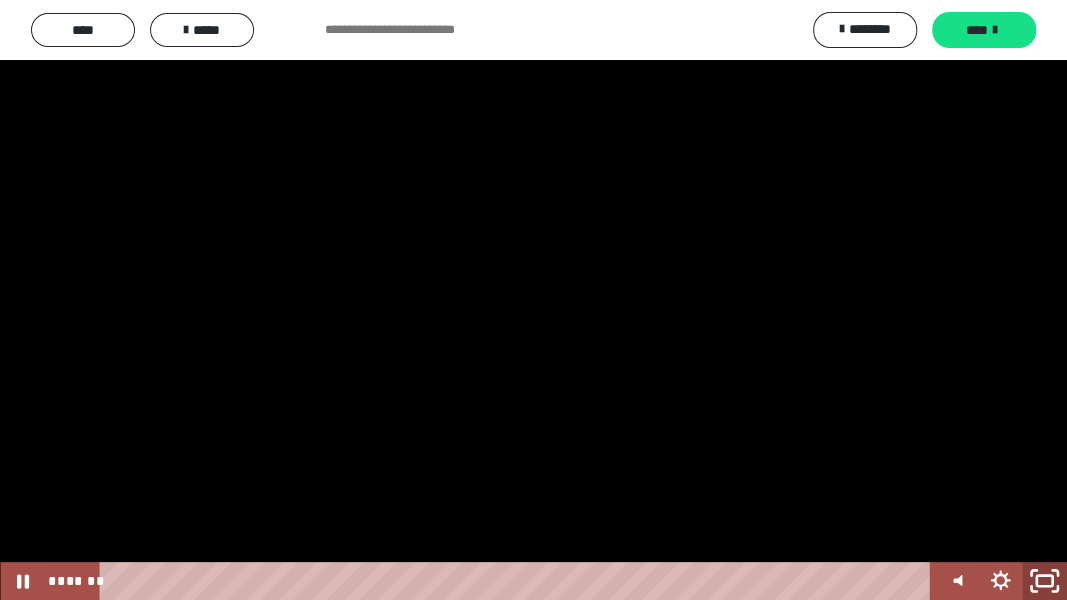 click 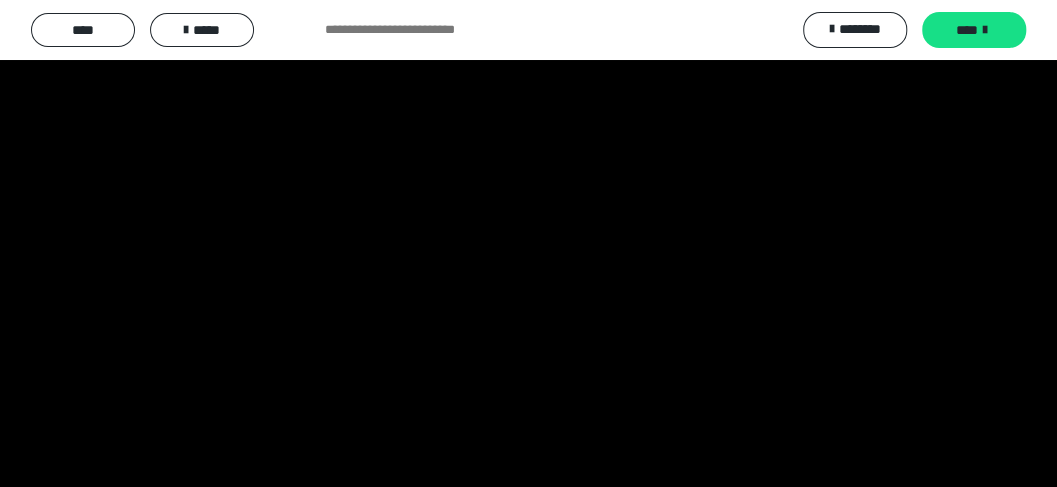 scroll, scrollTop: 31, scrollLeft: 0, axis: vertical 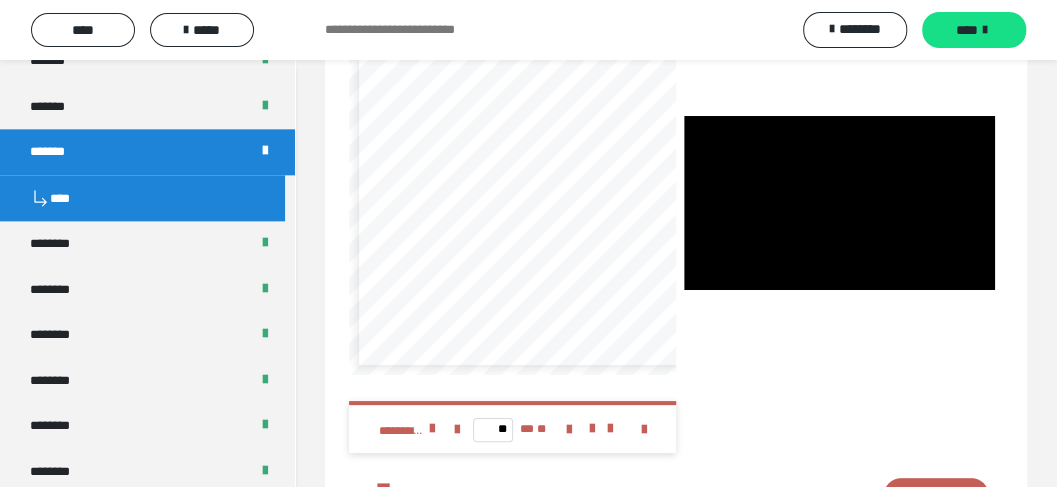 click on "****" at bounding box center [142, 198] 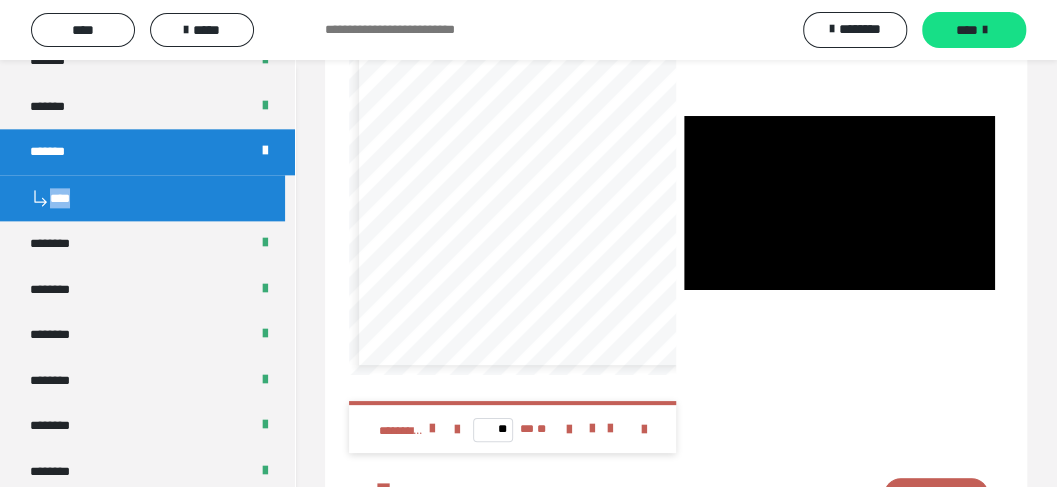click on "****" at bounding box center (142, 198) 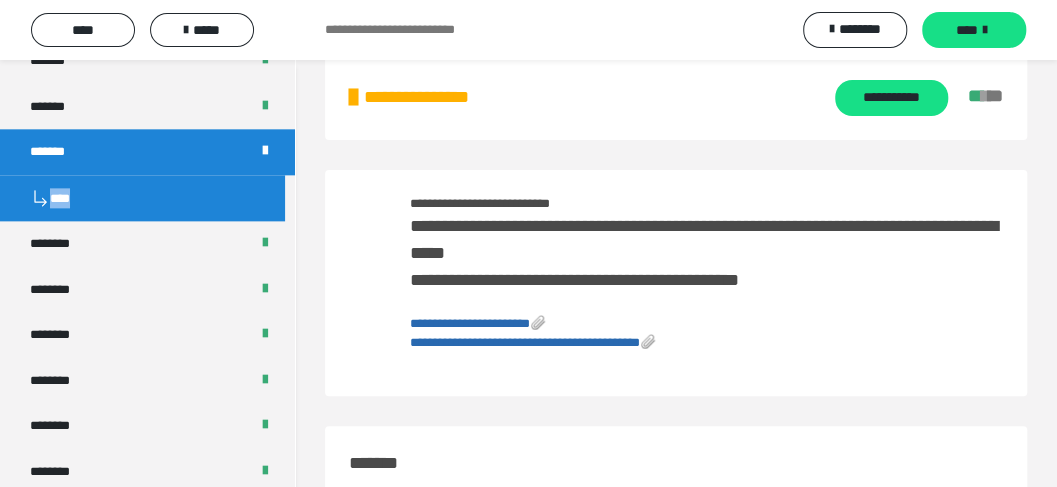 scroll, scrollTop: 0, scrollLeft: 0, axis: both 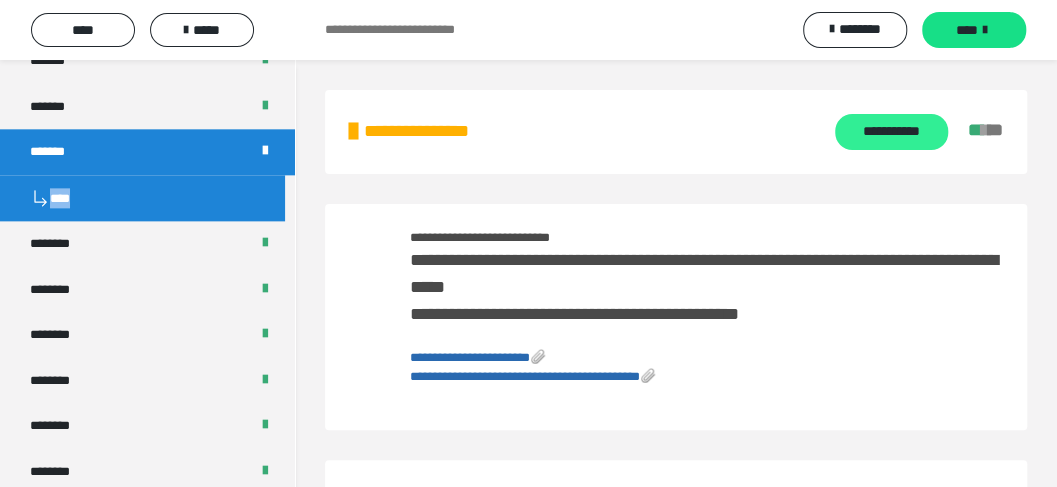 click on "**********" at bounding box center [891, 132] 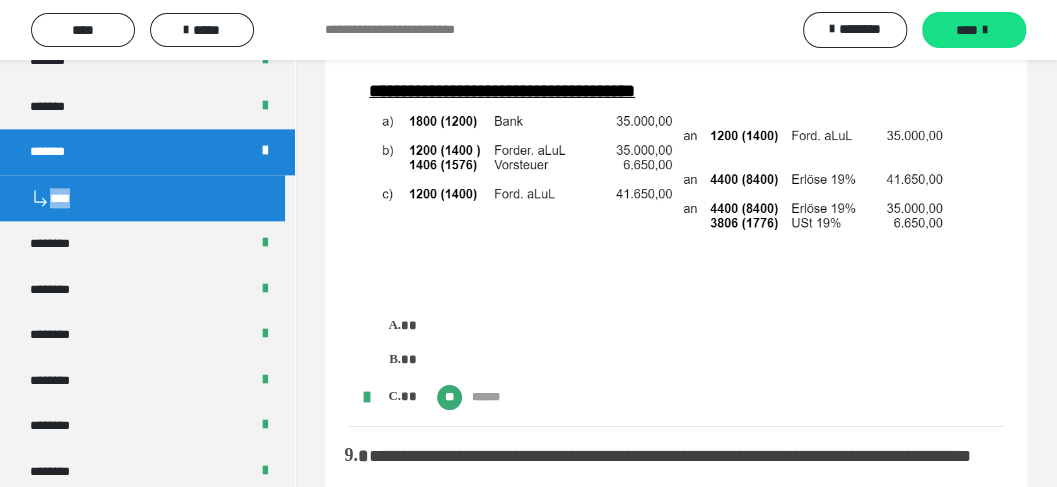 scroll, scrollTop: 3200, scrollLeft: 0, axis: vertical 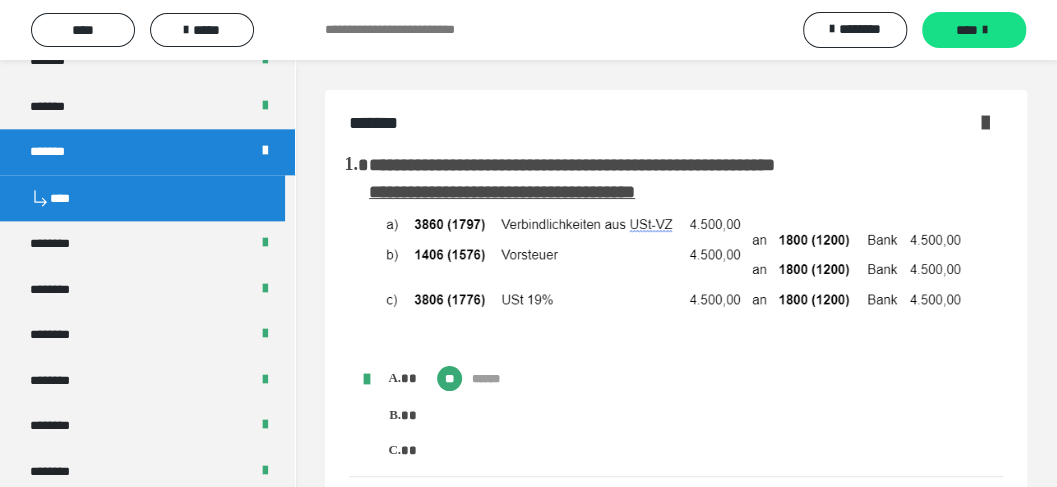 click on "*******" at bounding box center (147, 152) 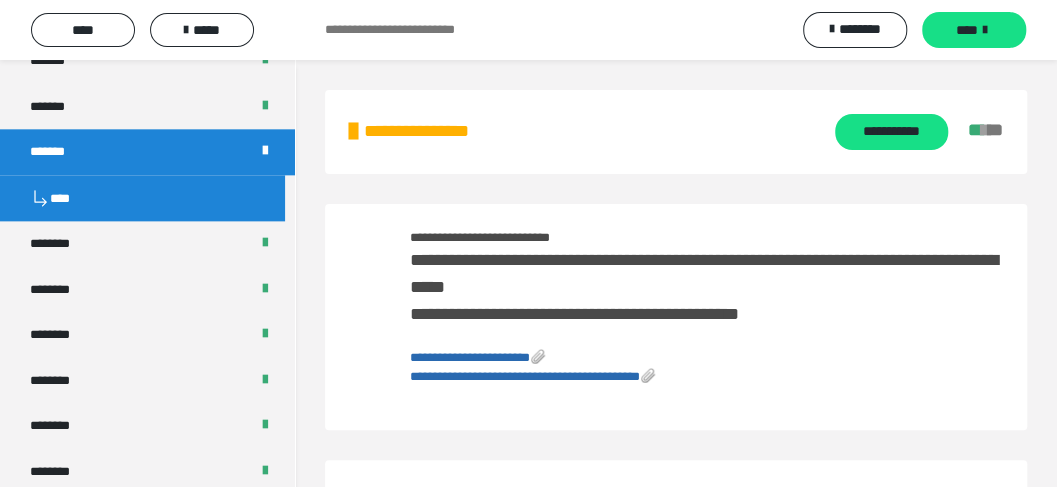 scroll, scrollTop: 5, scrollLeft: 0, axis: vertical 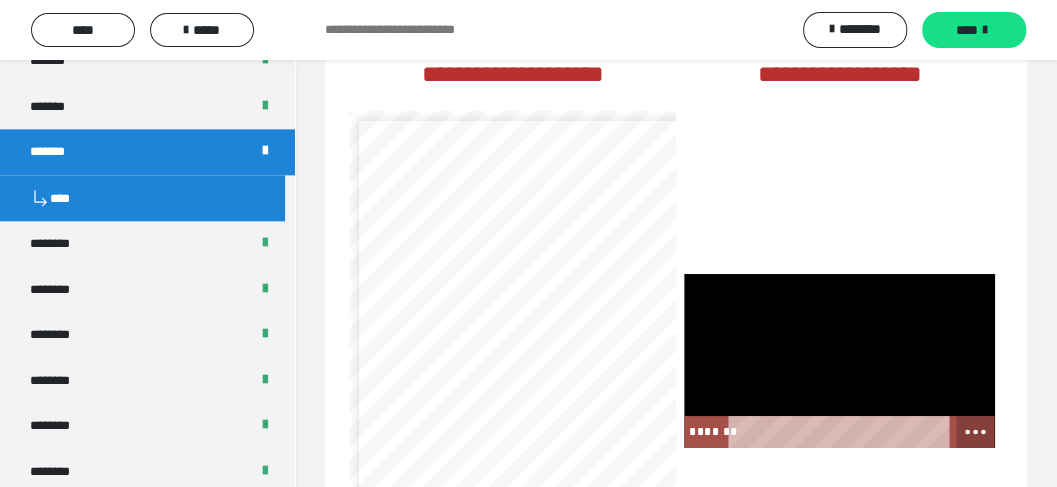 click 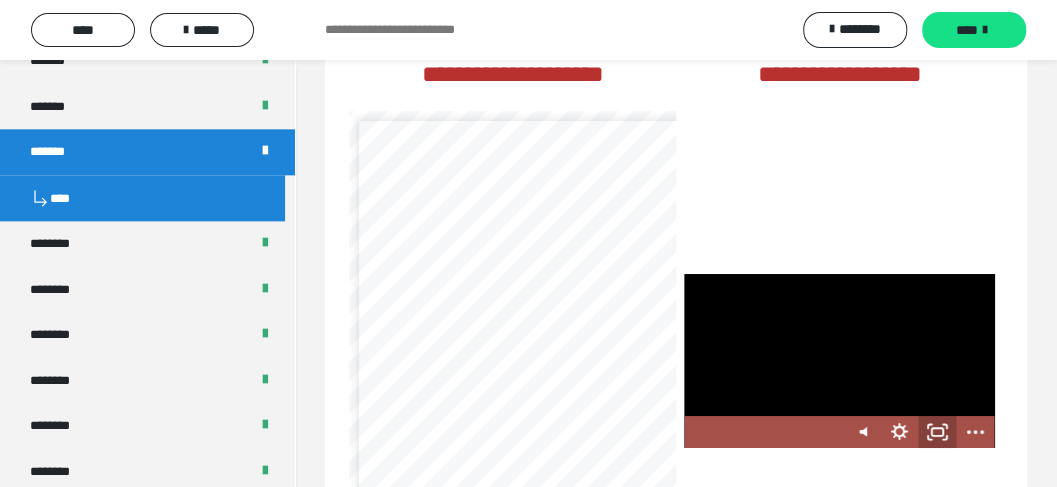 click 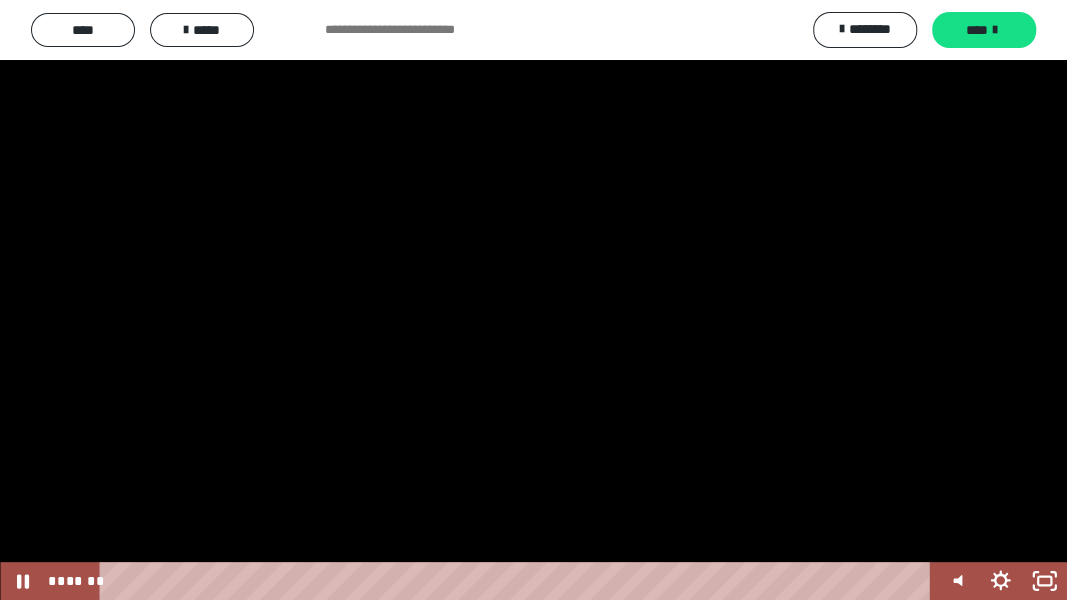 click at bounding box center [533, 300] 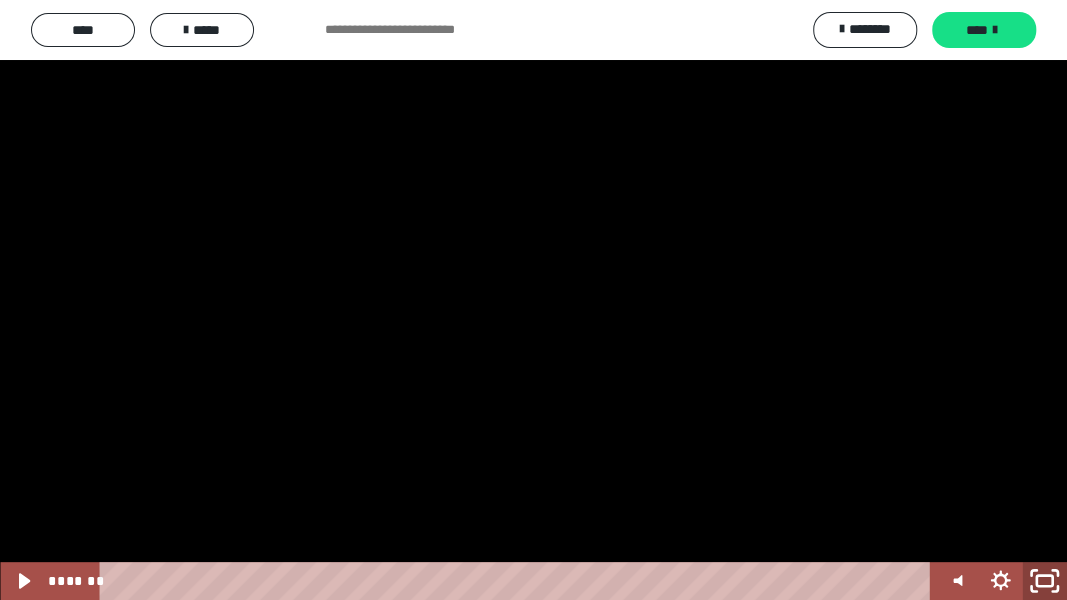 click 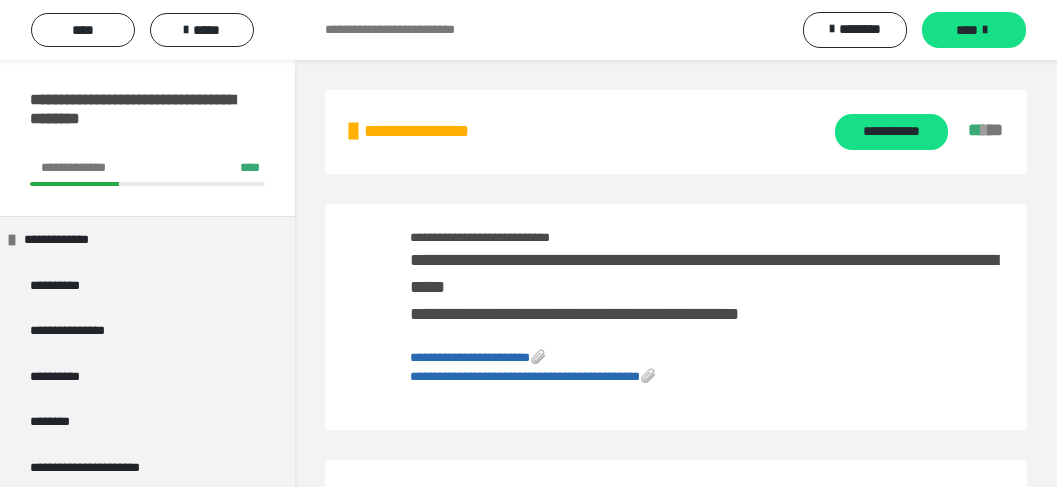 scroll, scrollTop: 2642, scrollLeft: 0, axis: vertical 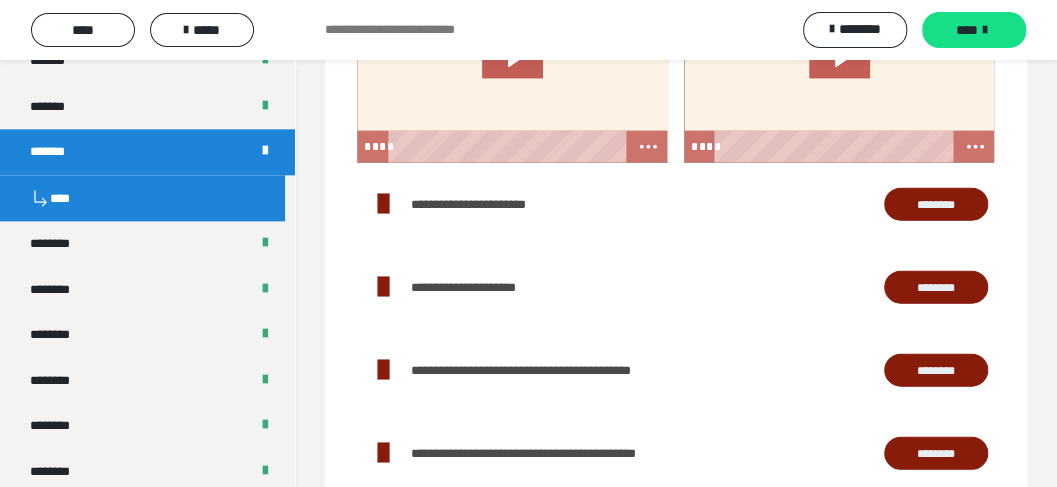 click on "********" at bounding box center (936, 370) 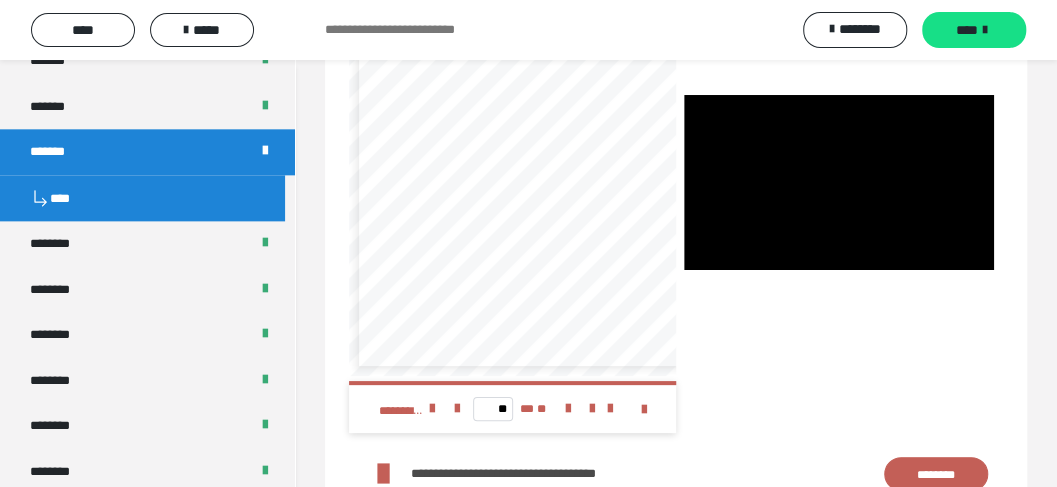 scroll, scrollTop: 3244, scrollLeft: 0, axis: vertical 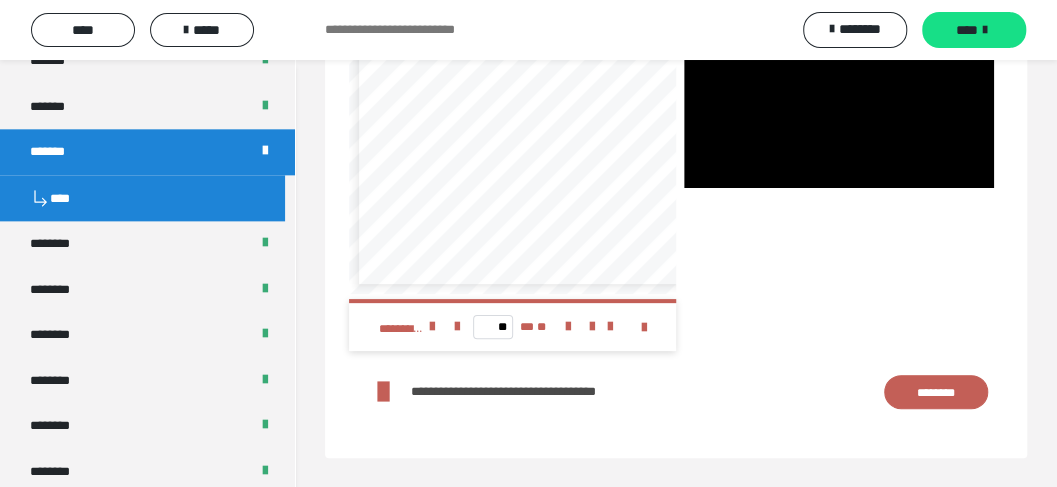 click on "********" at bounding box center (936, 391) 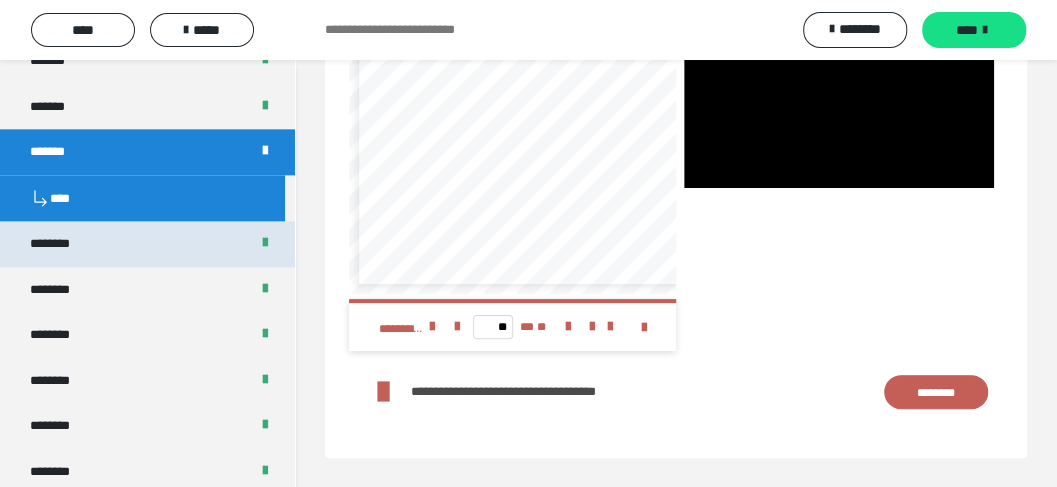 click on "********" at bounding box center [61, 244] 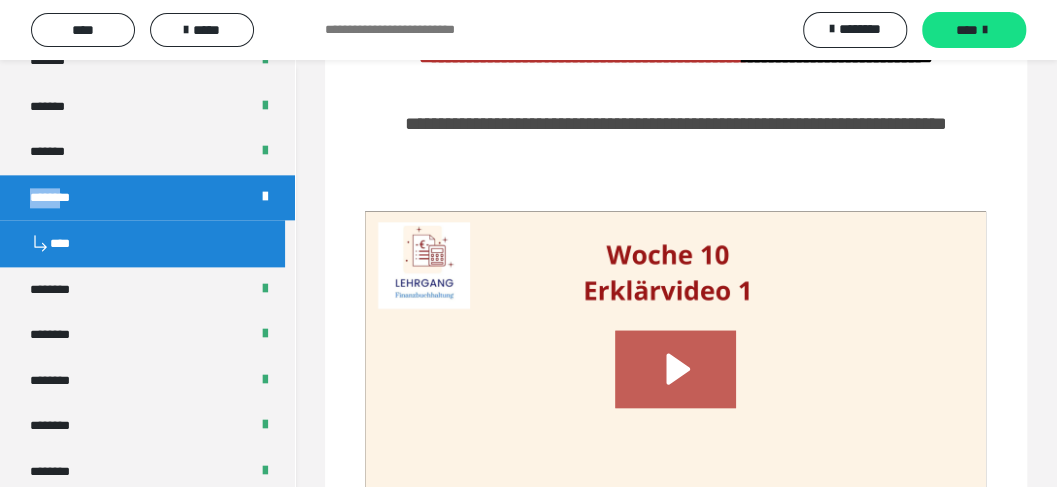 scroll, scrollTop: 912, scrollLeft: 0, axis: vertical 